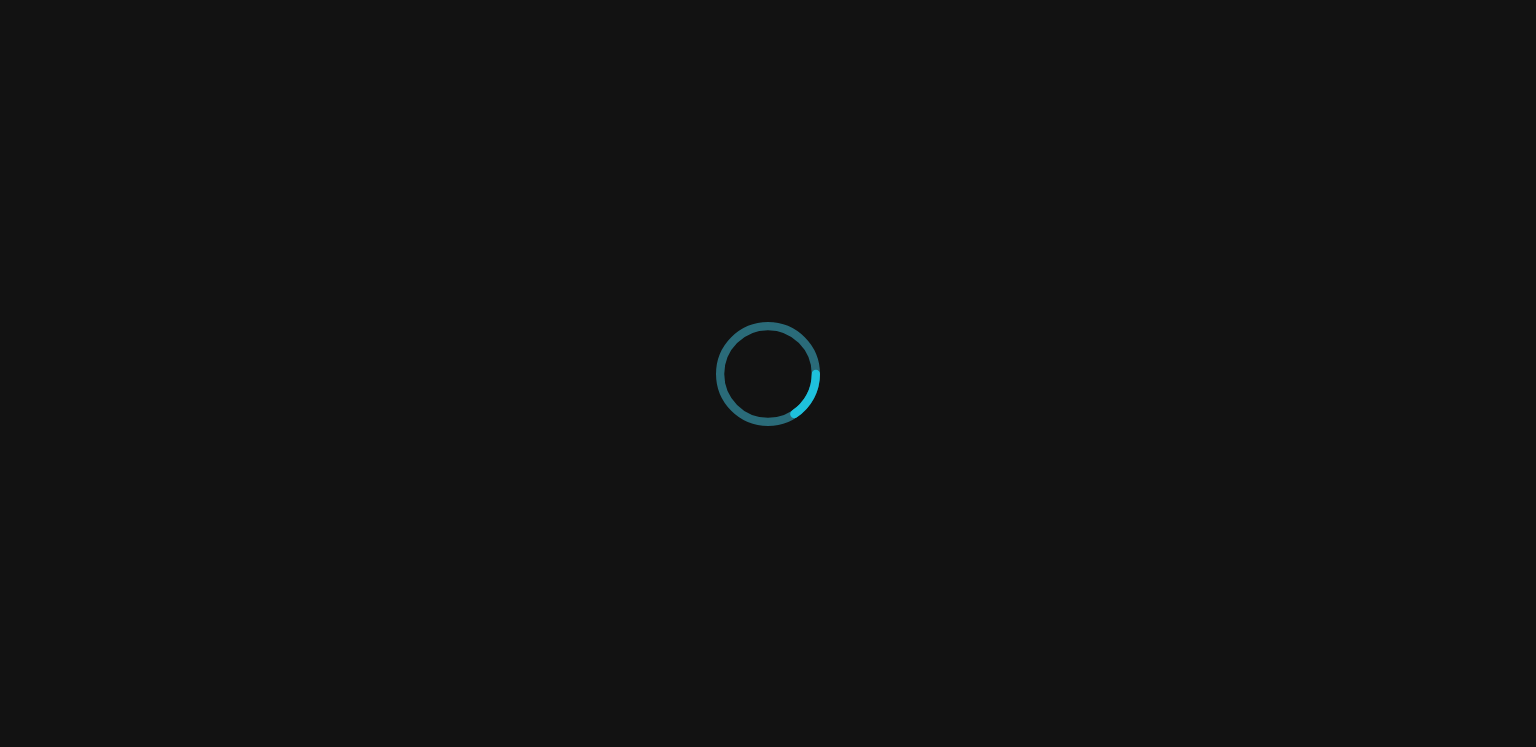 scroll, scrollTop: 0, scrollLeft: 0, axis: both 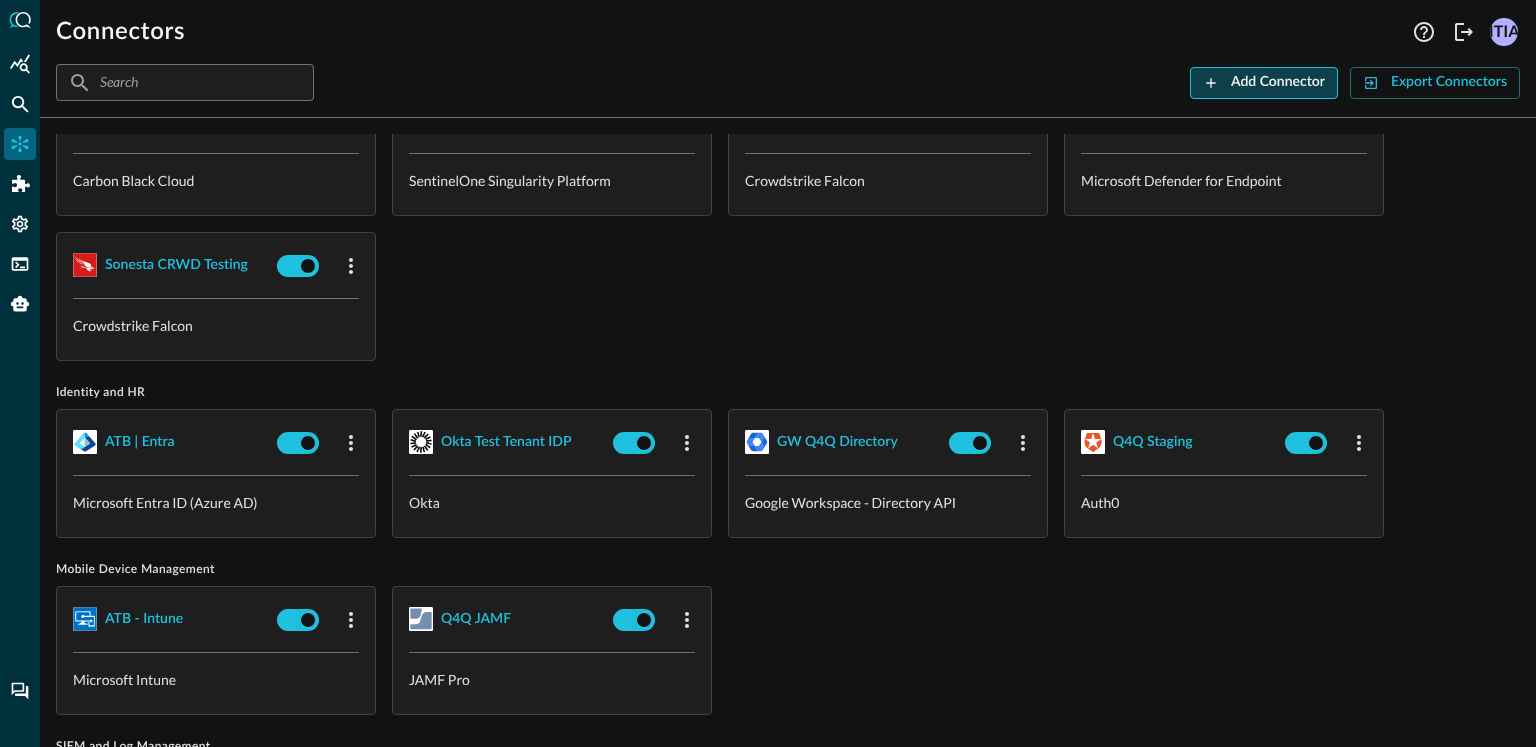 click on "Add Connector" at bounding box center (1278, 82) 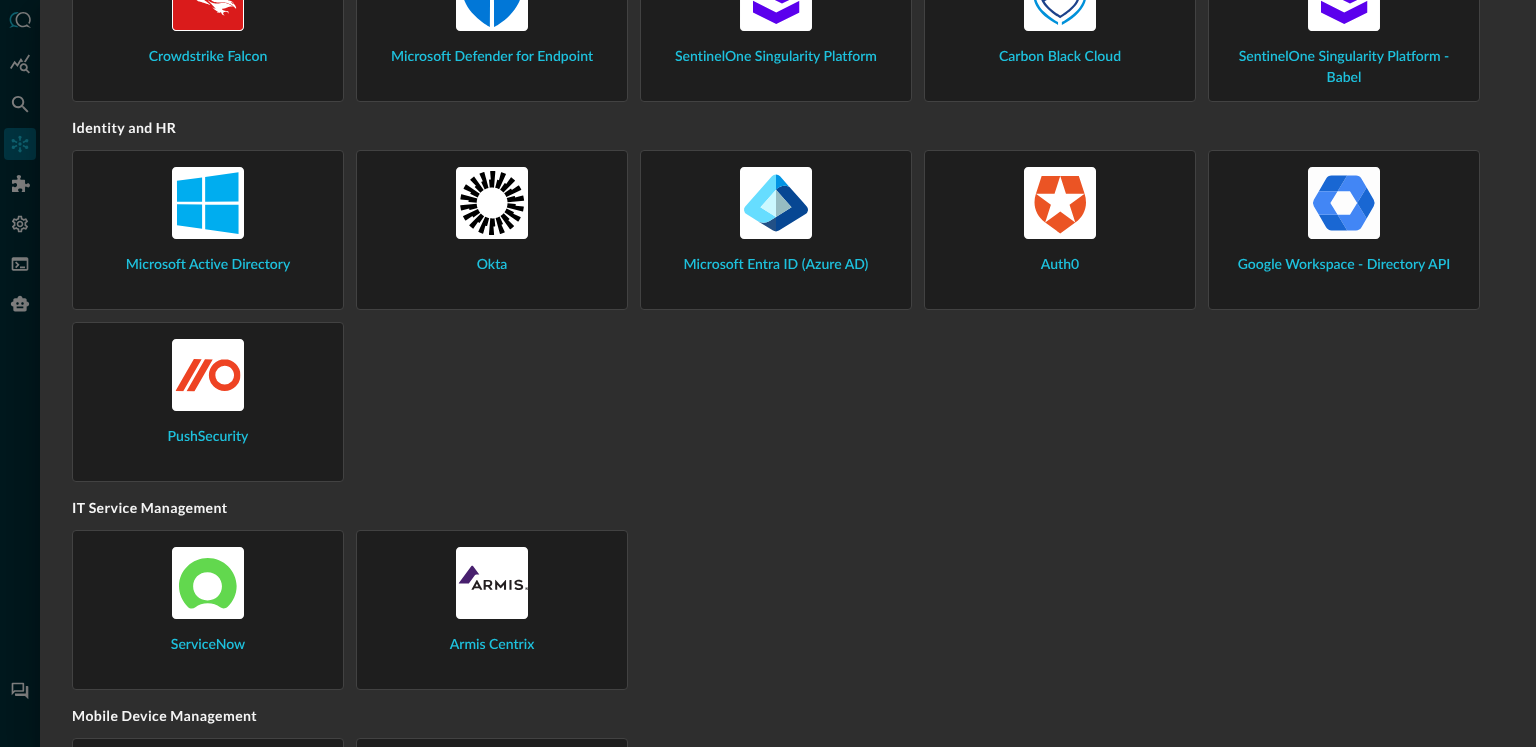 scroll, scrollTop: 1401, scrollLeft: 0, axis: vertical 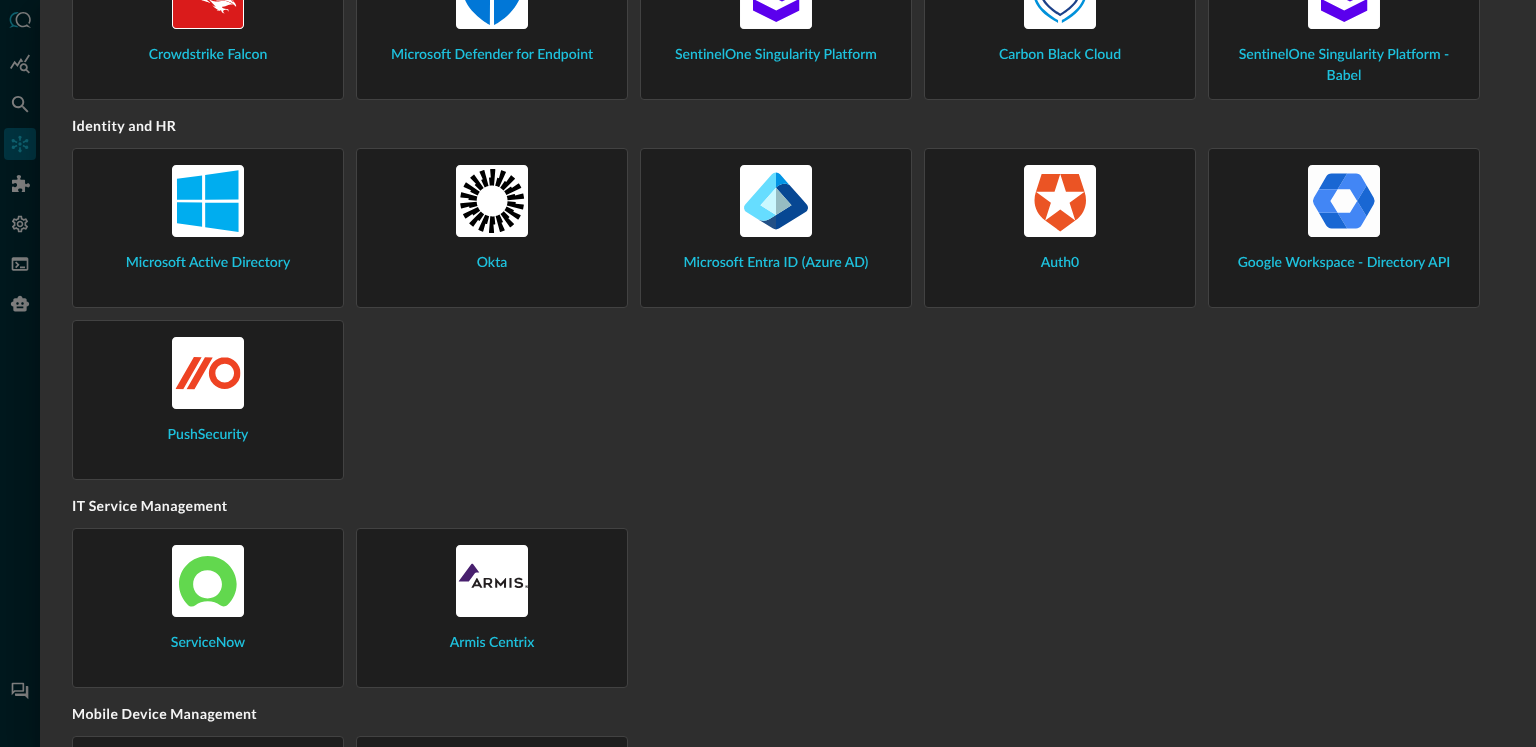 click on "Microsoft Active Directory Okta Microsoft Entra ID (Azure AD) Auth0 Google Workspace - Directory API PushSecurity" at bounding box center (788, 314) 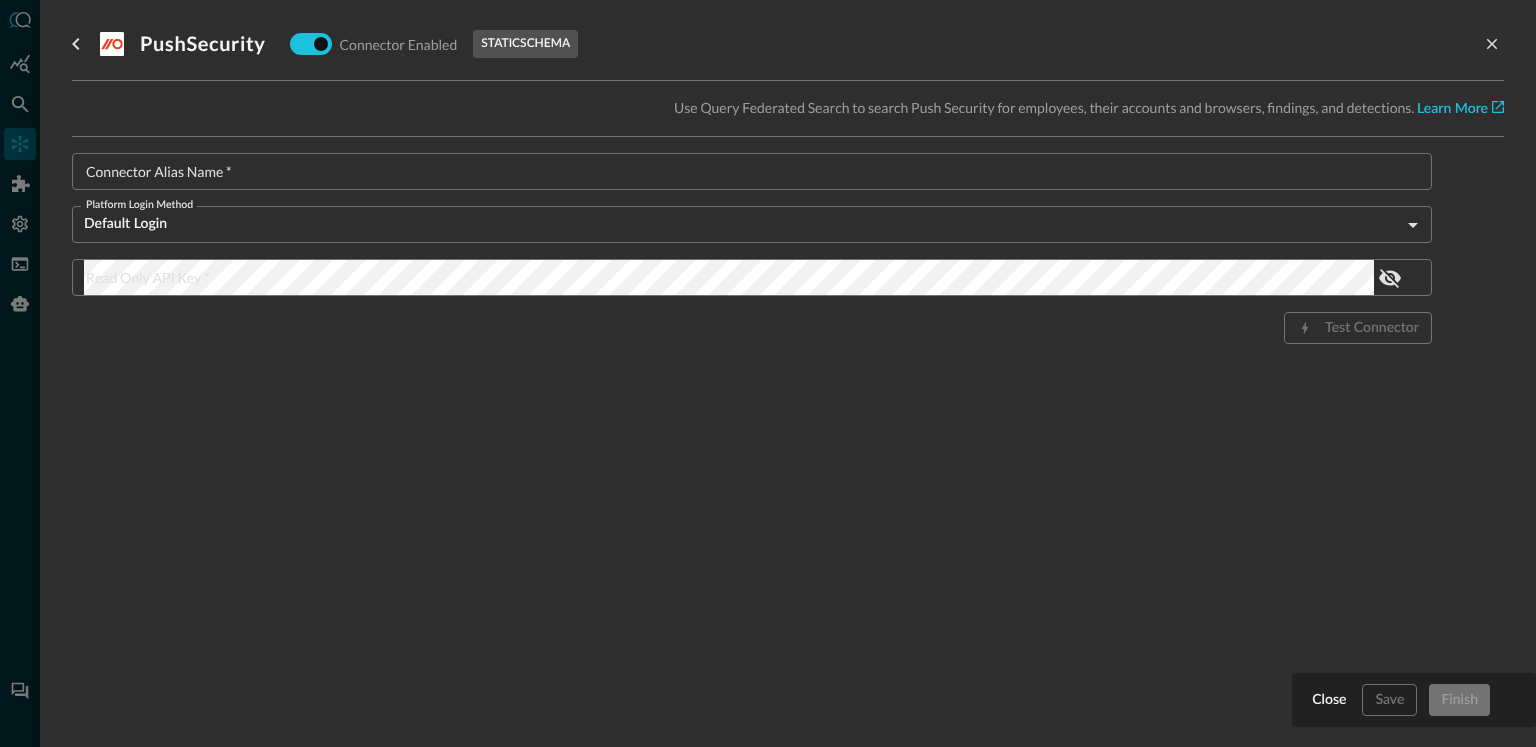 click on "Connector Alias Name   *" 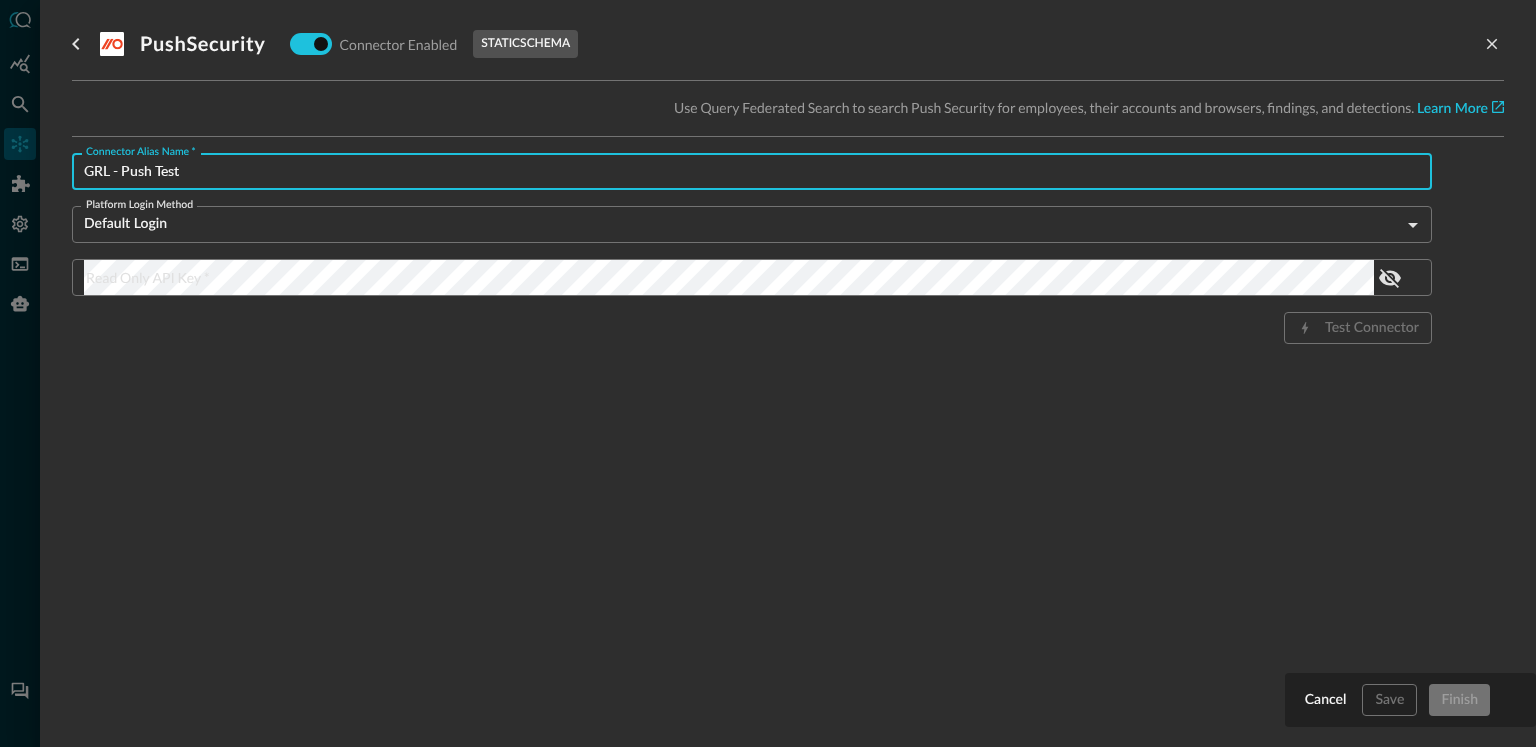 type on "GRL - Push Test" 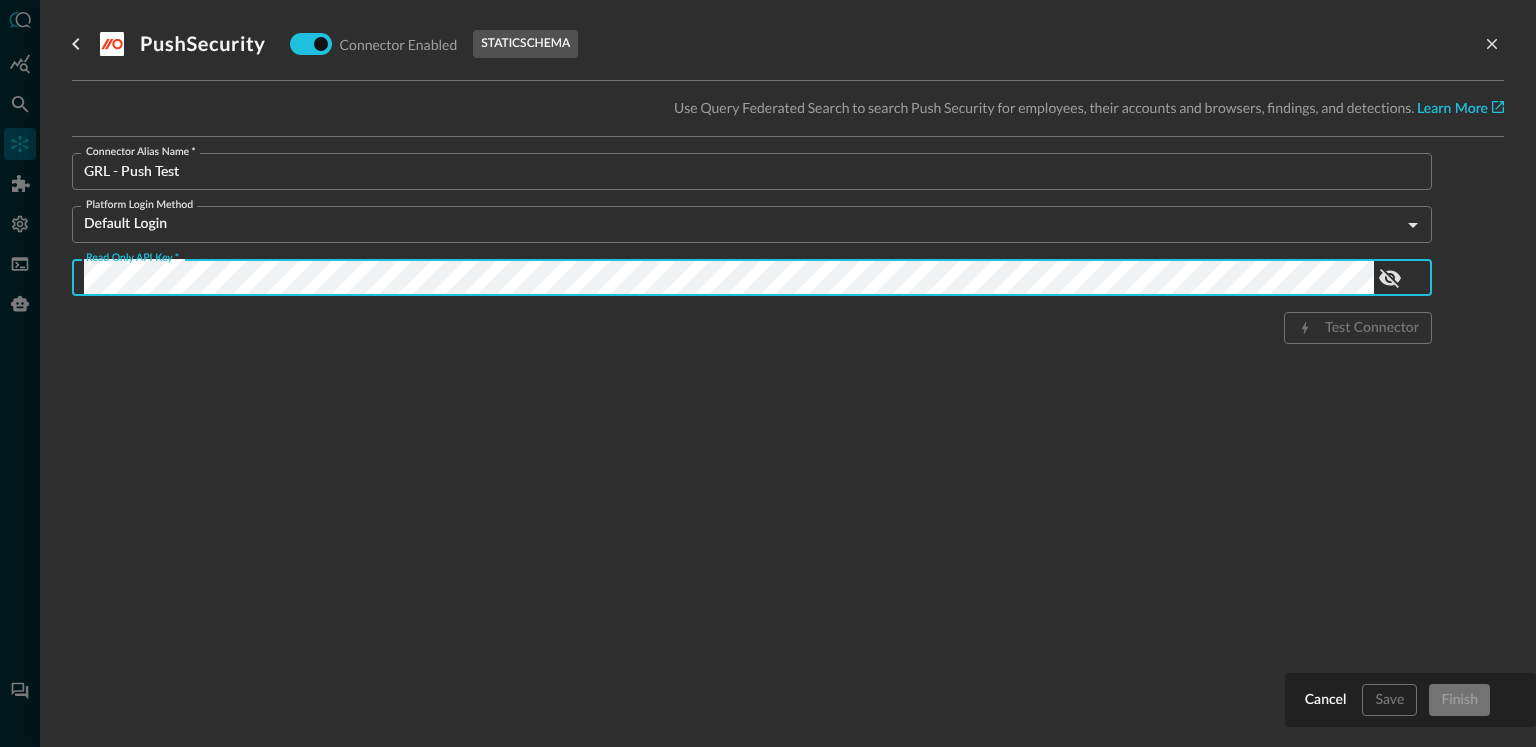 click on "PushSecurity Connector Enabled static  schema Use Query Federated Search to search Push Security for employees, their accounts and browsers, findings, and detections.   Learn More Connector Alias Name   * GRL - Push Test Connector Alias Name   * Platform Login Method Default Login defaultLogin Platform Login Method Read Only API Key   * Read Only API Key   * Test Connector" at bounding box center (788, 361) 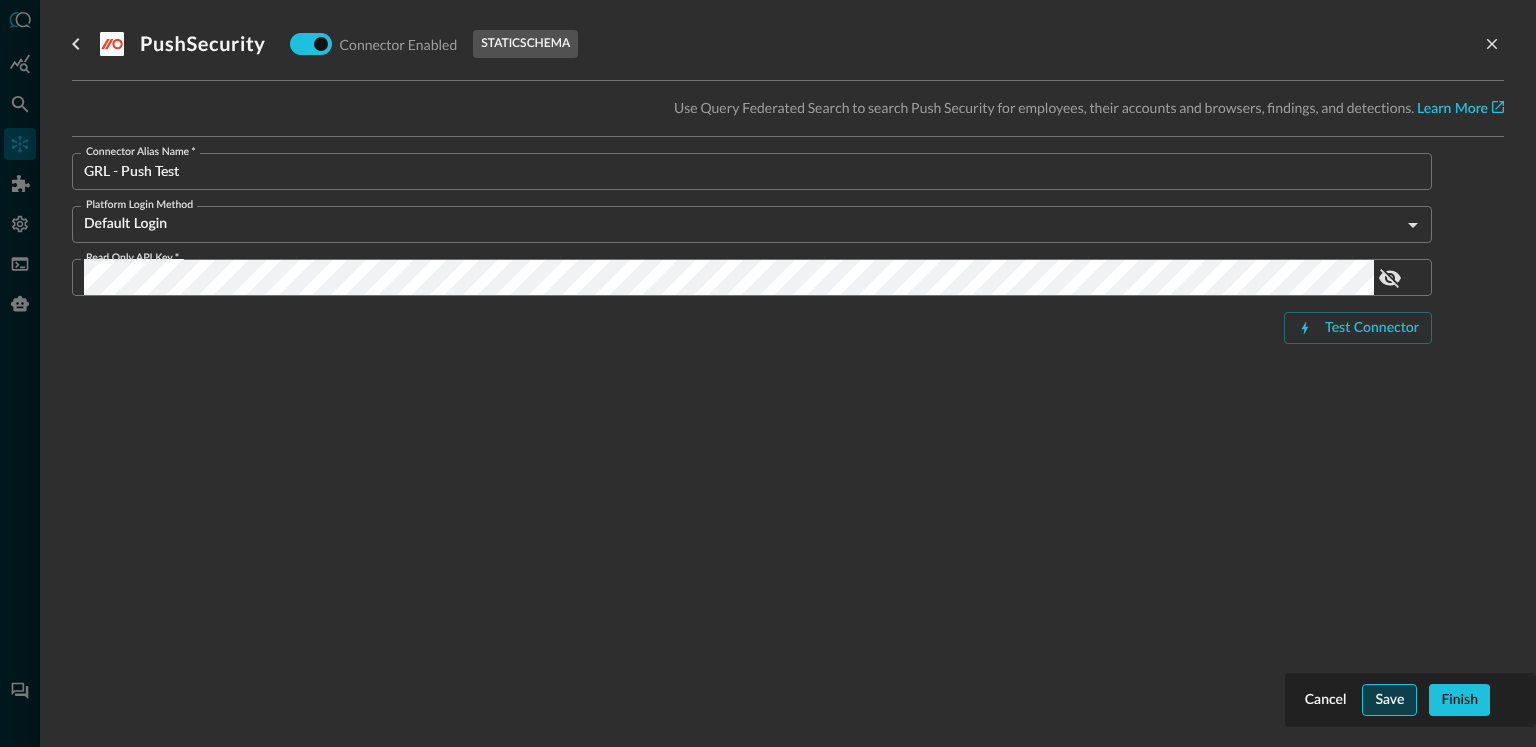 click on "Save" at bounding box center (1389, 700) 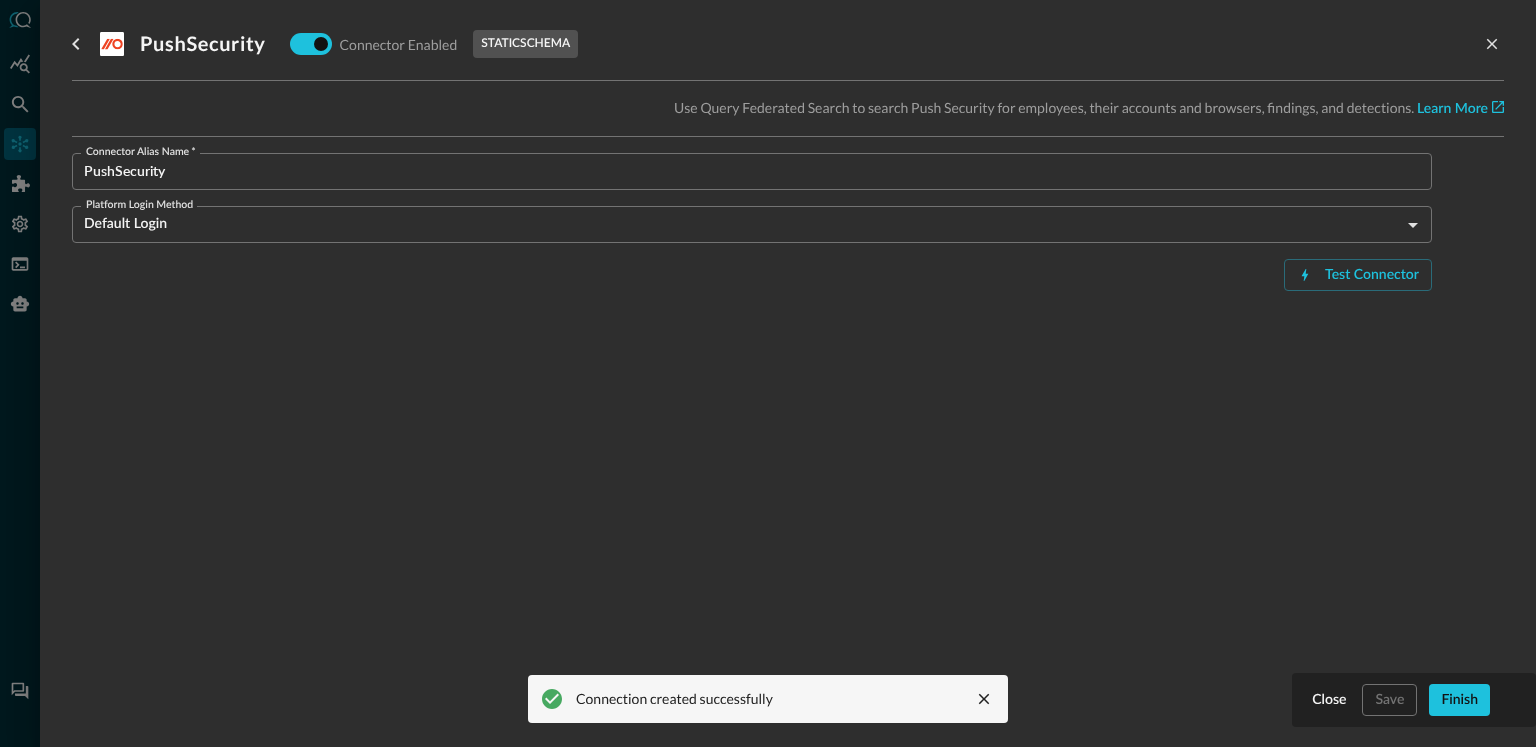 scroll, scrollTop: 134, scrollLeft: 0, axis: vertical 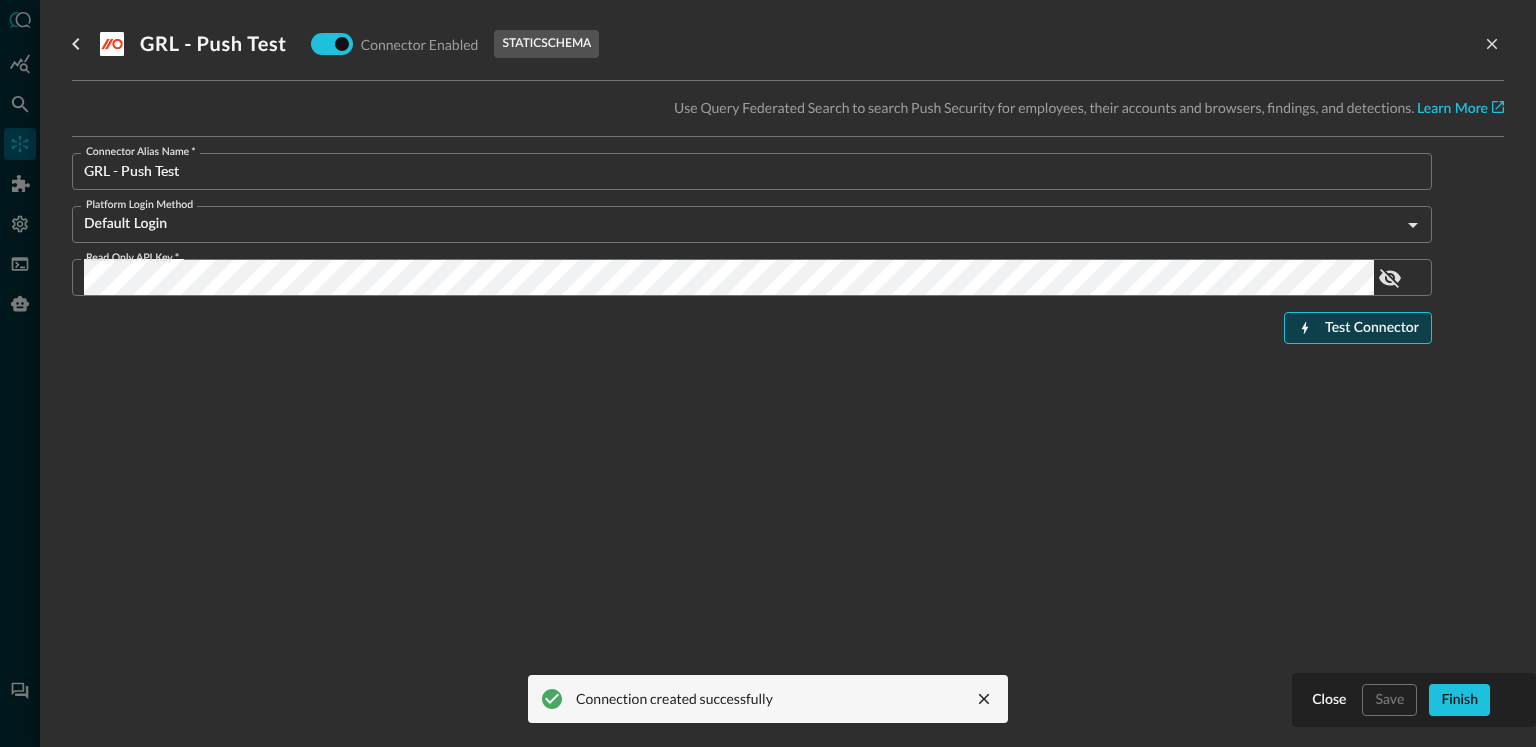 click on "Test Connector" at bounding box center (1372, 328) 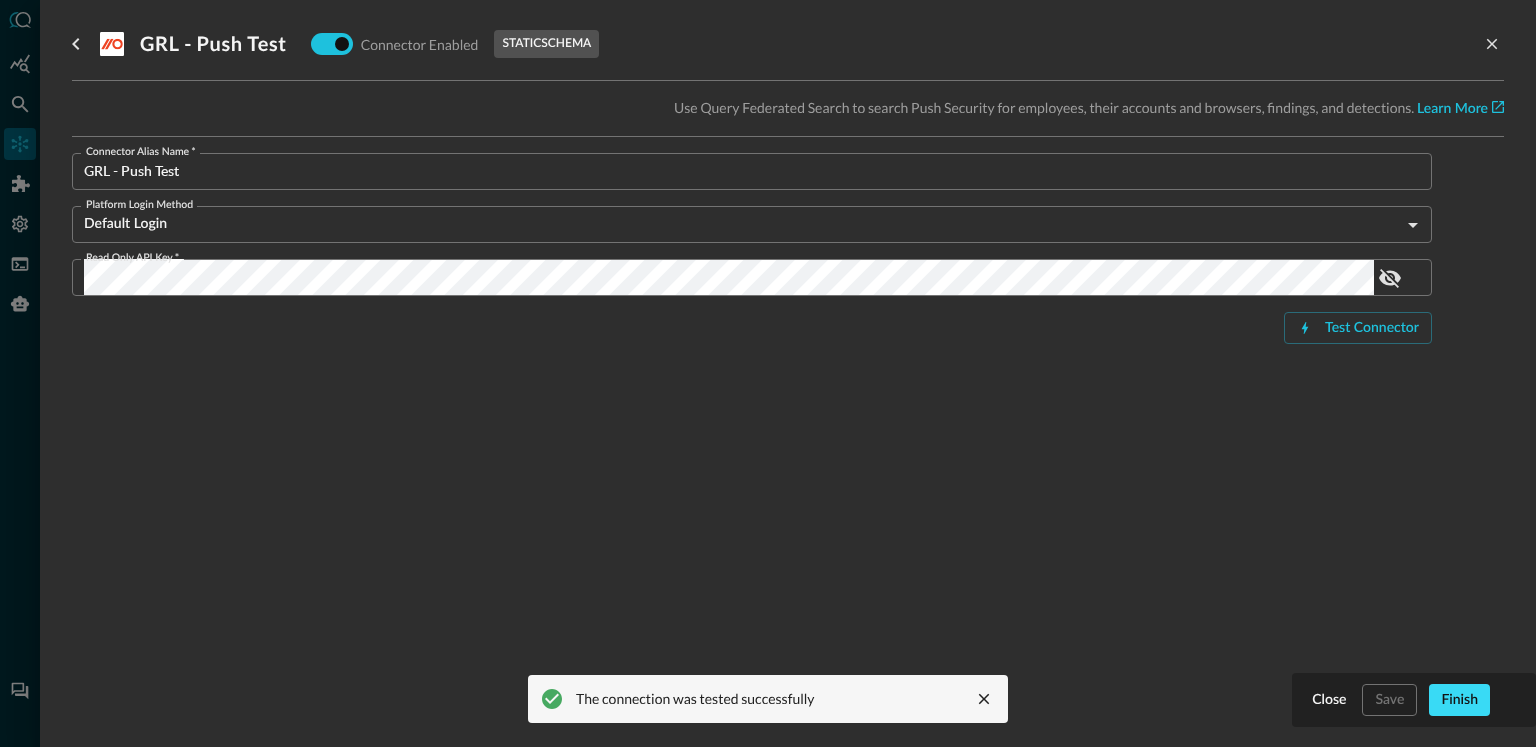click on "Finish" at bounding box center [1459, 700] 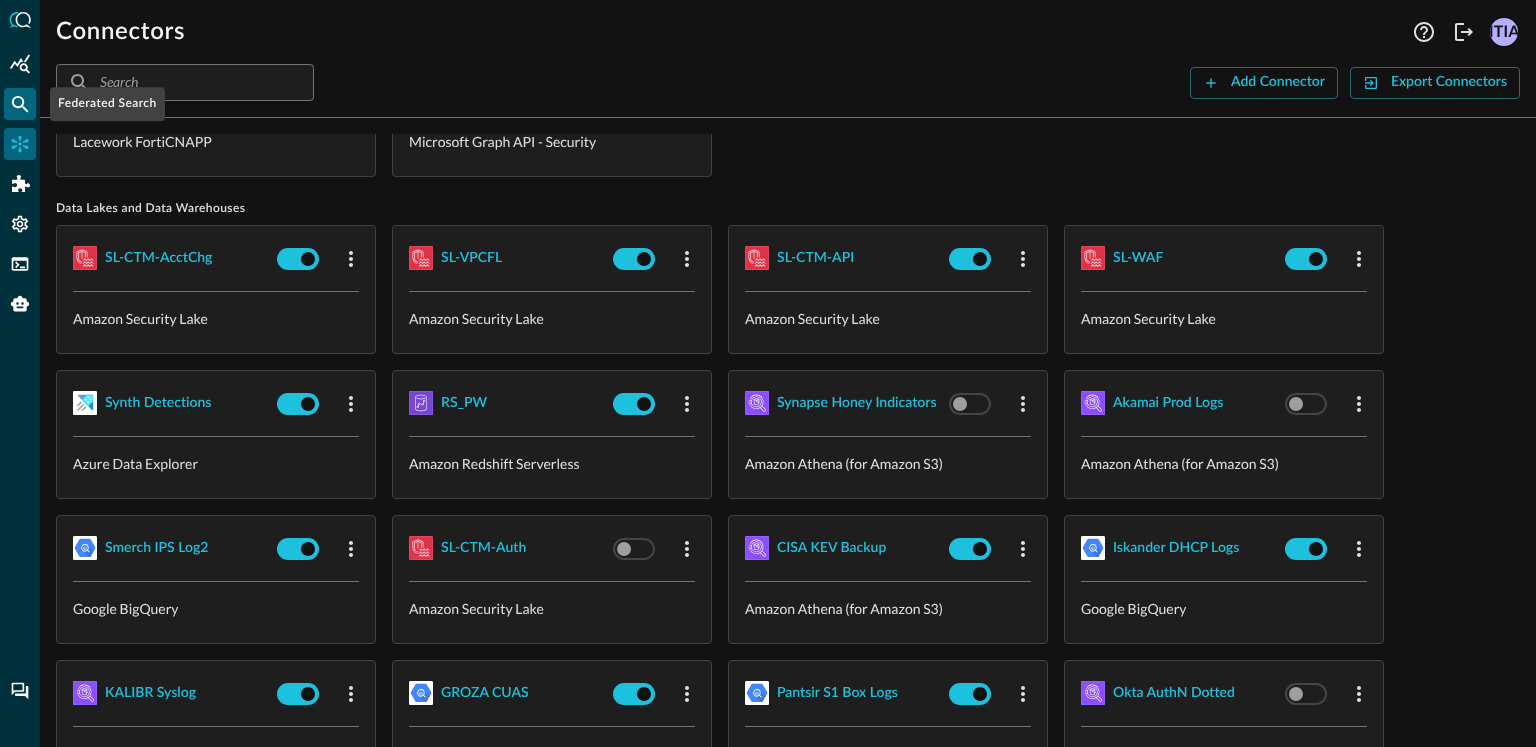 click at bounding box center [20, 104] 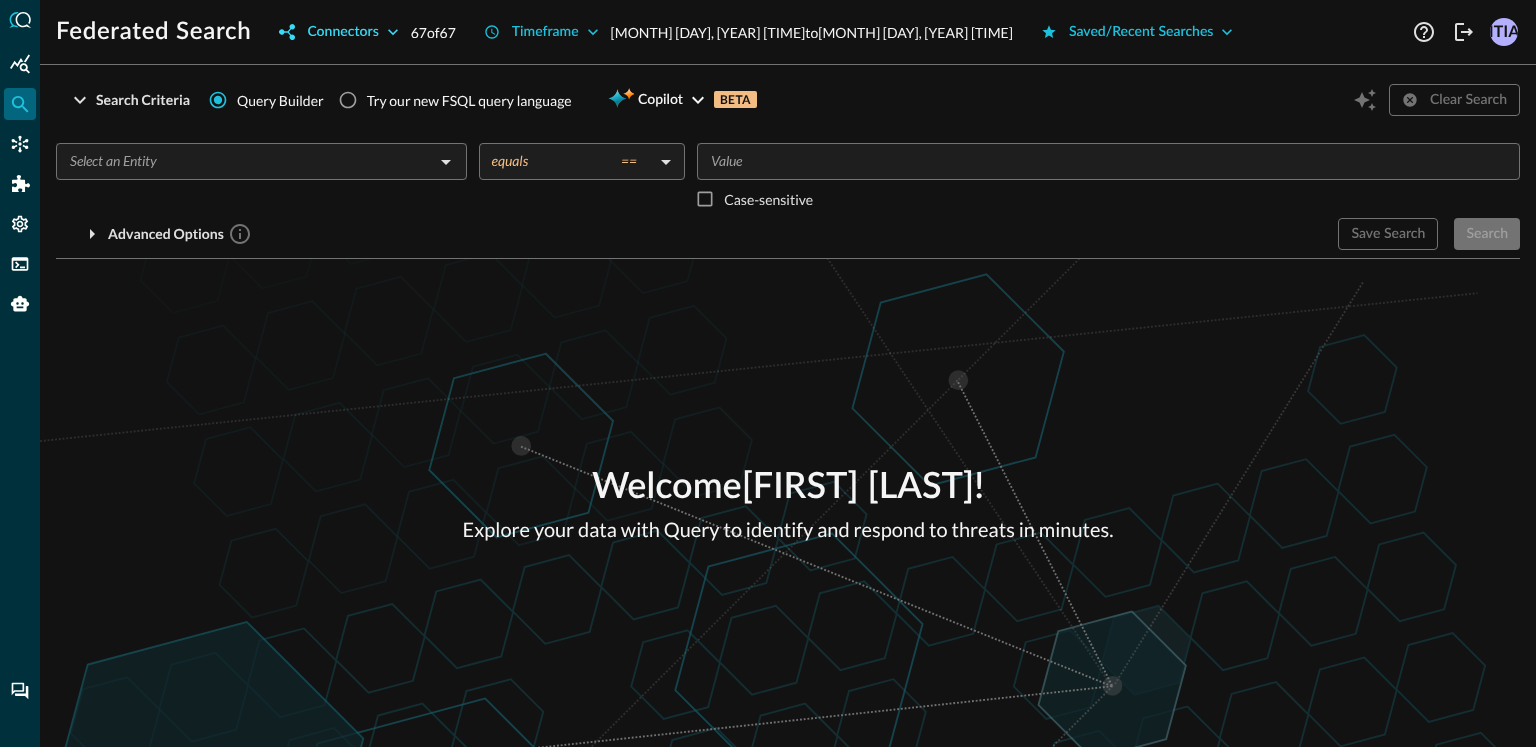 click on "Connectors" at bounding box center (342, 32) 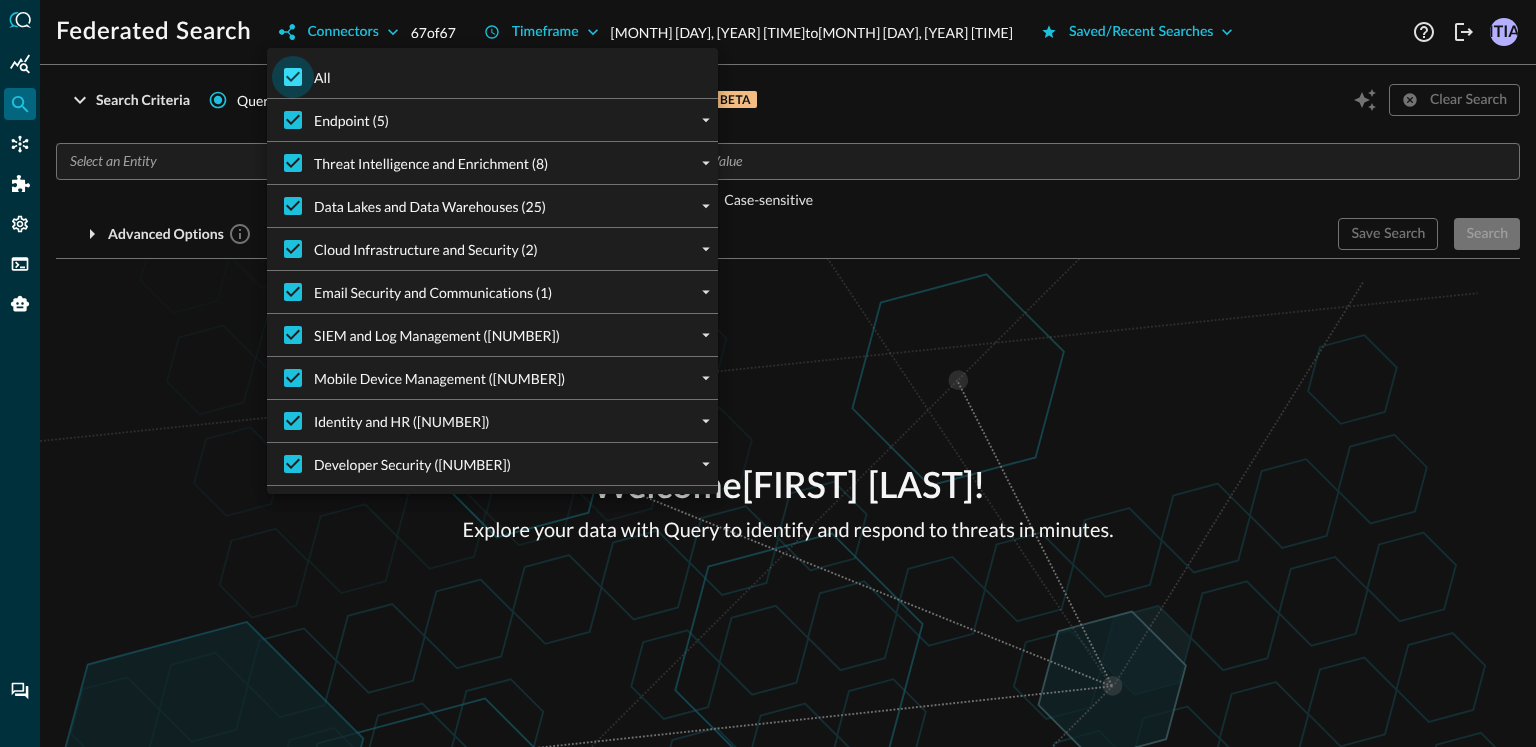 click on "All" at bounding box center [293, 77] 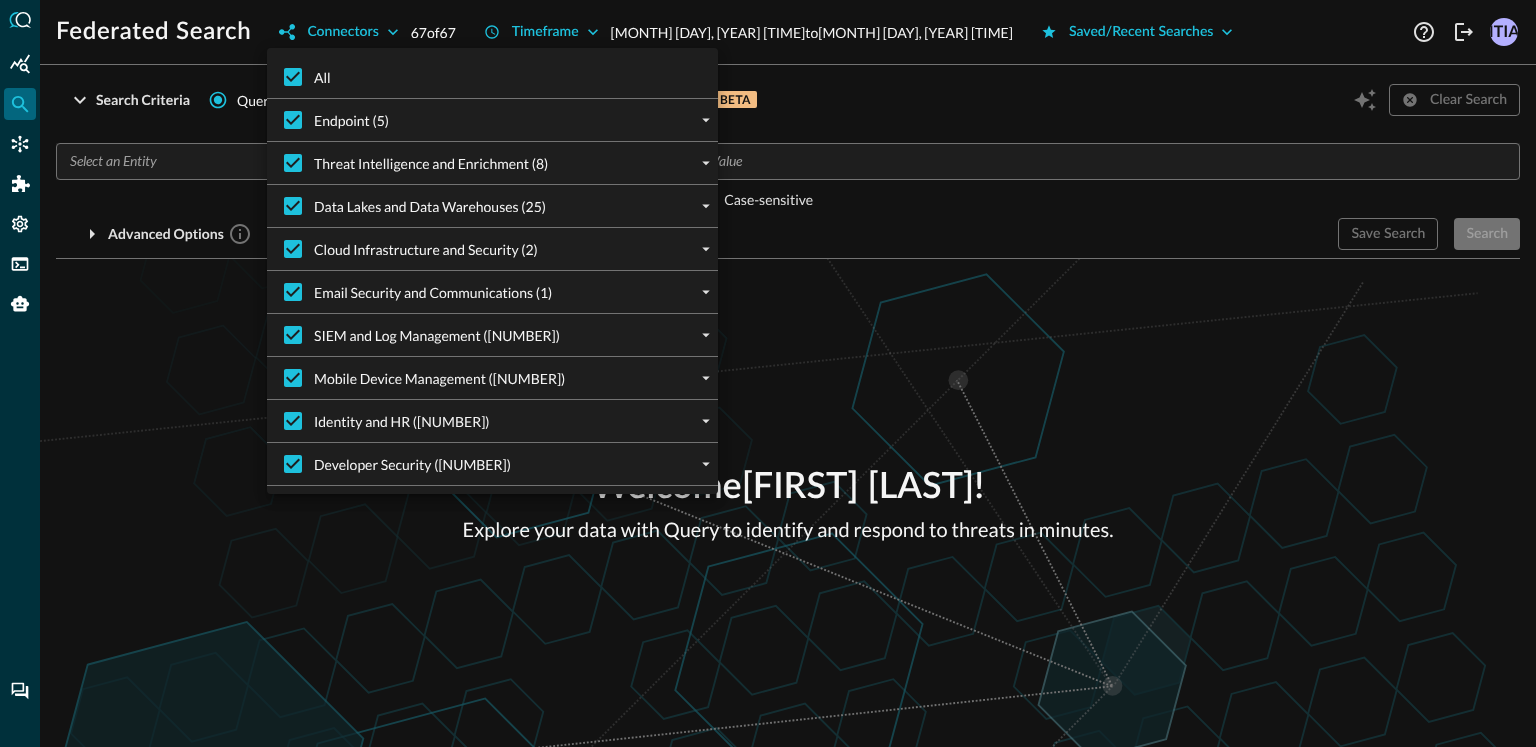 checkbox on "false" 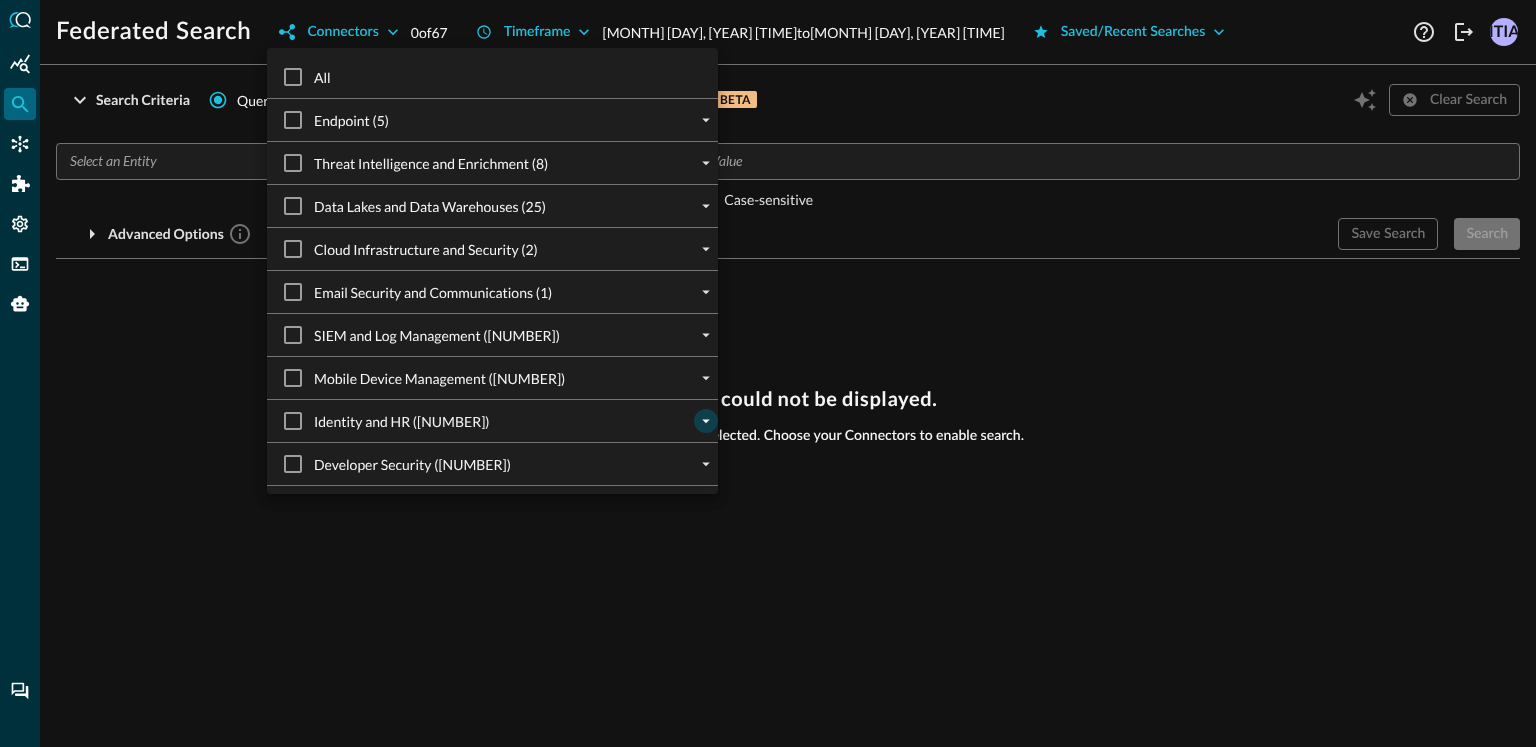 click 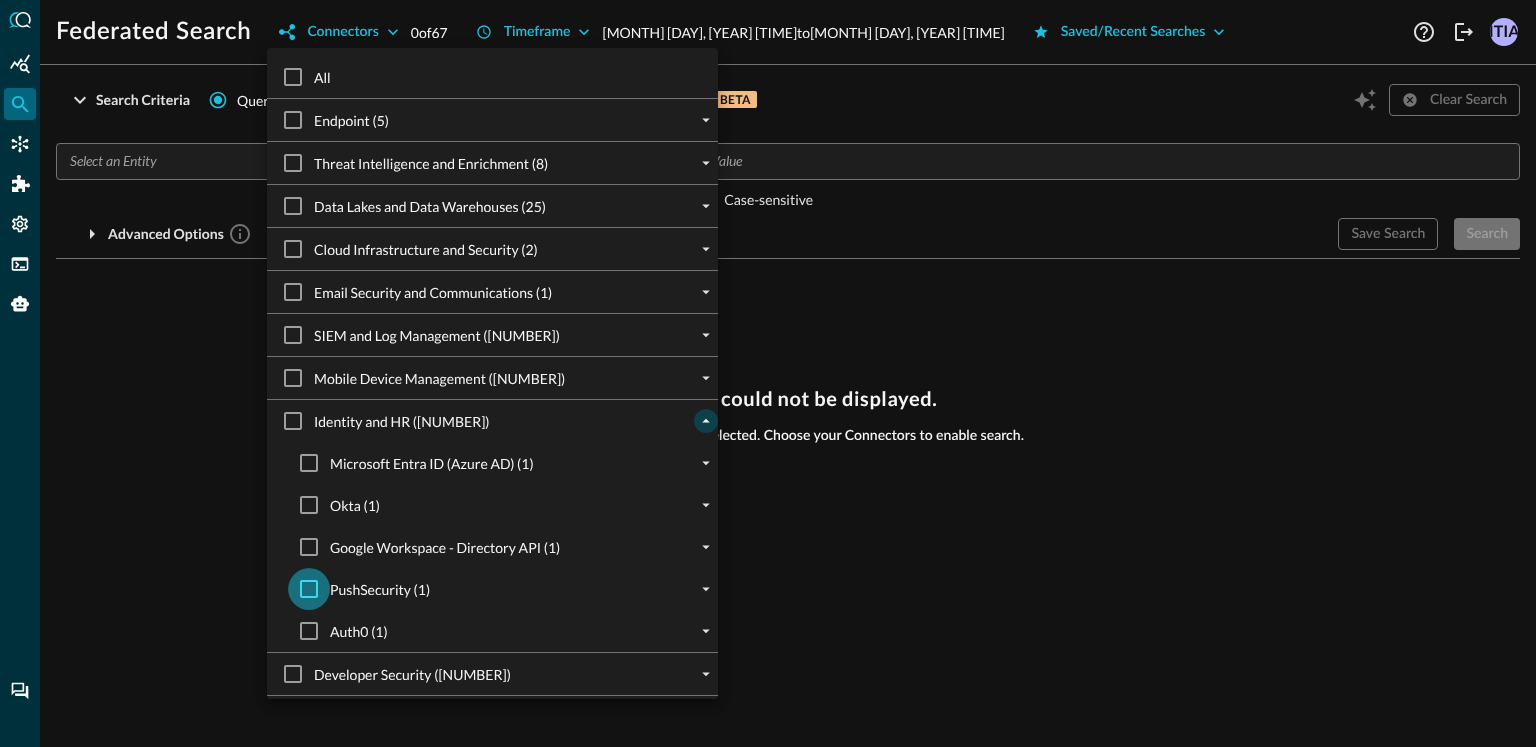 click on "PushSecurity (1)" at bounding box center (309, 589) 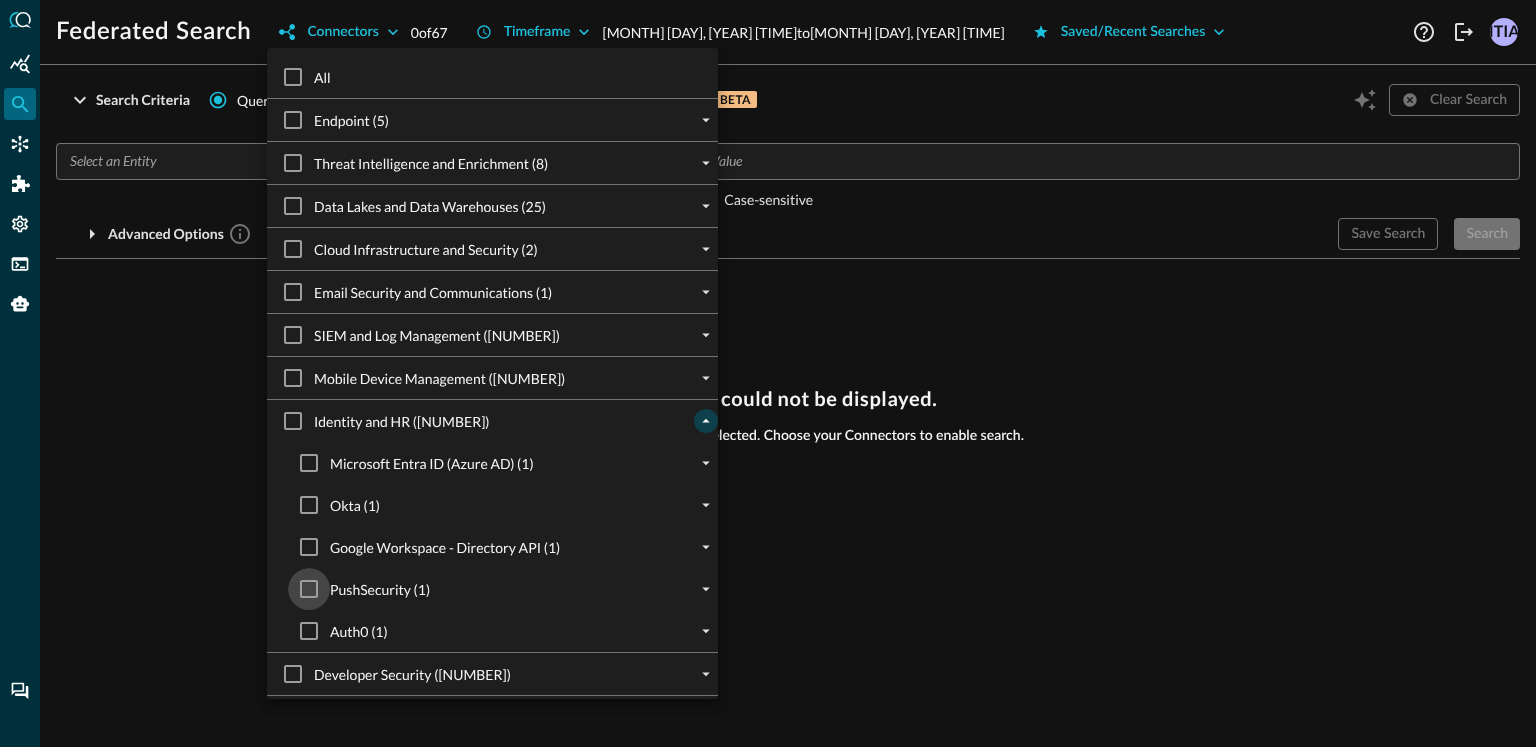 checkbox on "true" 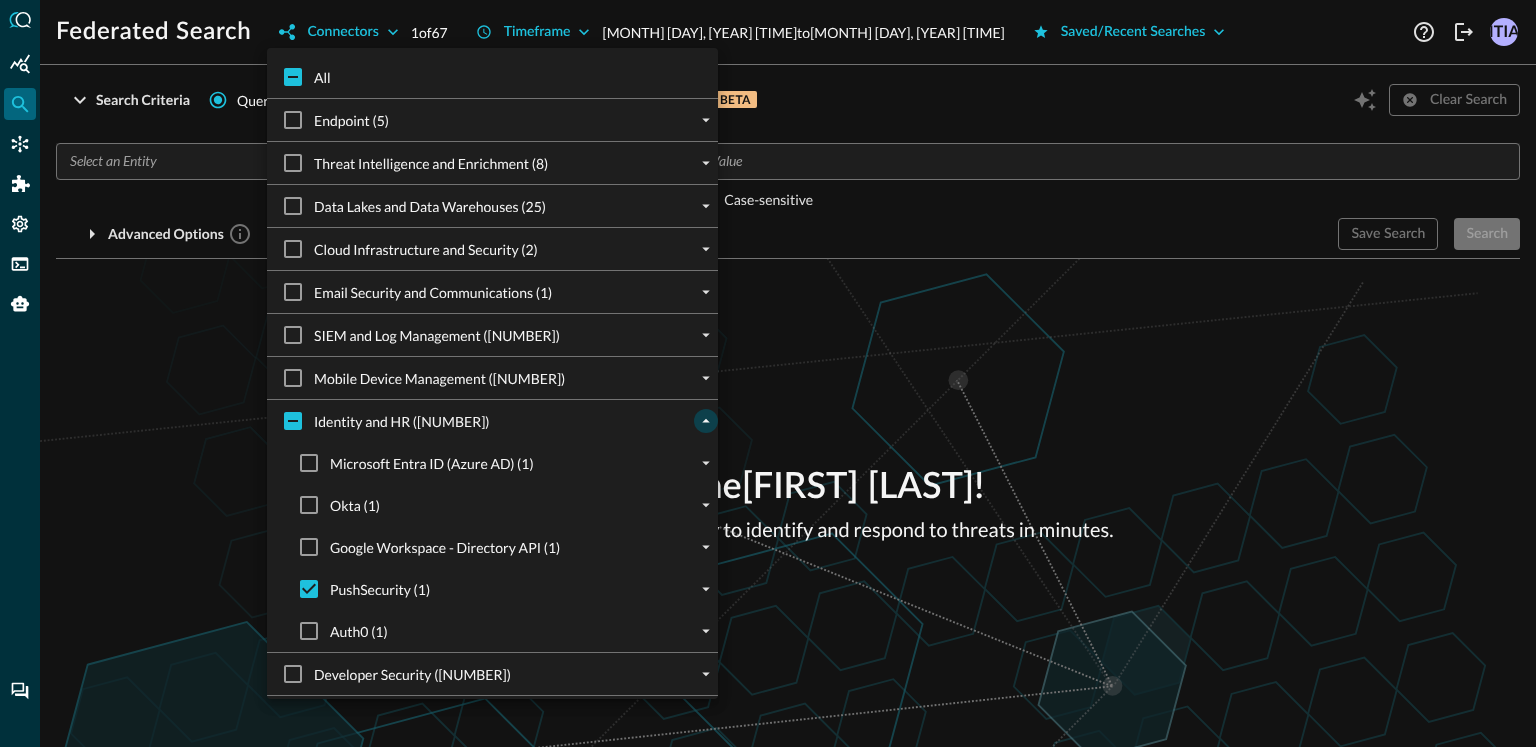 click at bounding box center (768, 373) 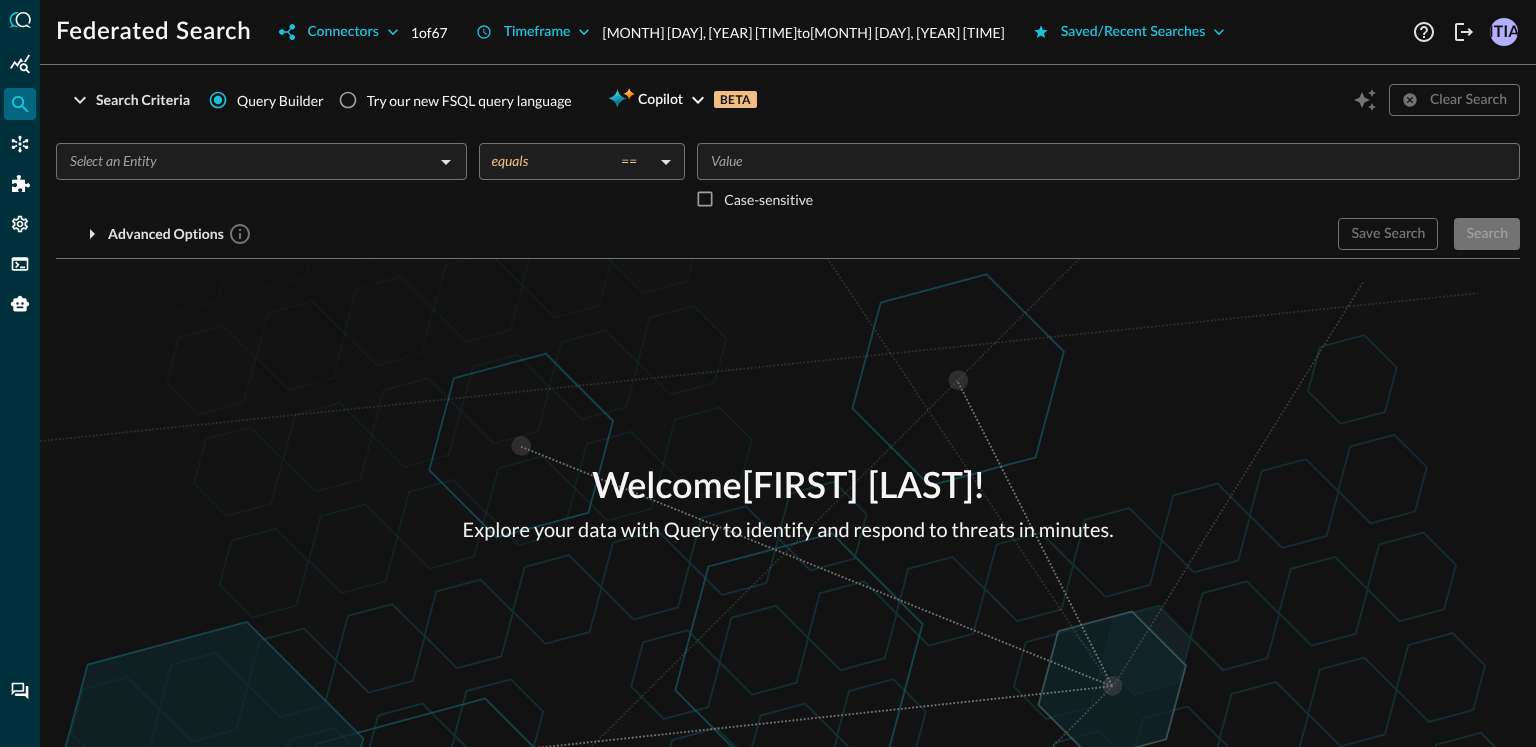 click on "​" at bounding box center (261, 161) 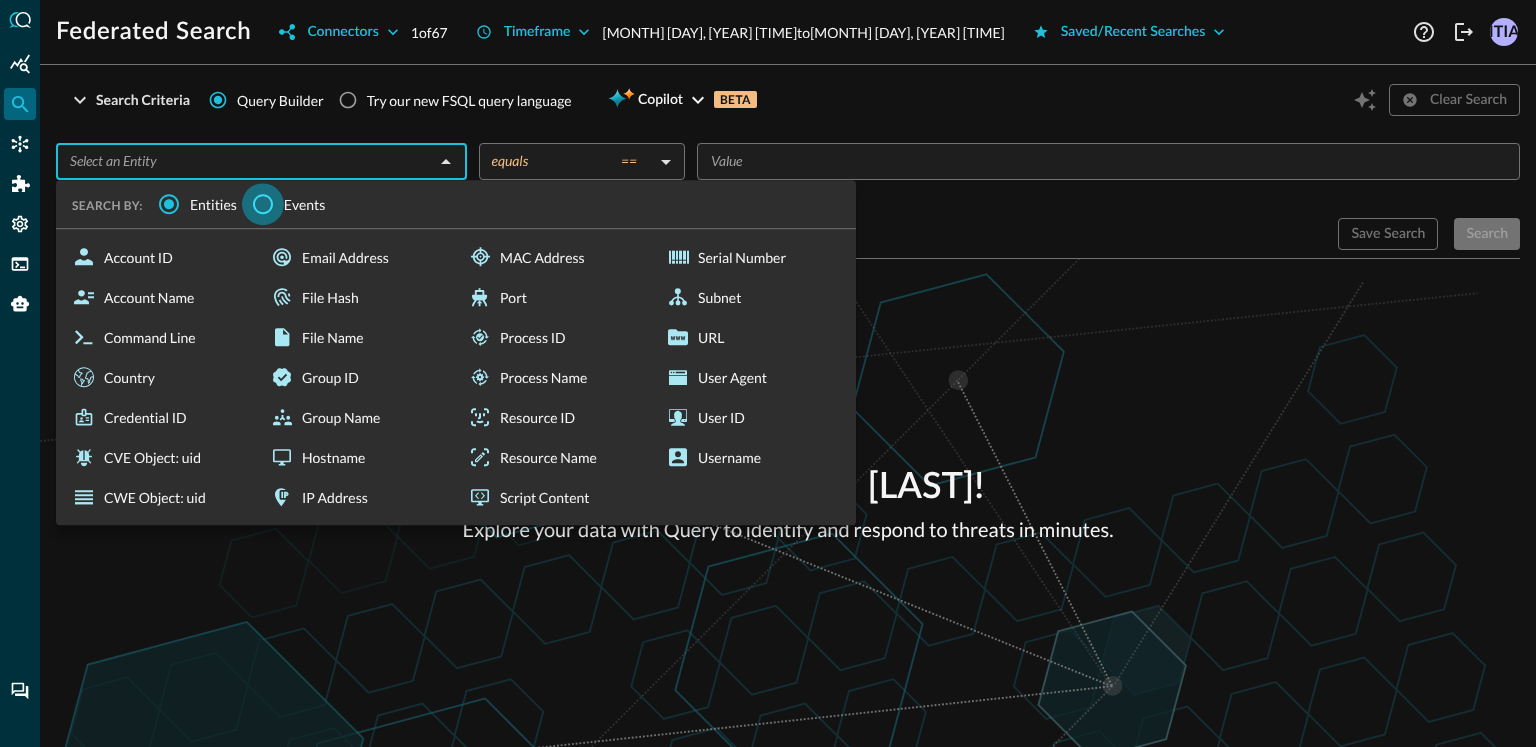 click on "Events" at bounding box center (263, 204) 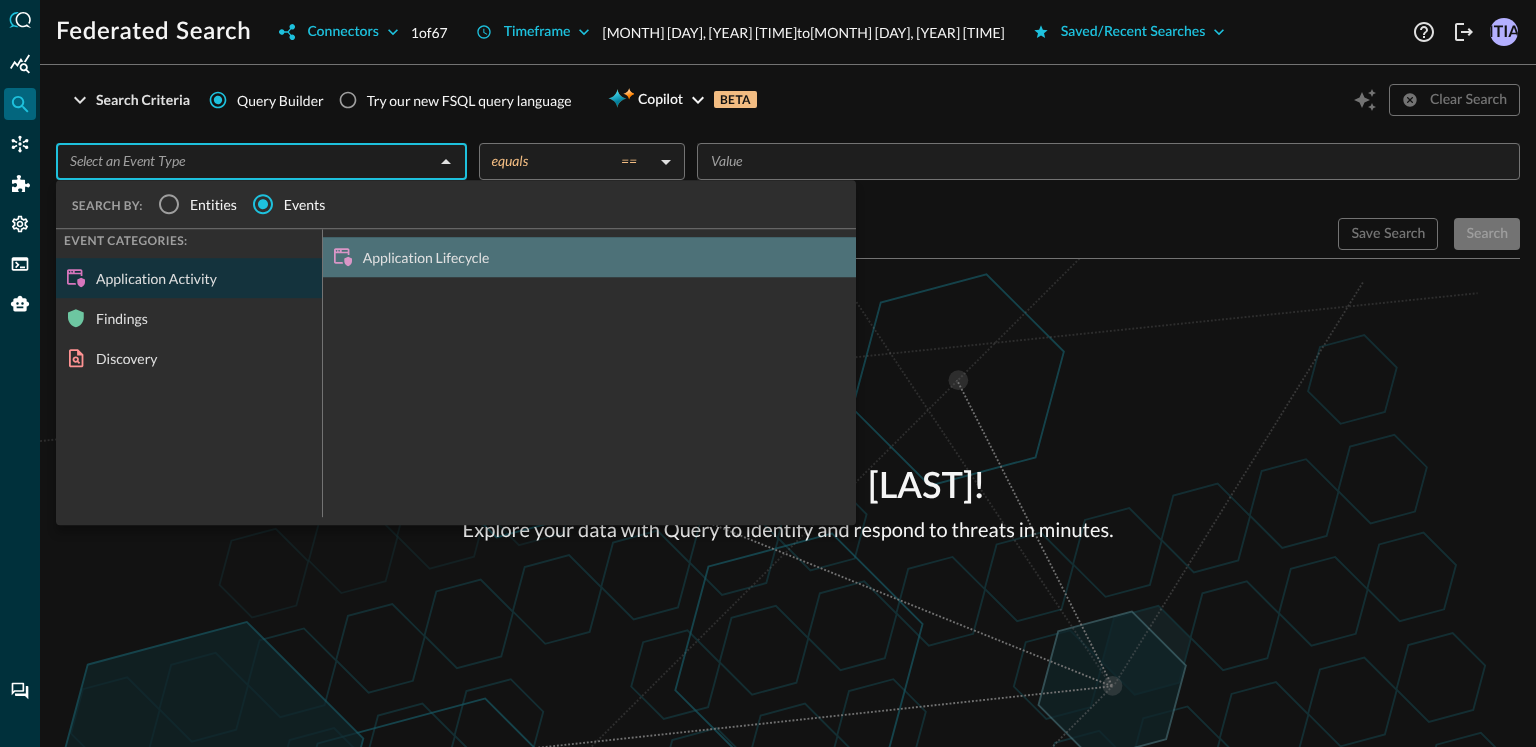 click on "Application Lifecycle" at bounding box center (589, 257) 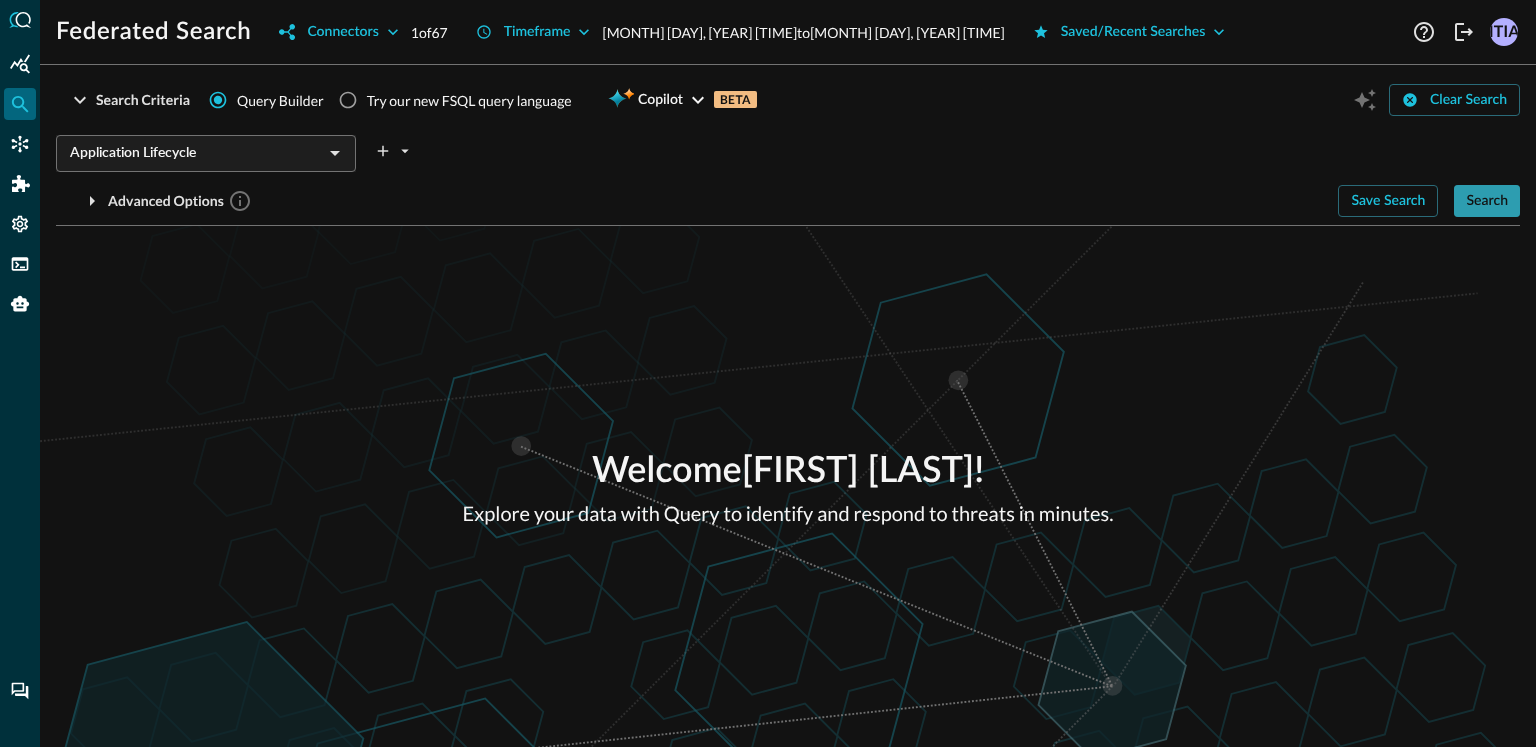 click on "Search" at bounding box center [1487, 201] 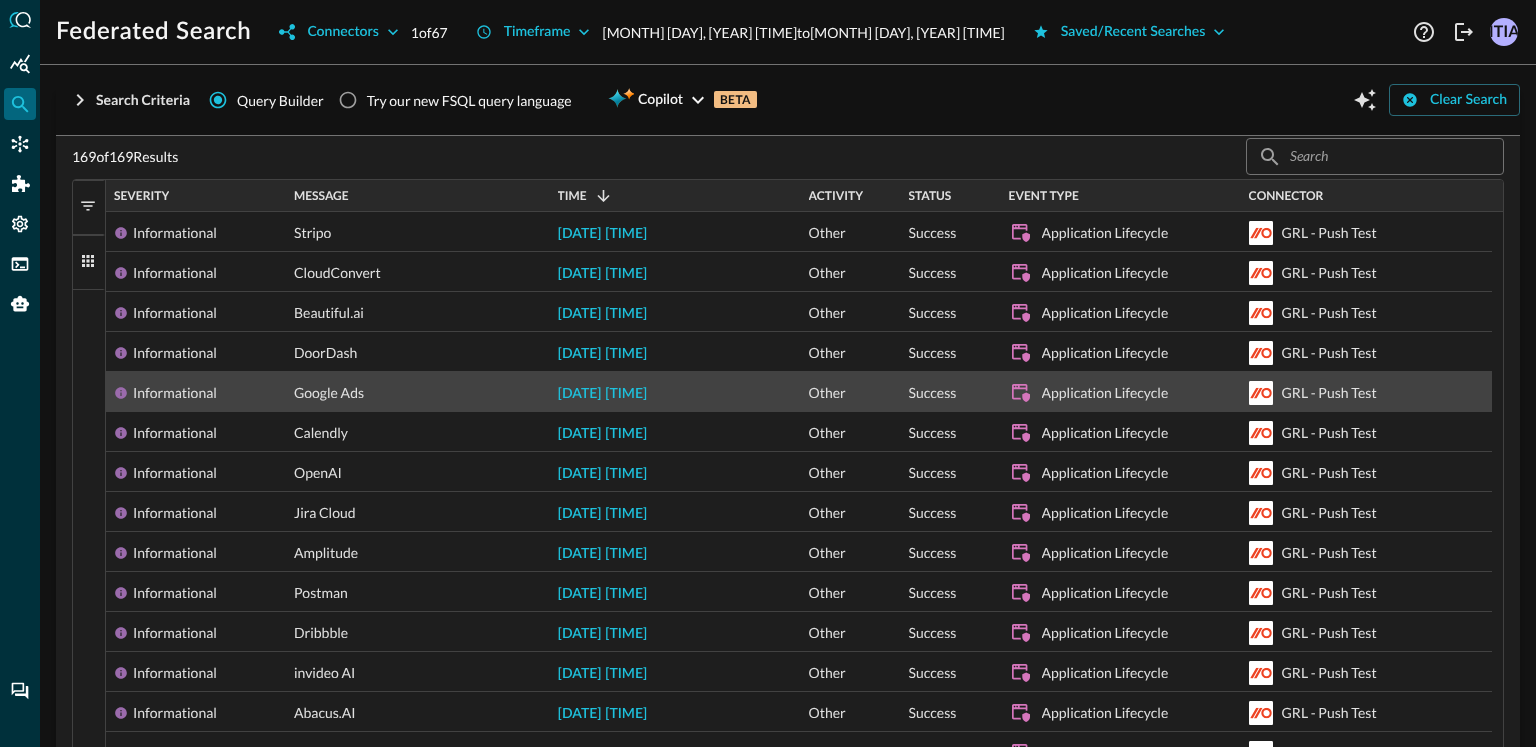 scroll, scrollTop: 411, scrollLeft: 0, axis: vertical 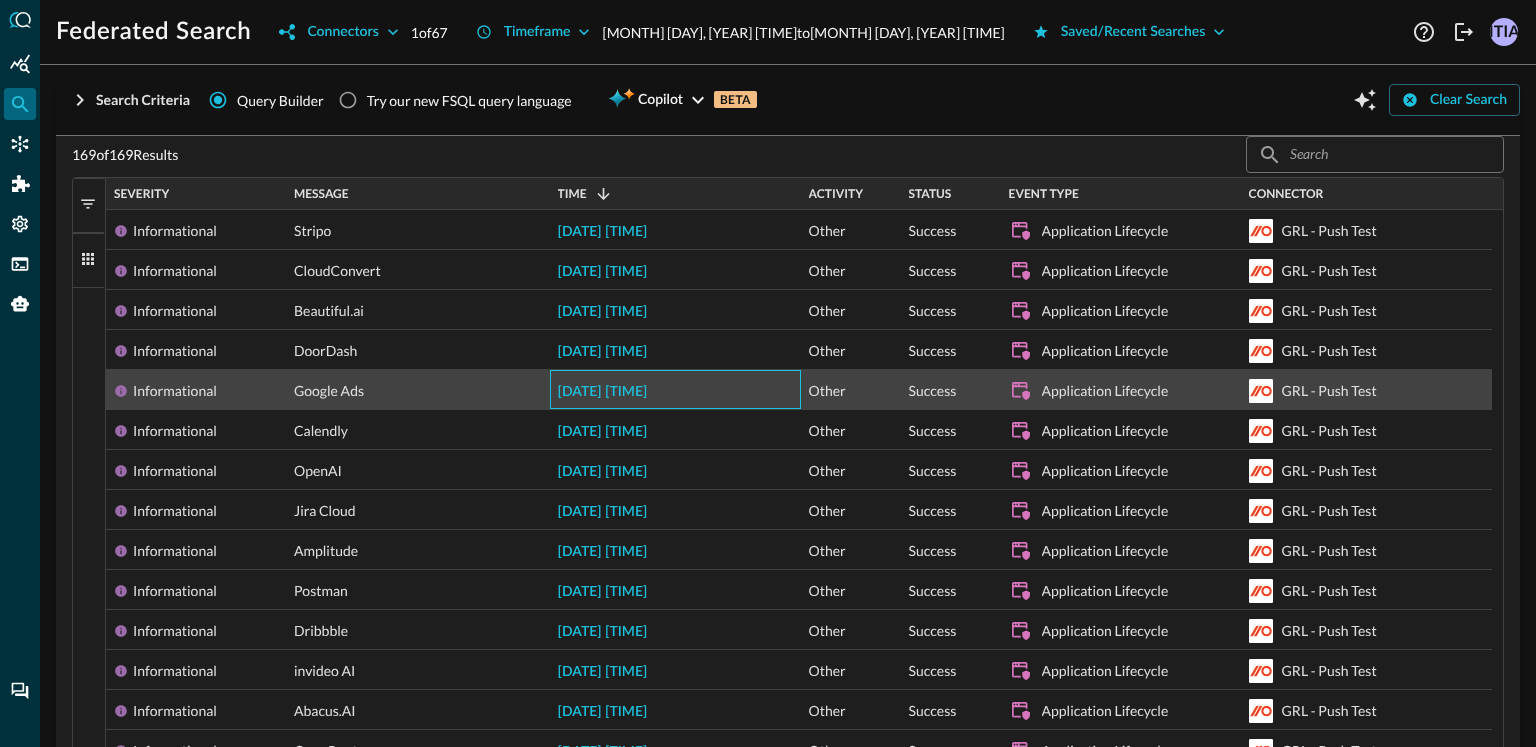 click on "[DATE] [TIME]" at bounding box center (603, 392) 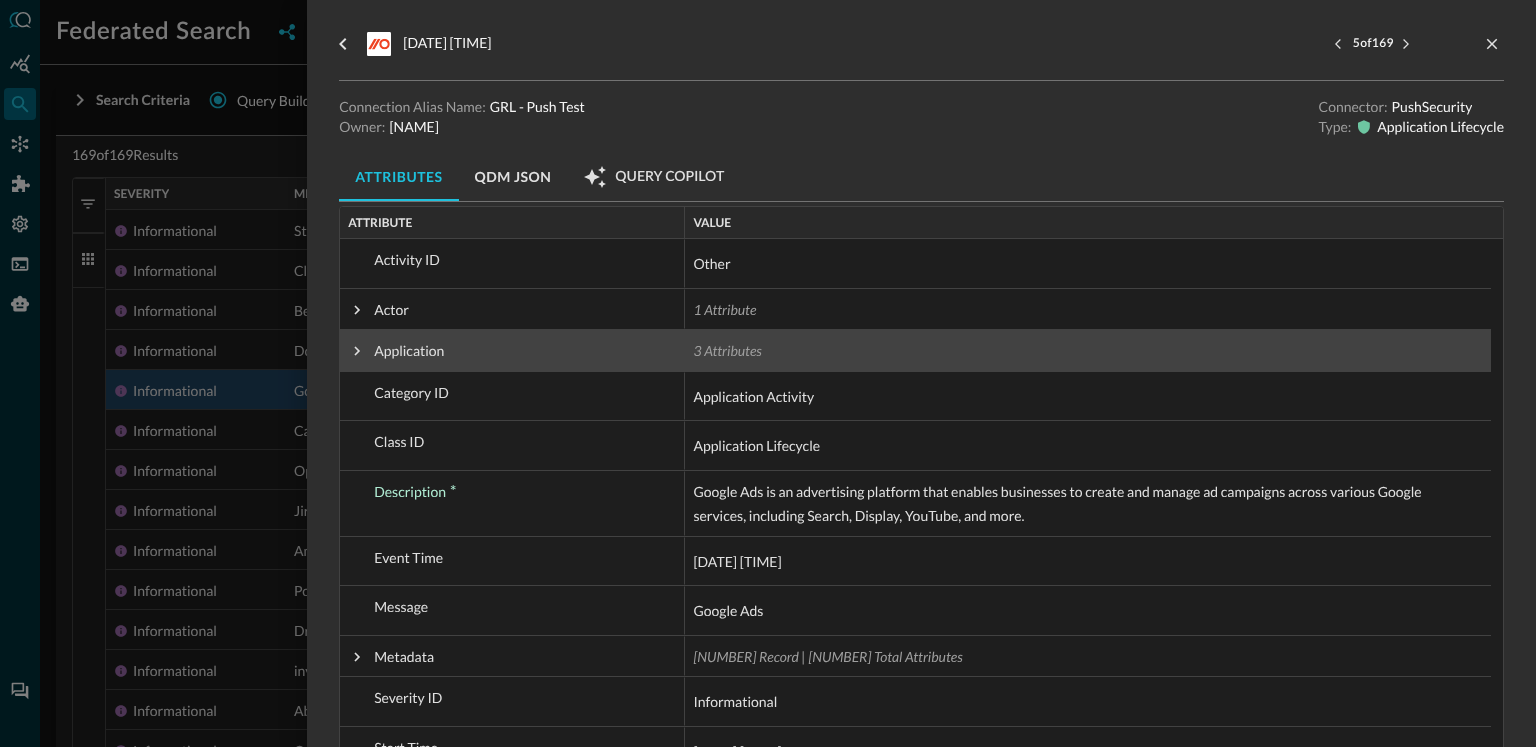scroll, scrollTop: 68, scrollLeft: 0, axis: vertical 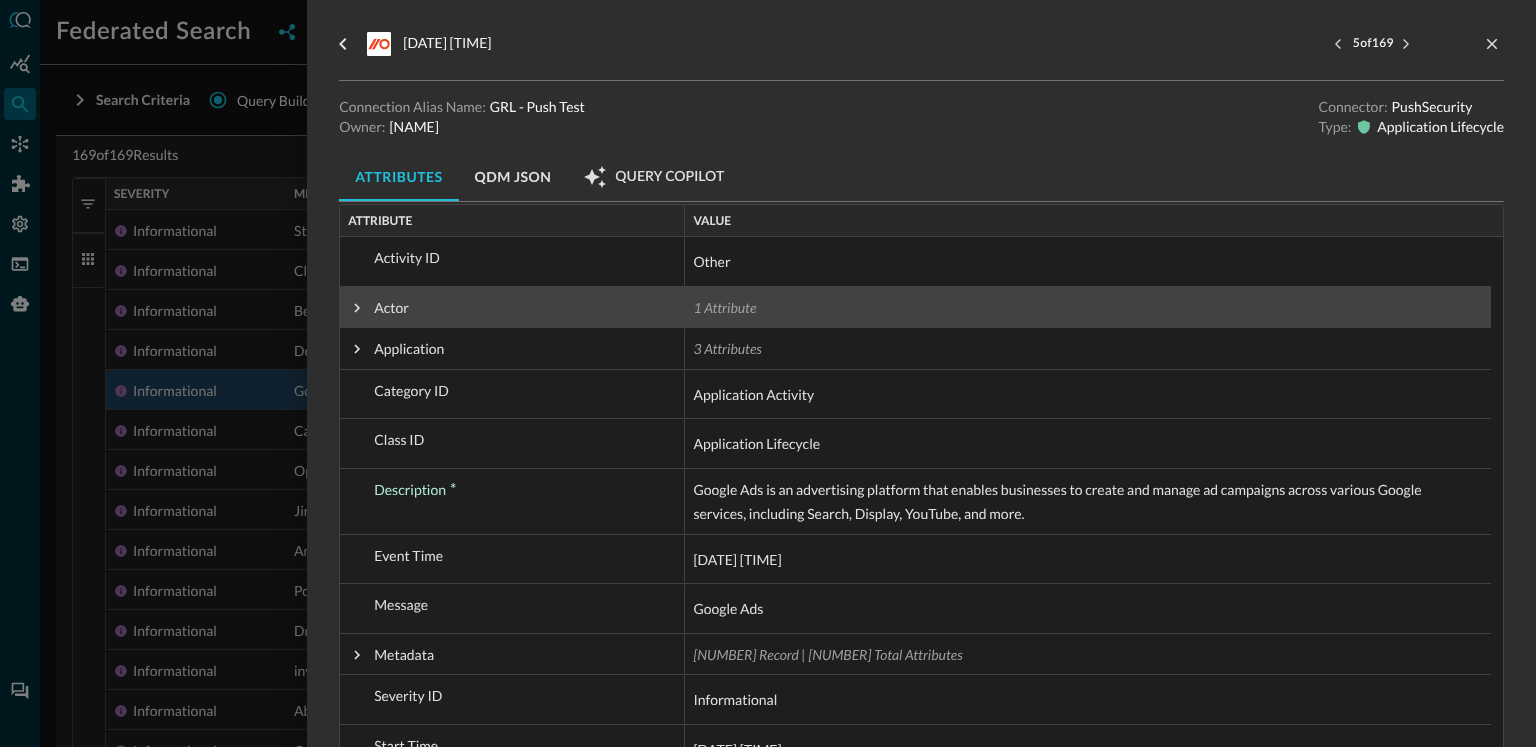 click on "Actor" at bounding box center (512, 307) 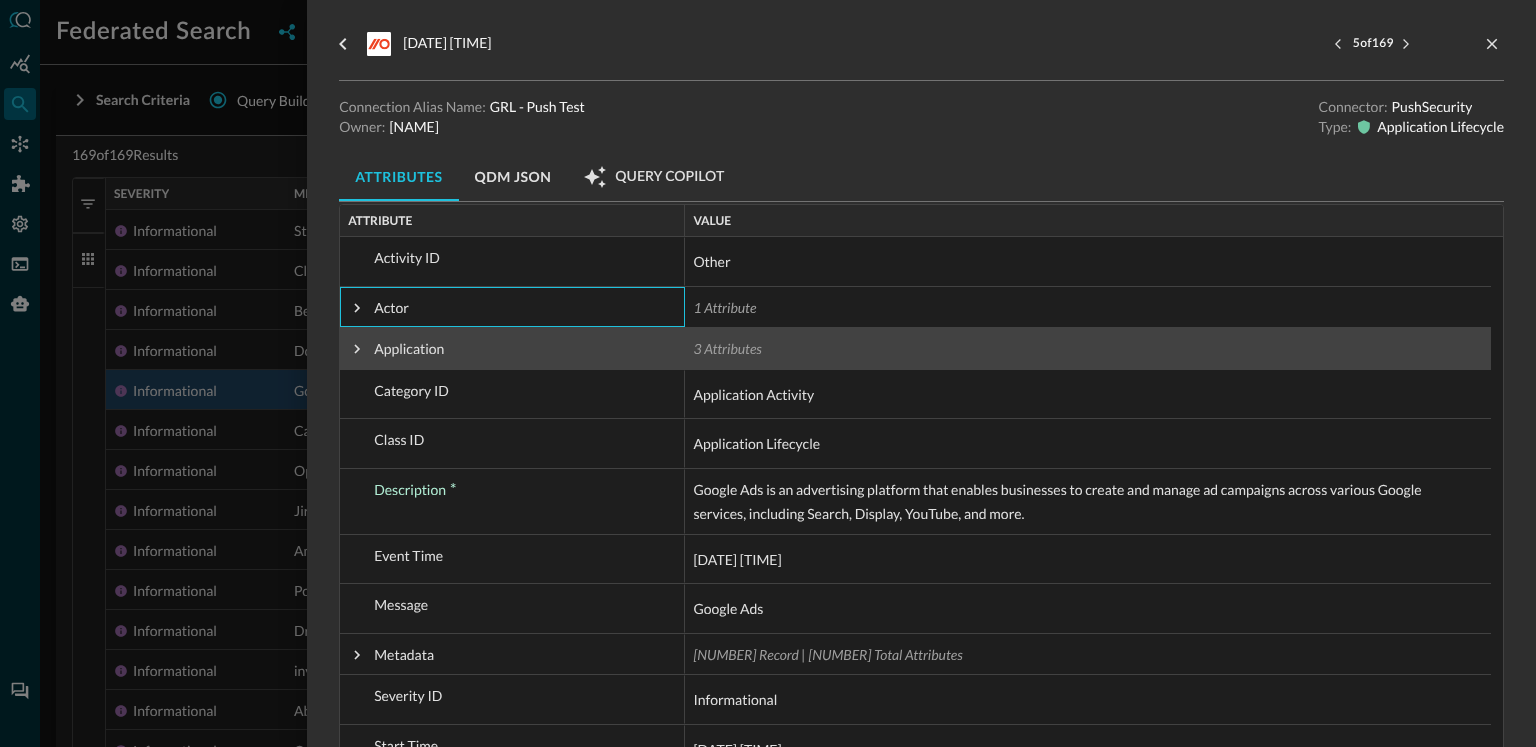 click at bounding box center (357, 349) 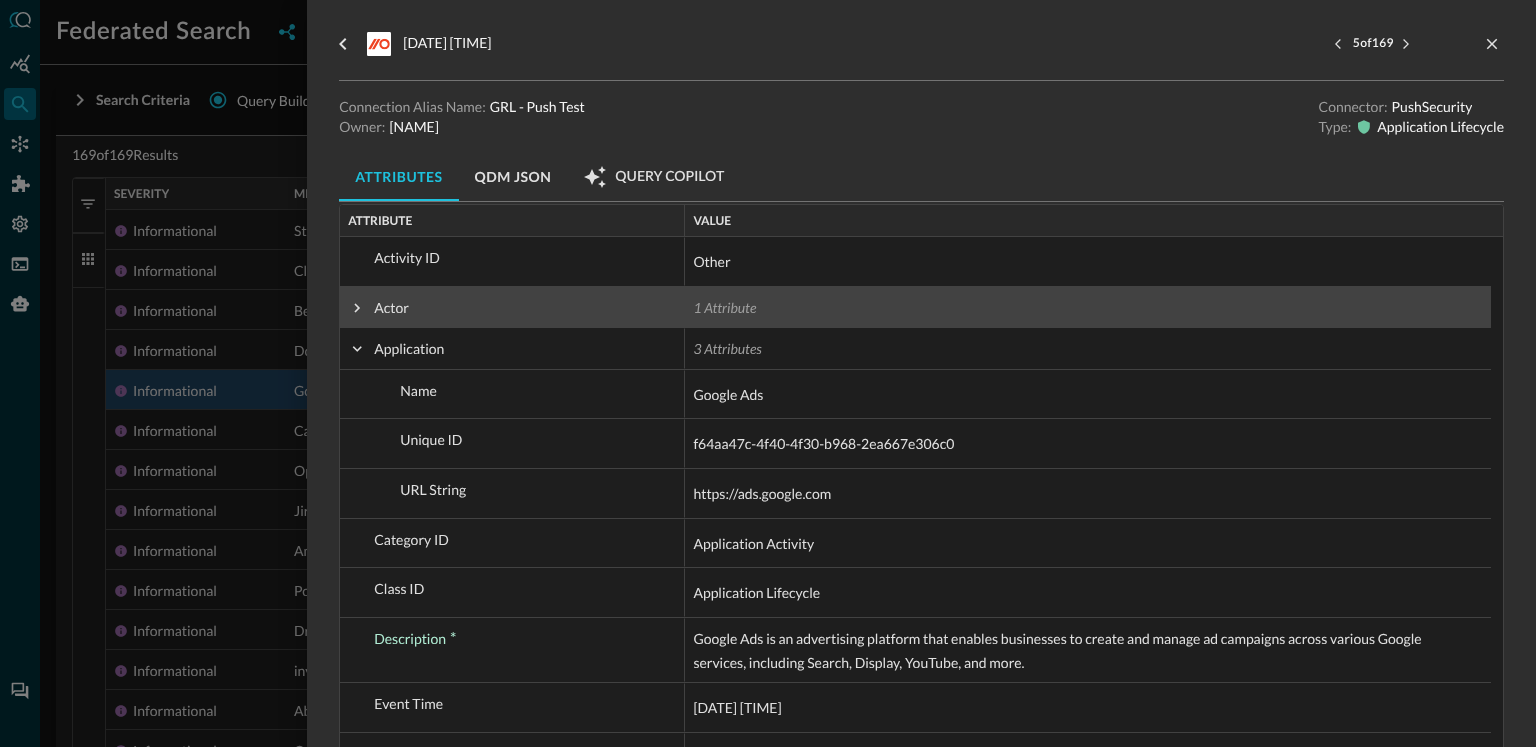 click at bounding box center (357, 308) 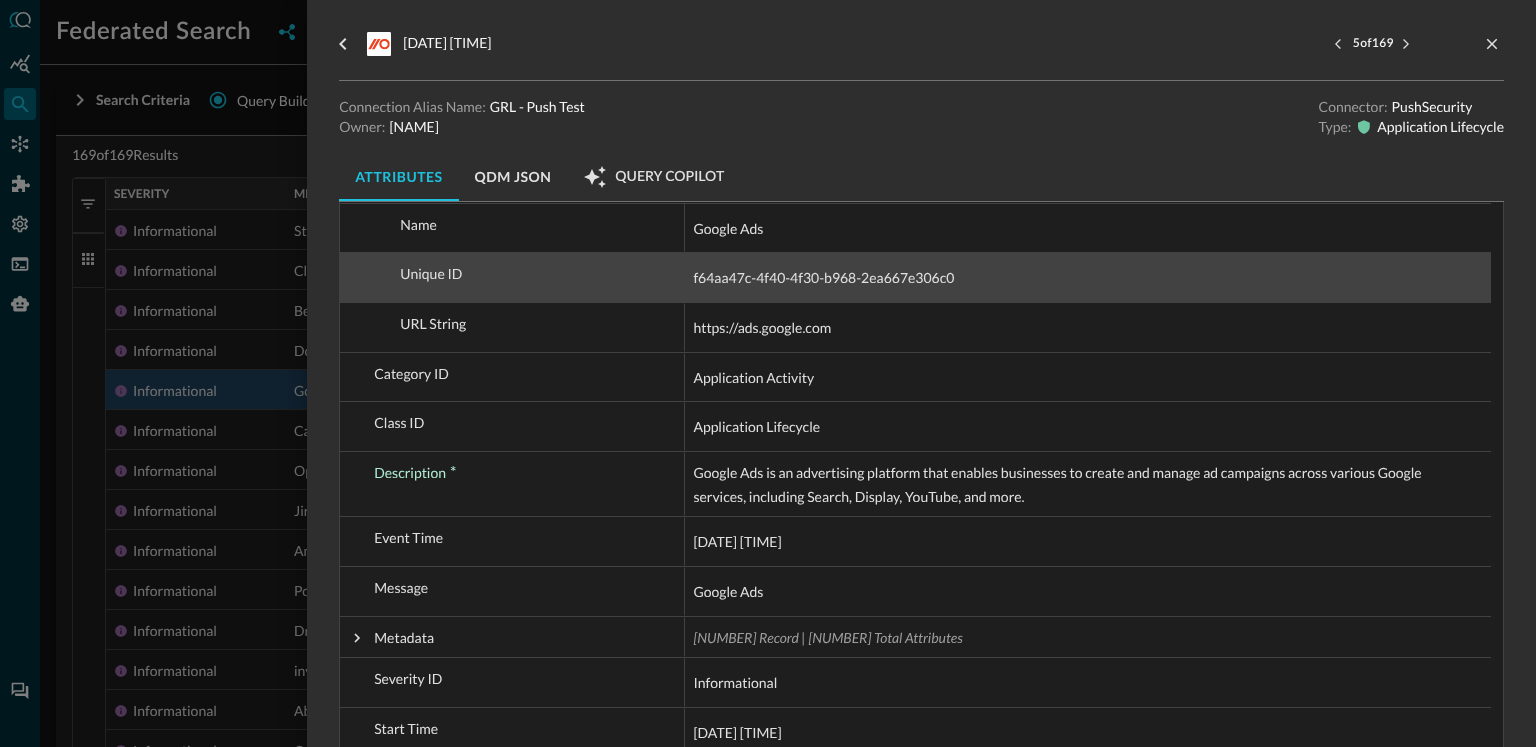 scroll, scrollTop: 364, scrollLeft: 0, axis: vertical 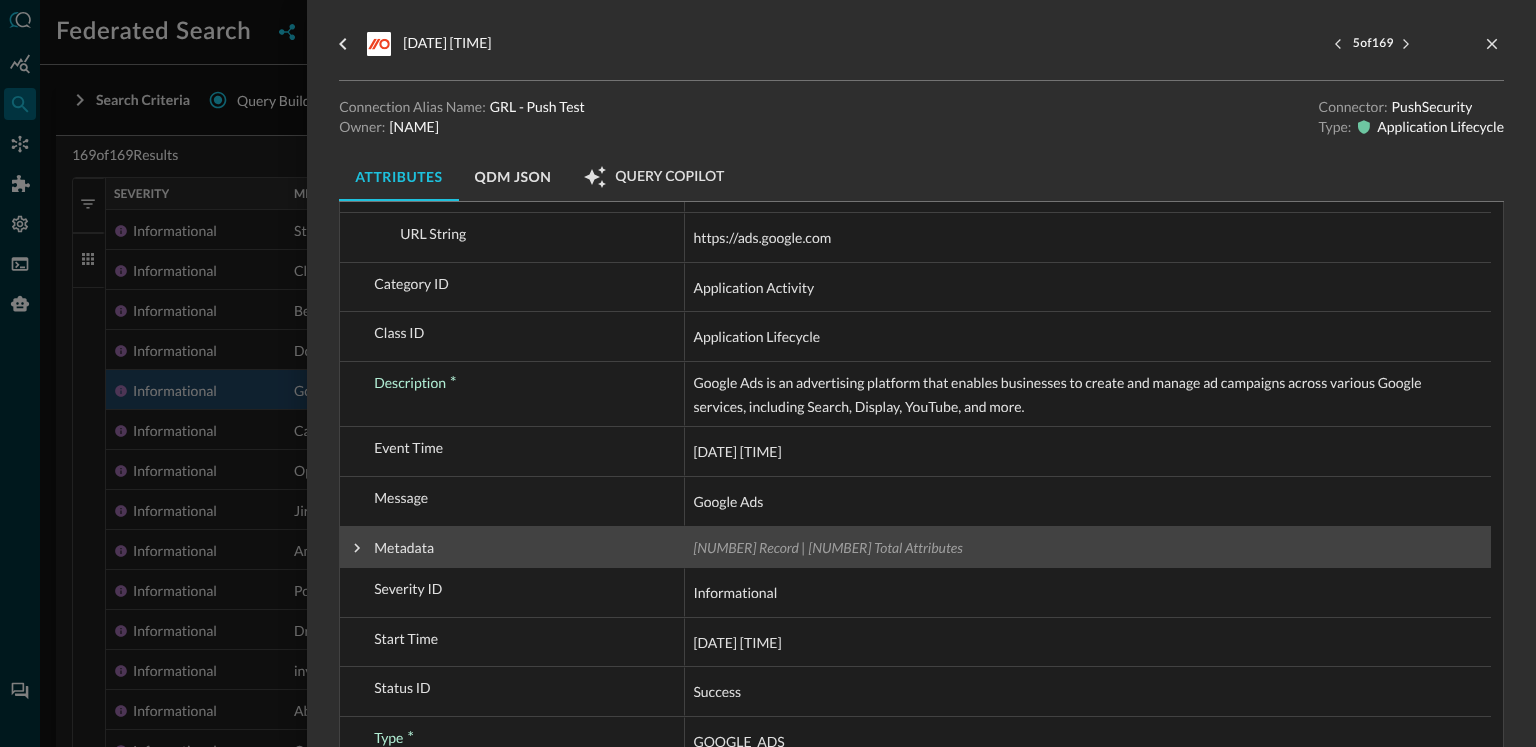 click at bounding box center (357, 548) 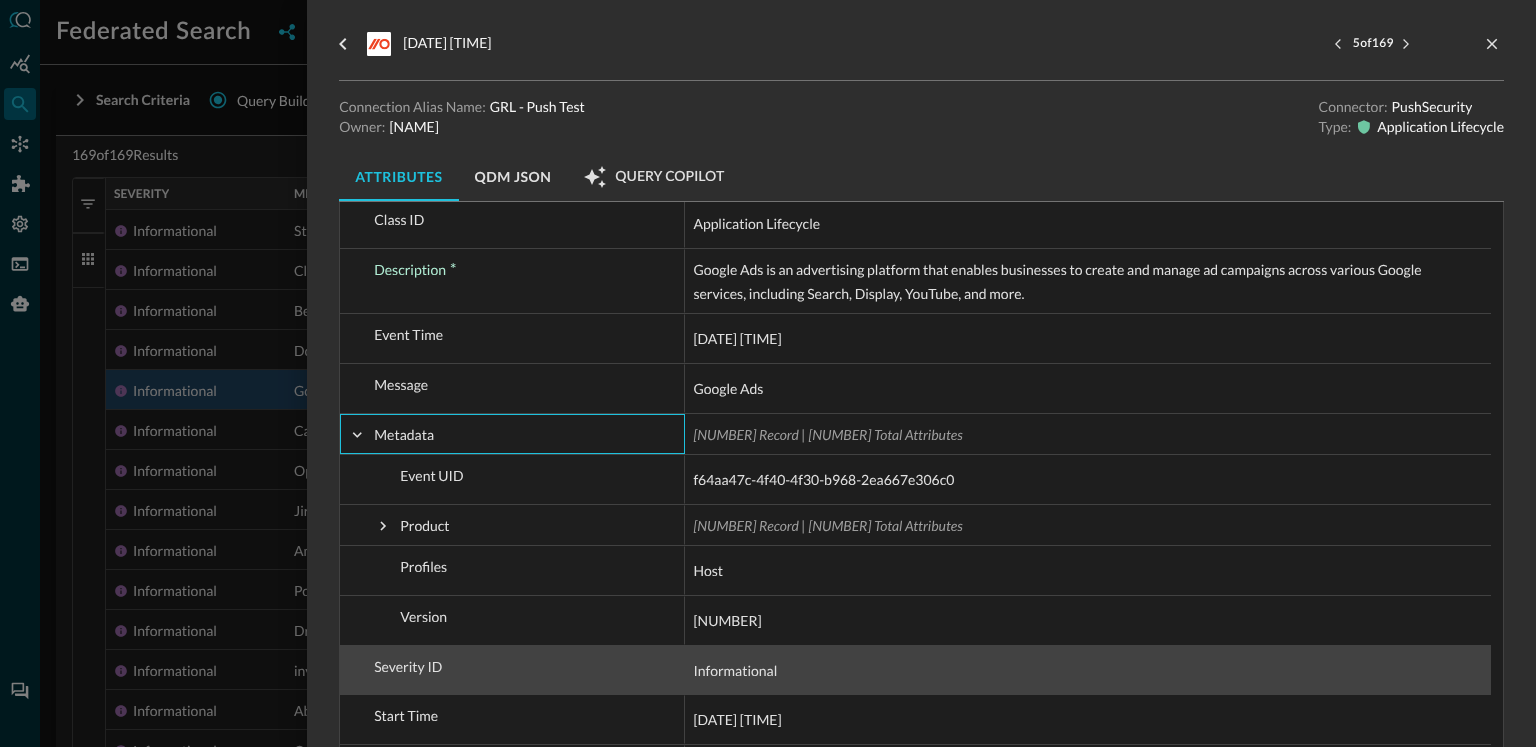 scroll, scrollTop: 667, scrollLeft: 0, axis: vertical 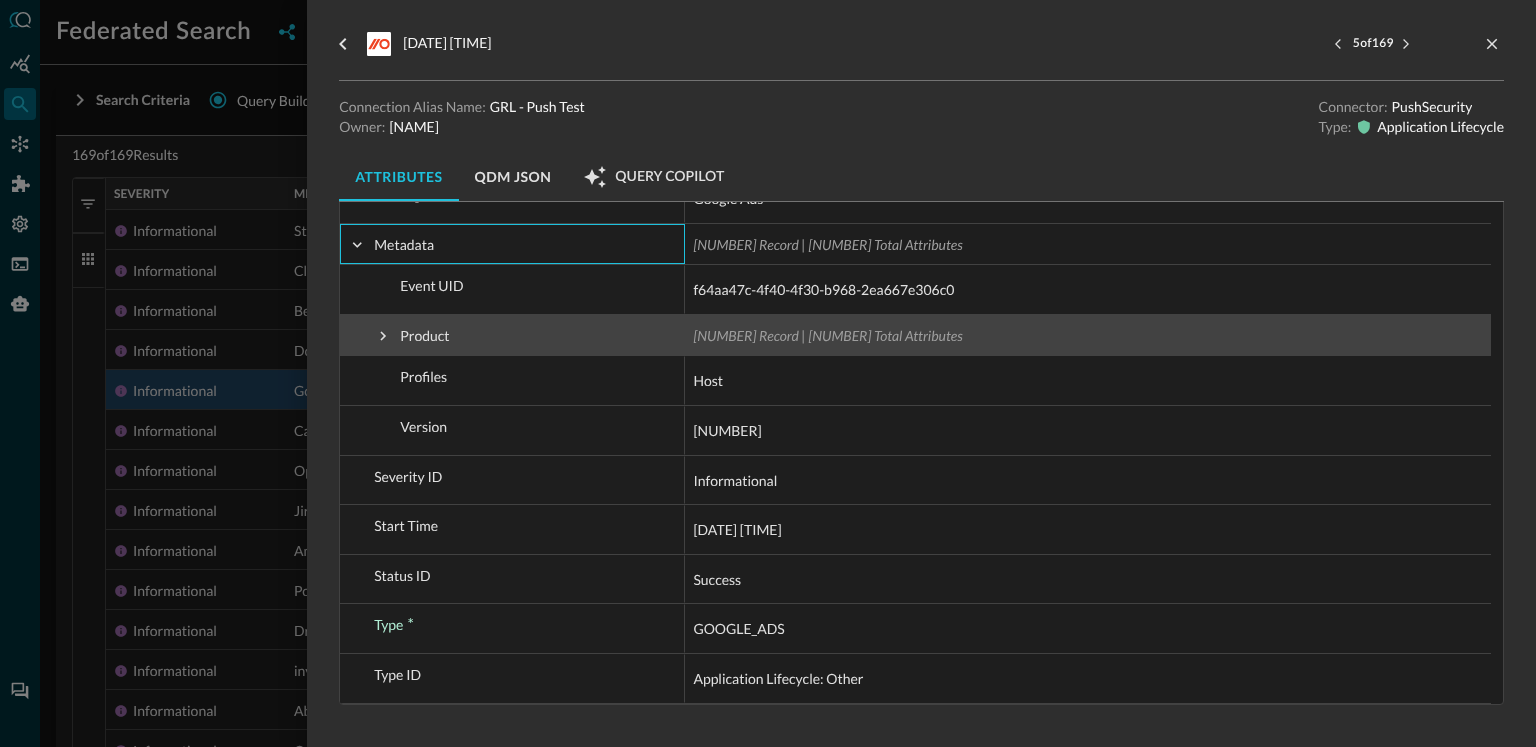click at bounding box center (383, 336) 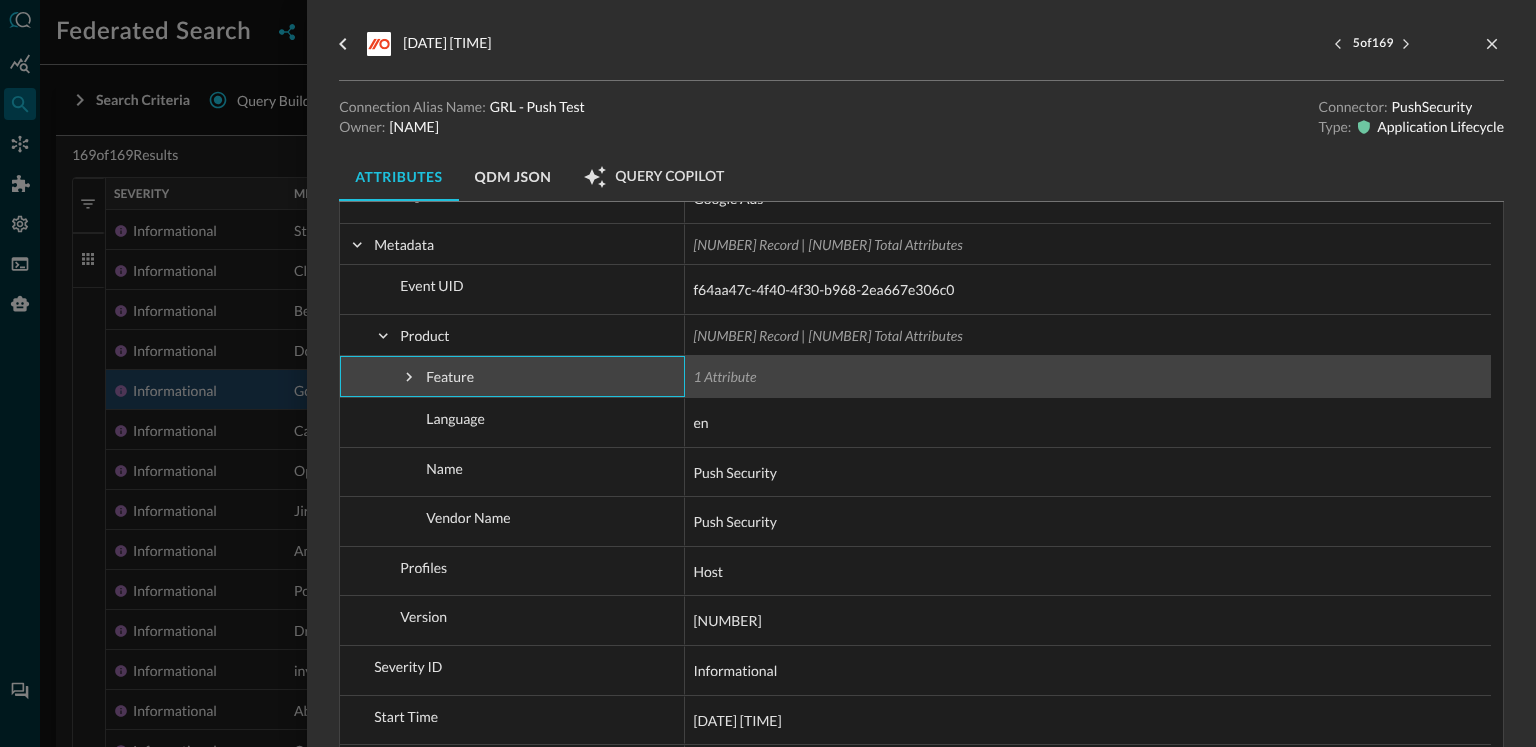 click at bounding box center (409, 377) 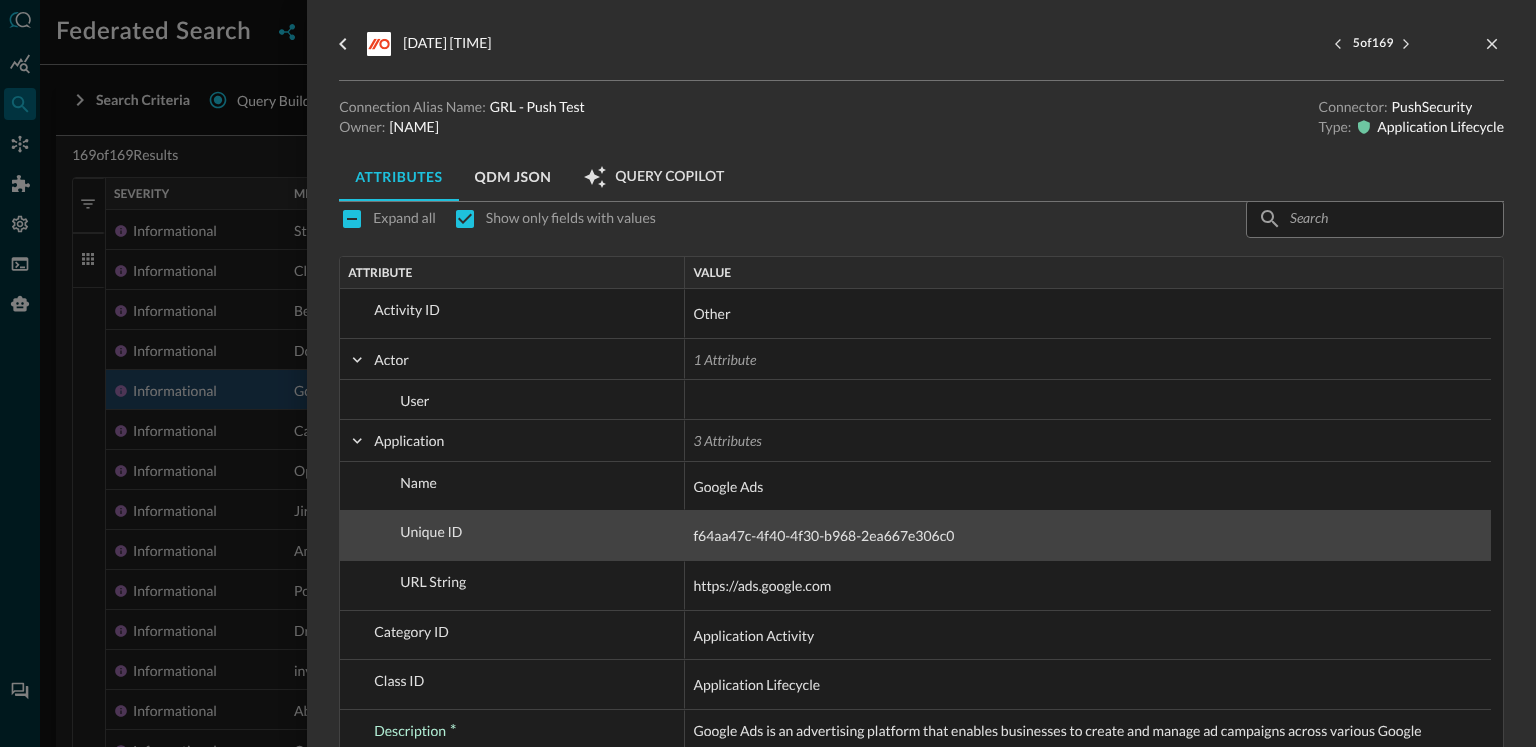 scroll, scrollTop: 16, scrollLeft: 0, axis: vertical 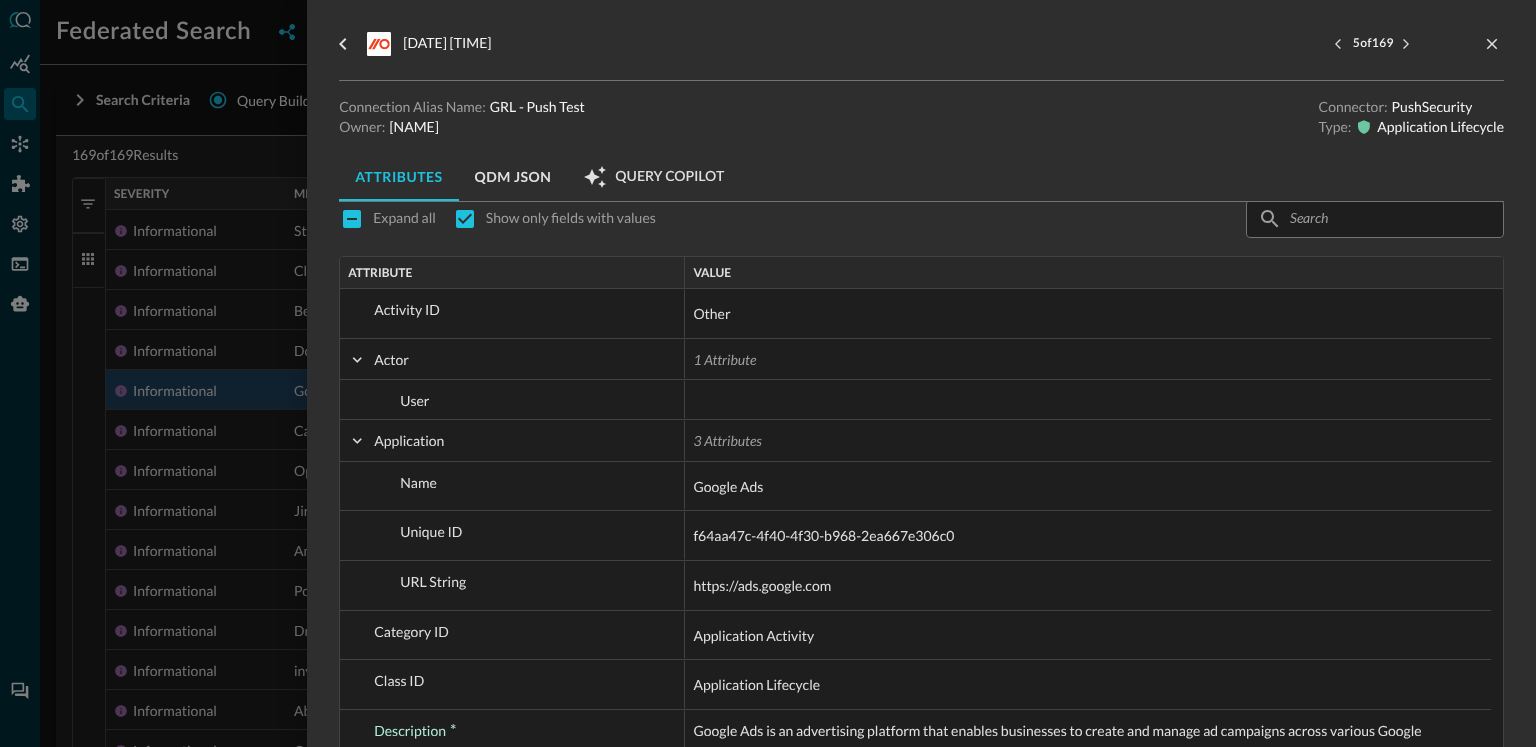 click at bounding box center [768, 373] 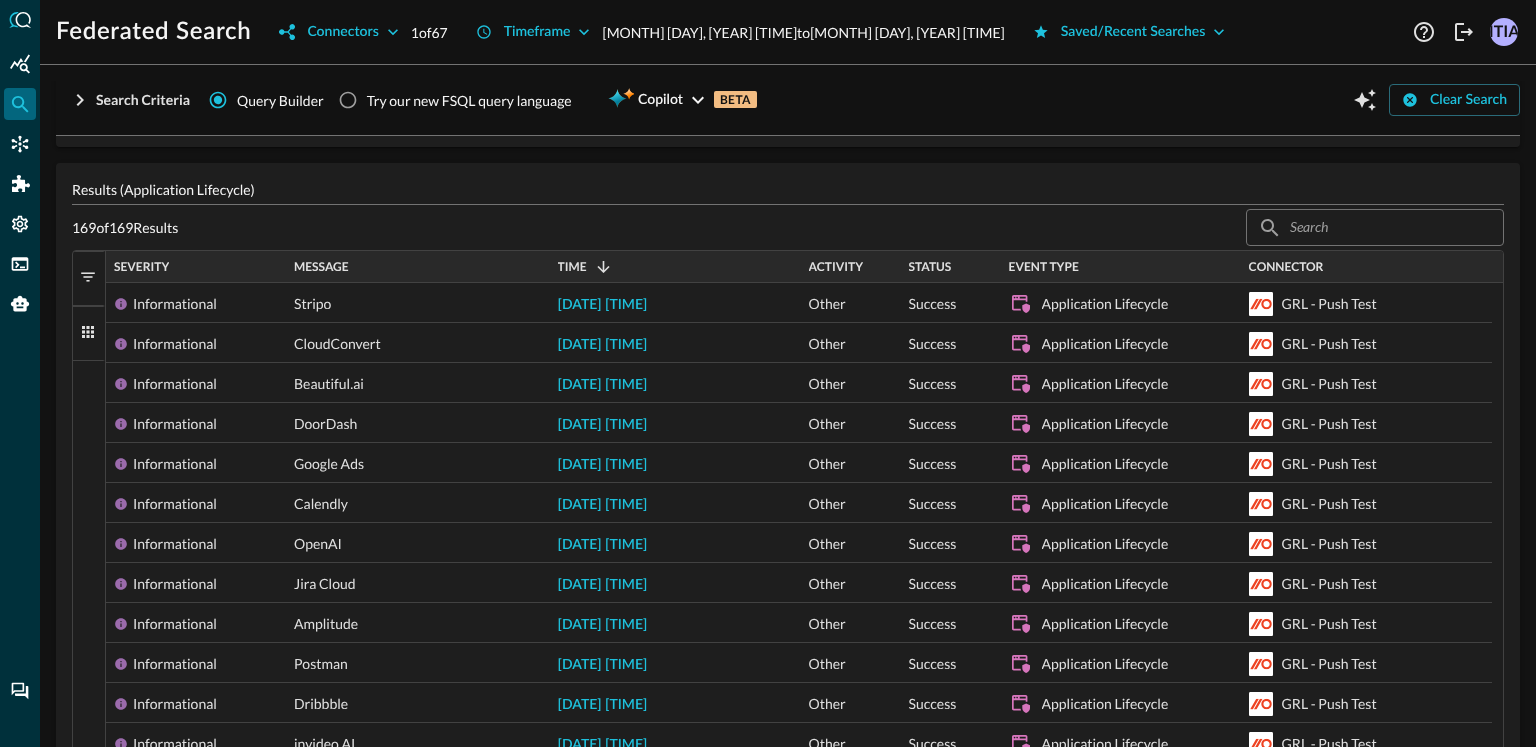 scroll, scrollTop: 256, scrollLeft: 0, axis: vertical 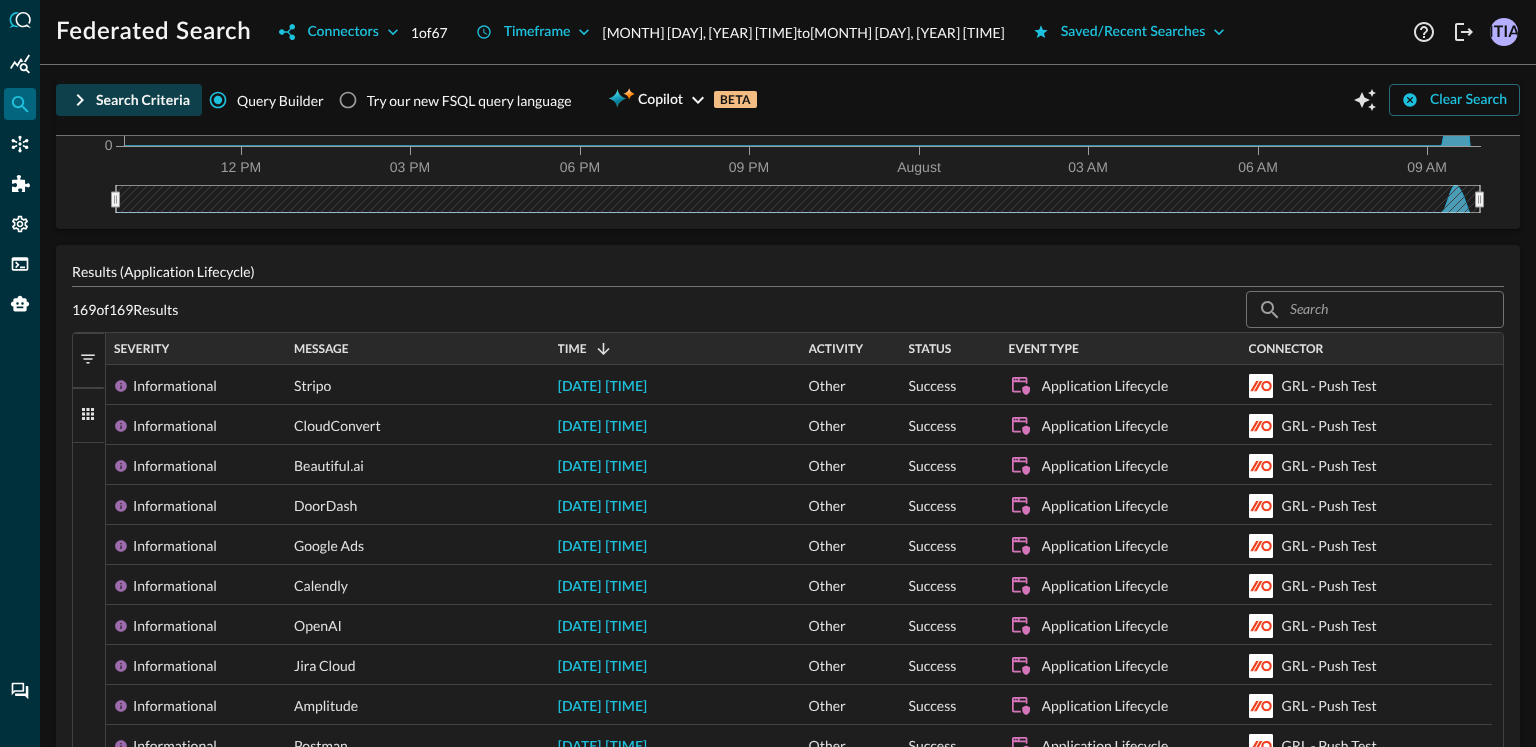 click on "Search Criteria" at bounding box center (129, 100) 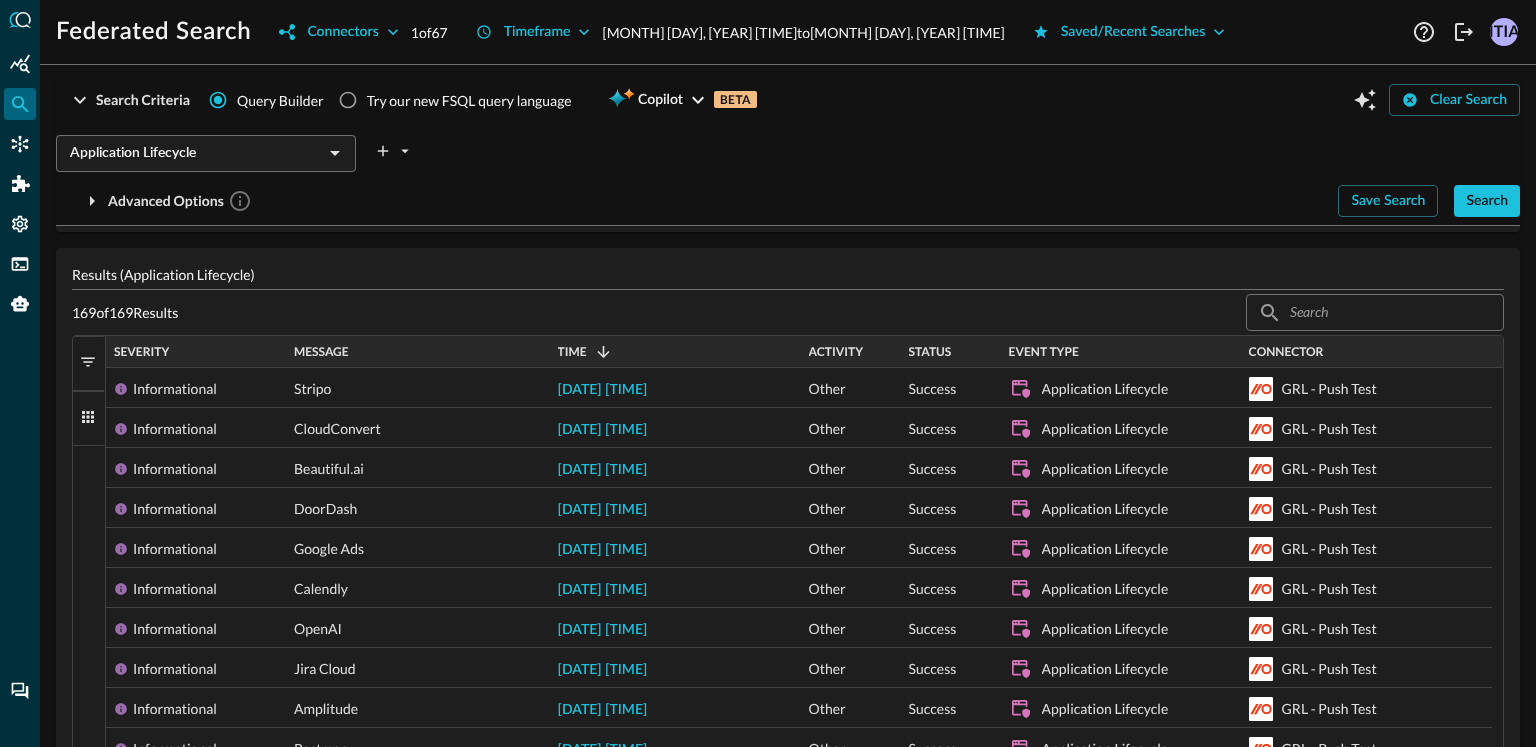 scroll, scrollTop: 346, scrollLeft: 0, axis: vertical 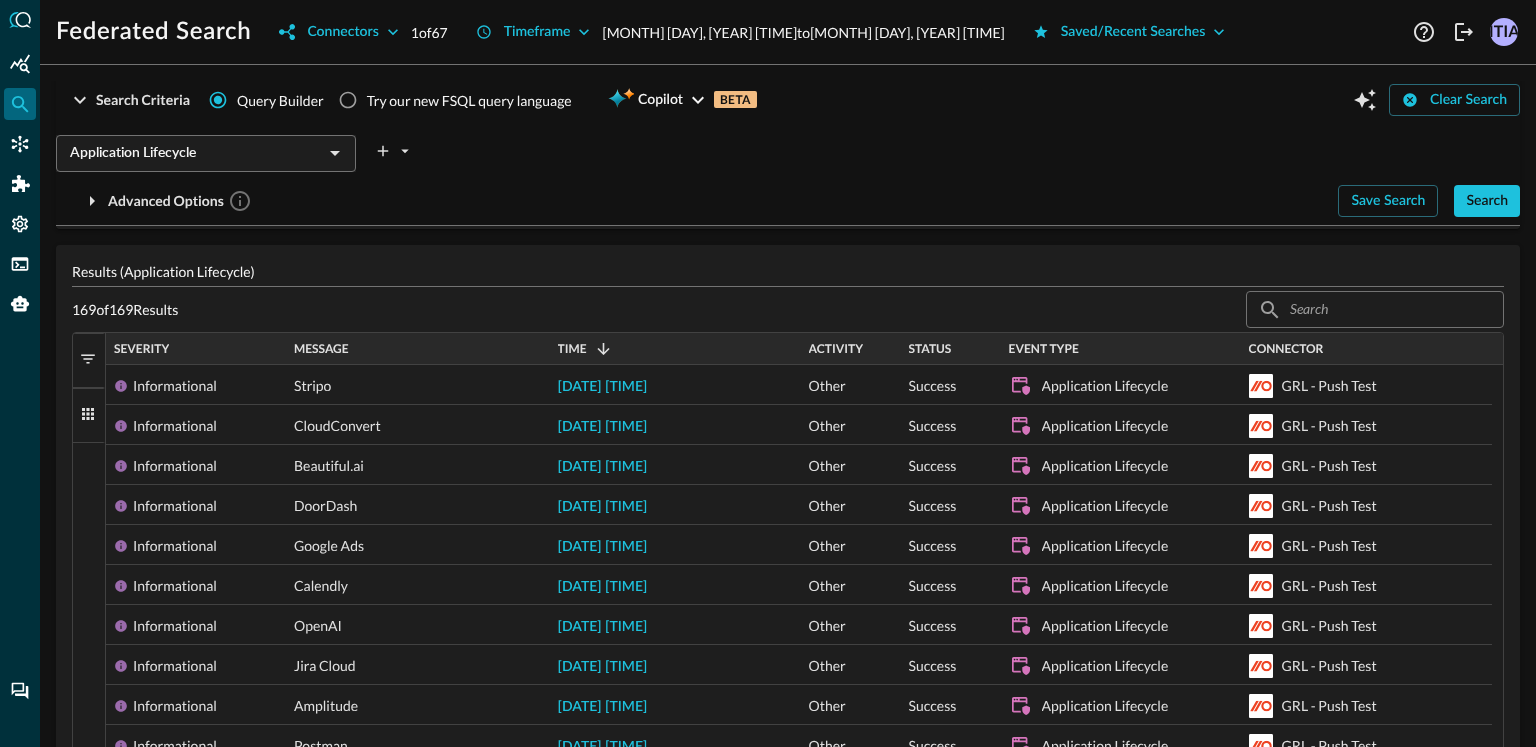 click on "Application Lifecycle" at bounding box center [189, 153] 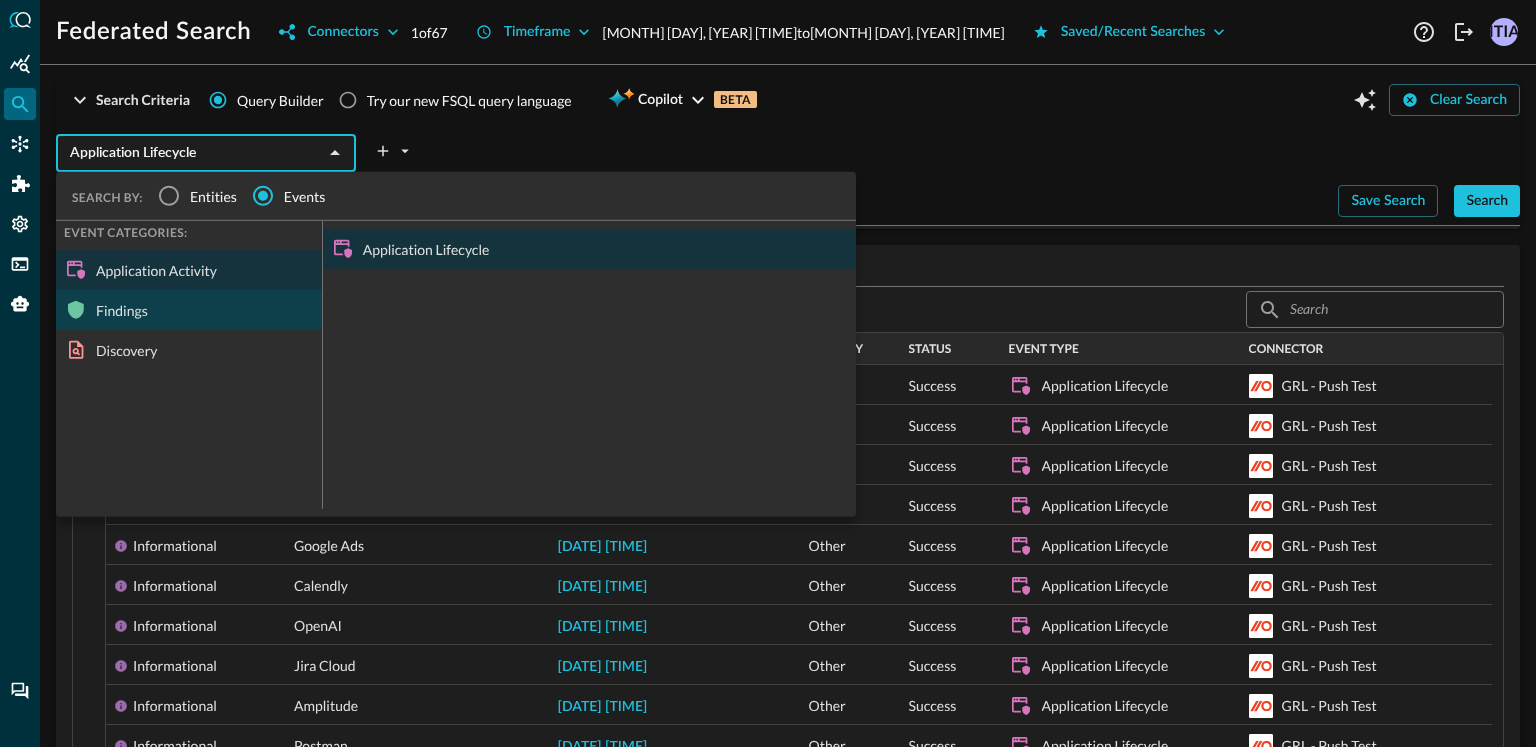 click on "Findings" at bounding box center [189, 310] 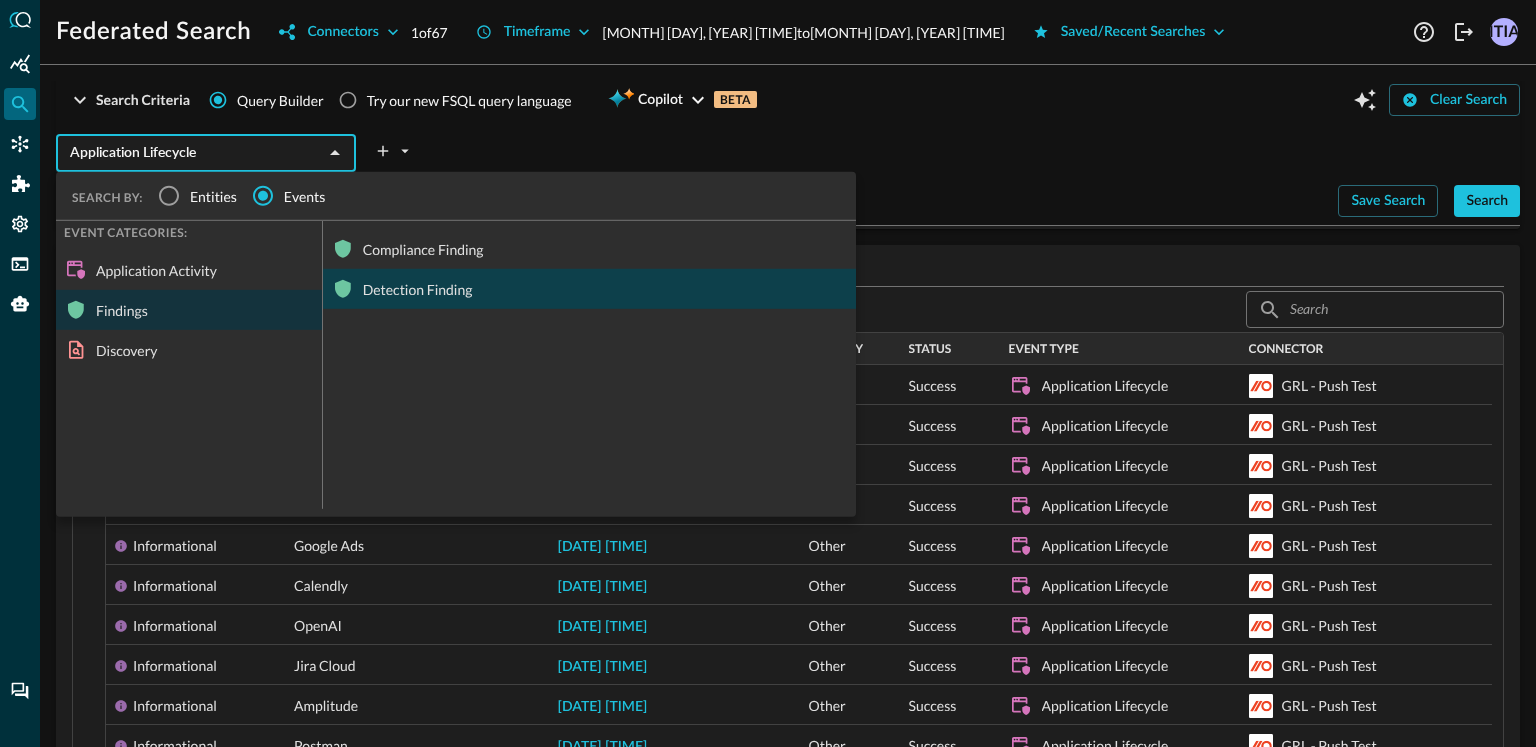 click on "Detection Finding" at bounding box center (589, 289) 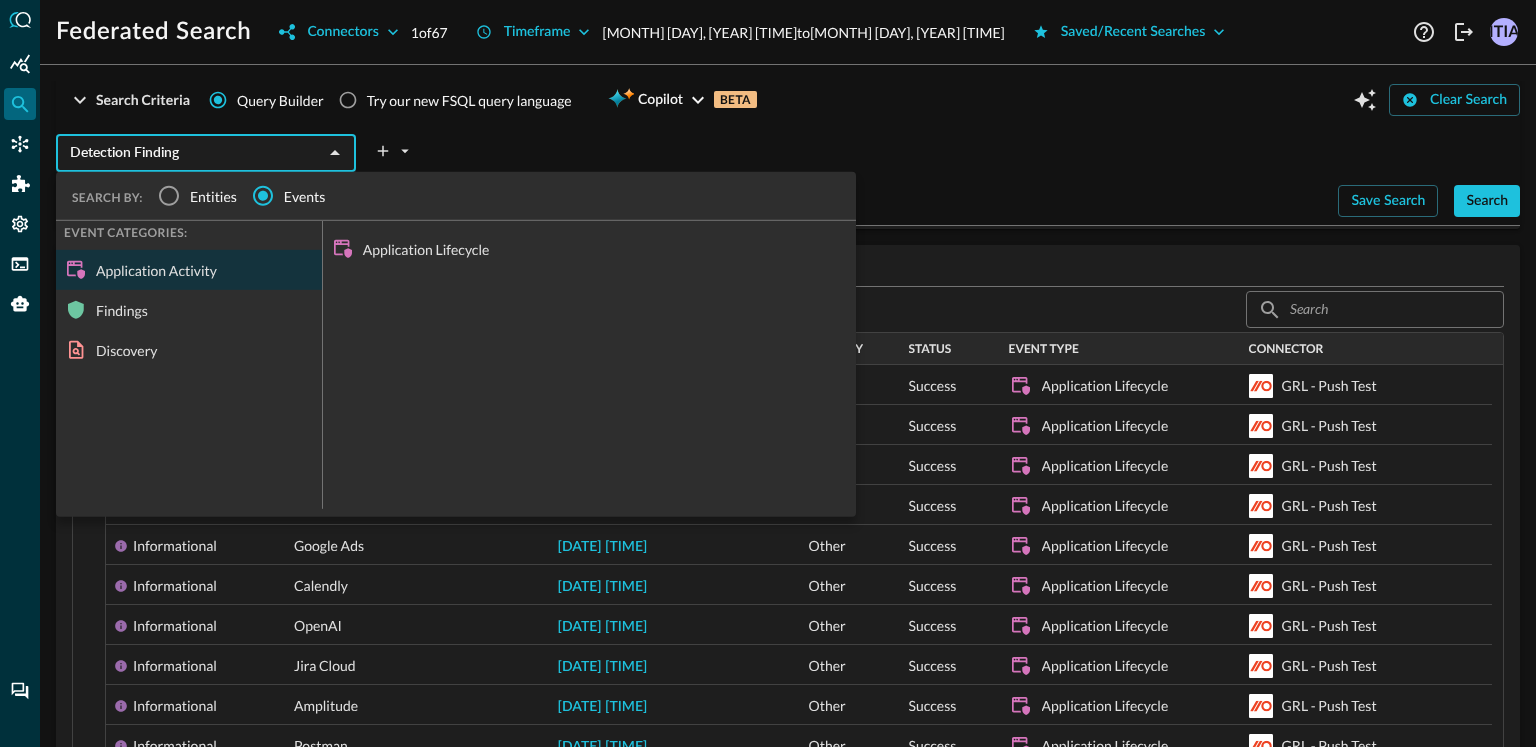 click on "Detection Finding" at bounding box center (189, 153) 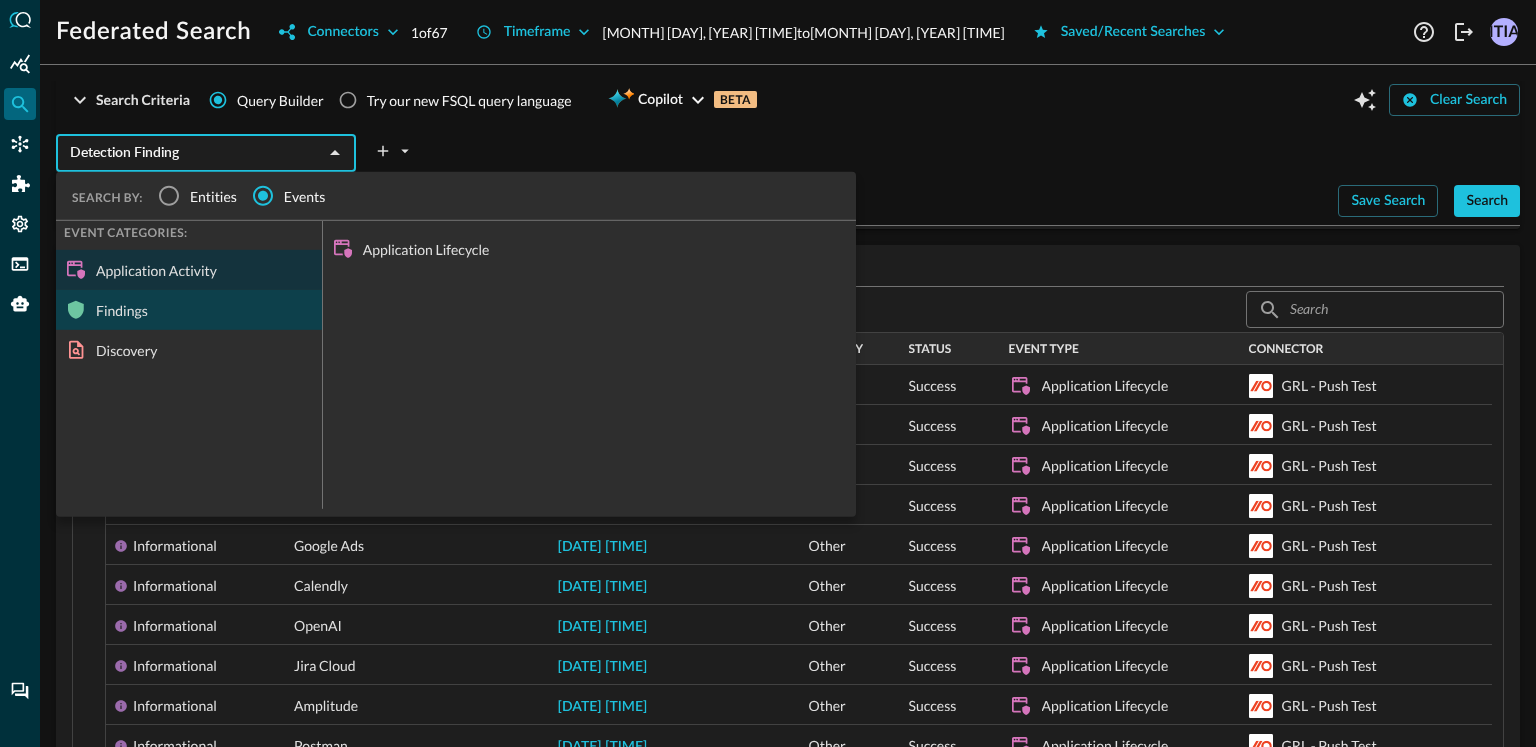 click on "Findings" at bounding box center (189, 310) 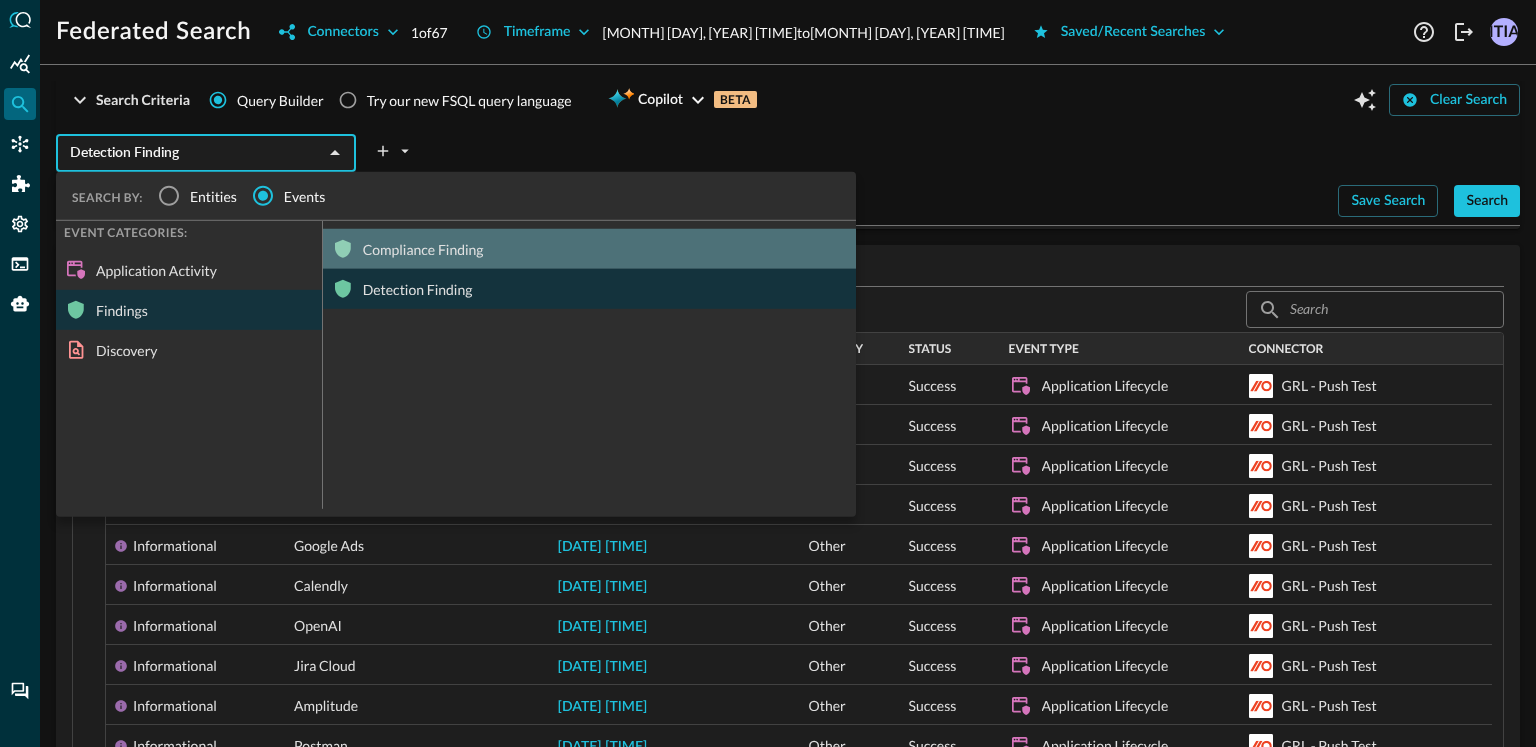 click on "Compliance Finding" at bounding box center [589, 249] 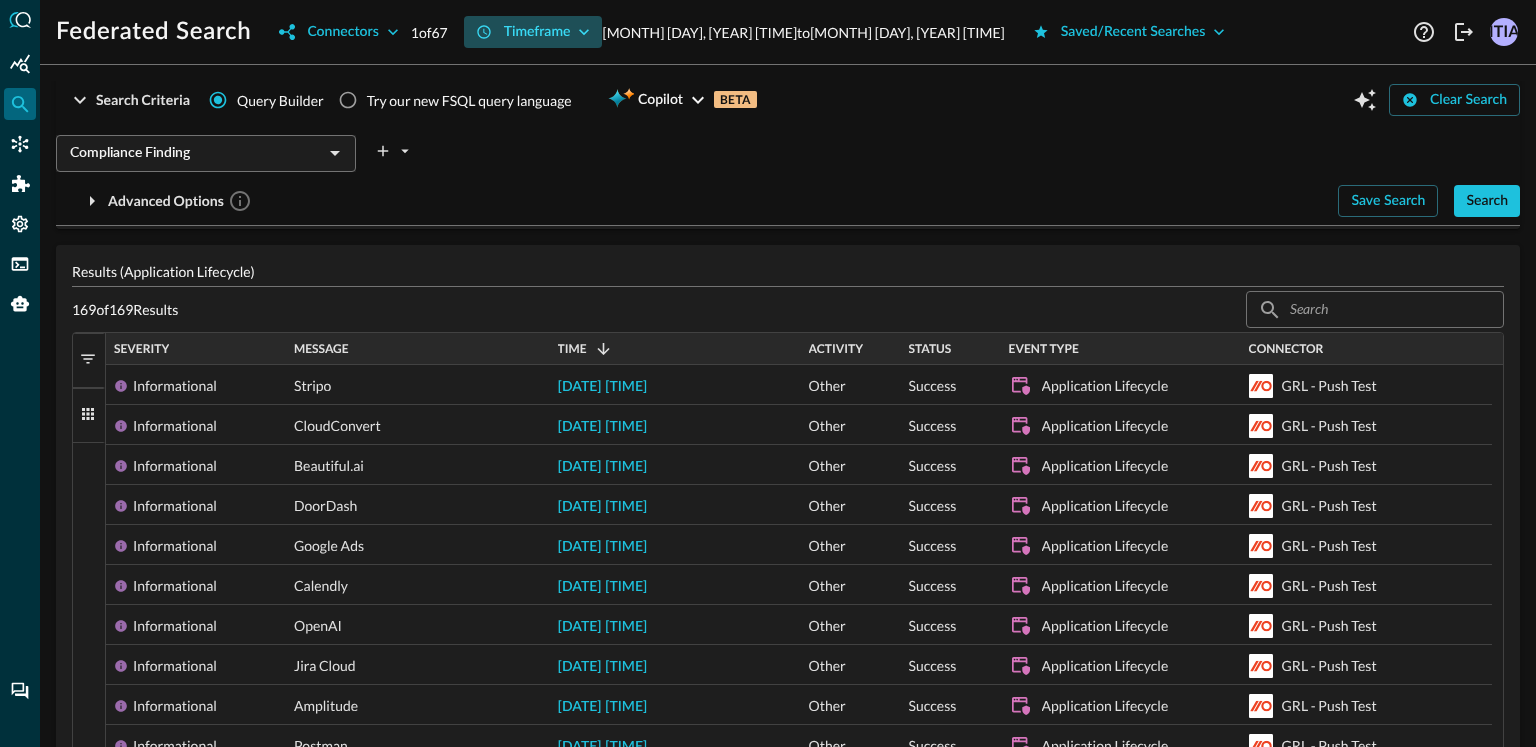 click on "Timeframe" at bounding box center (537, 32) 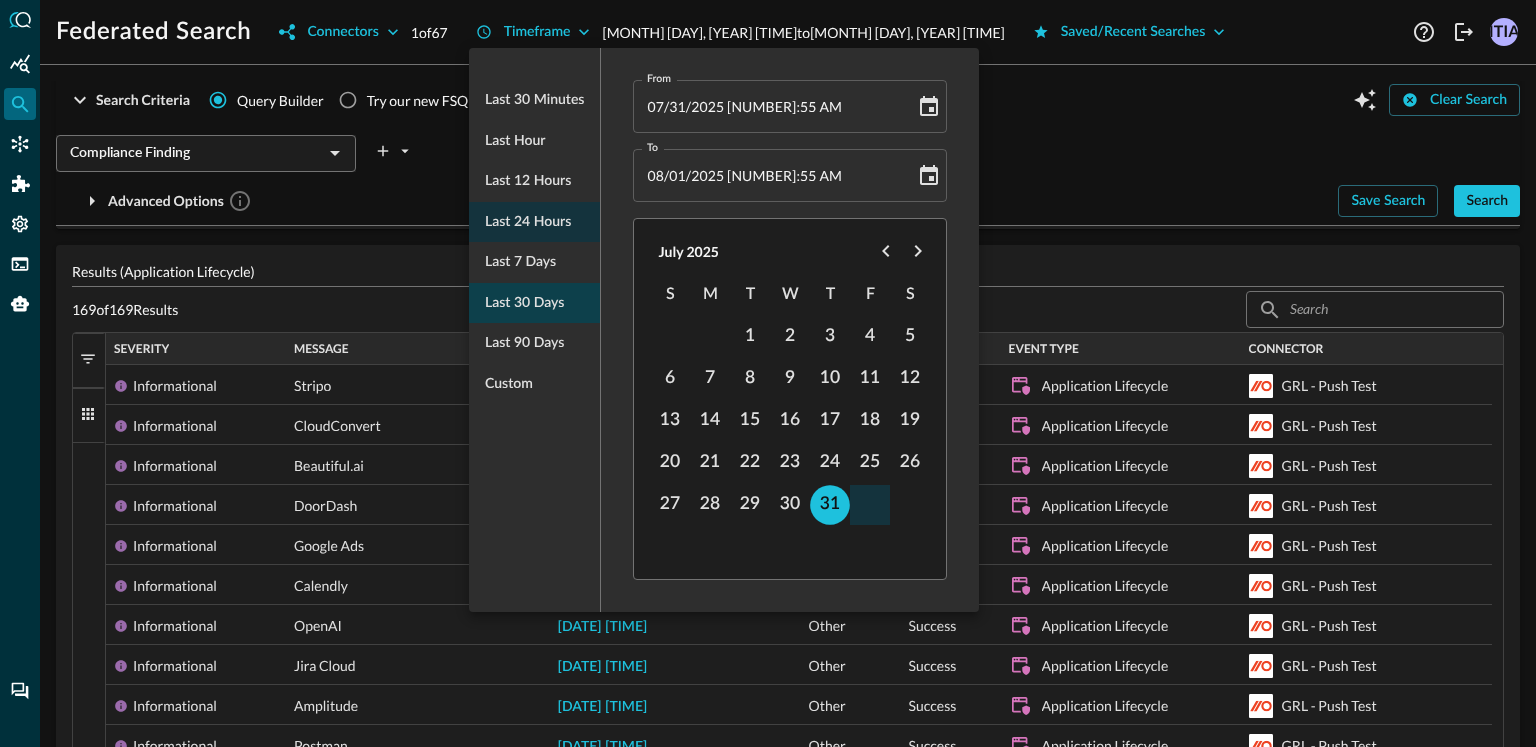 click on "Last 30 days" at bounding box center [534, 303] 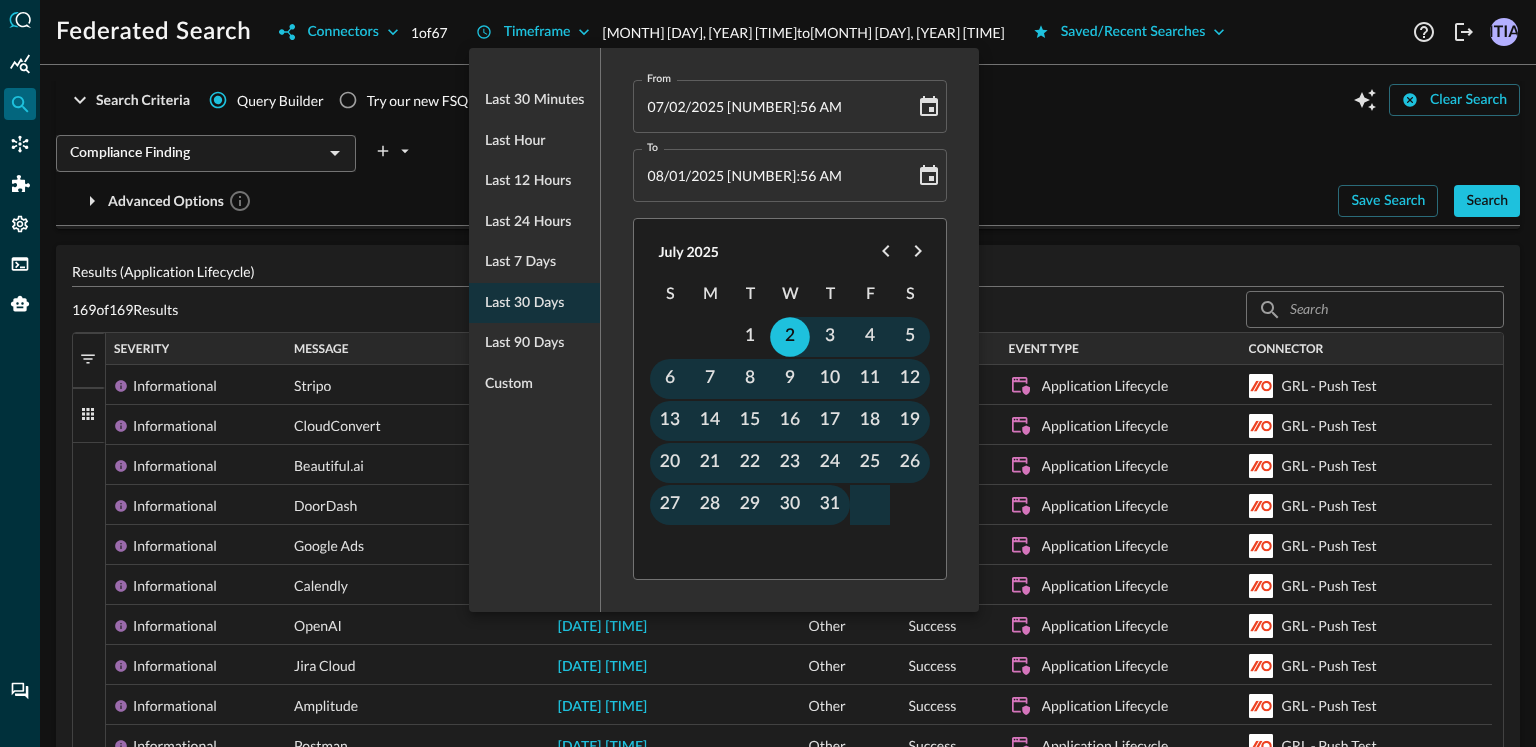 click at bounding box center [768, 373] 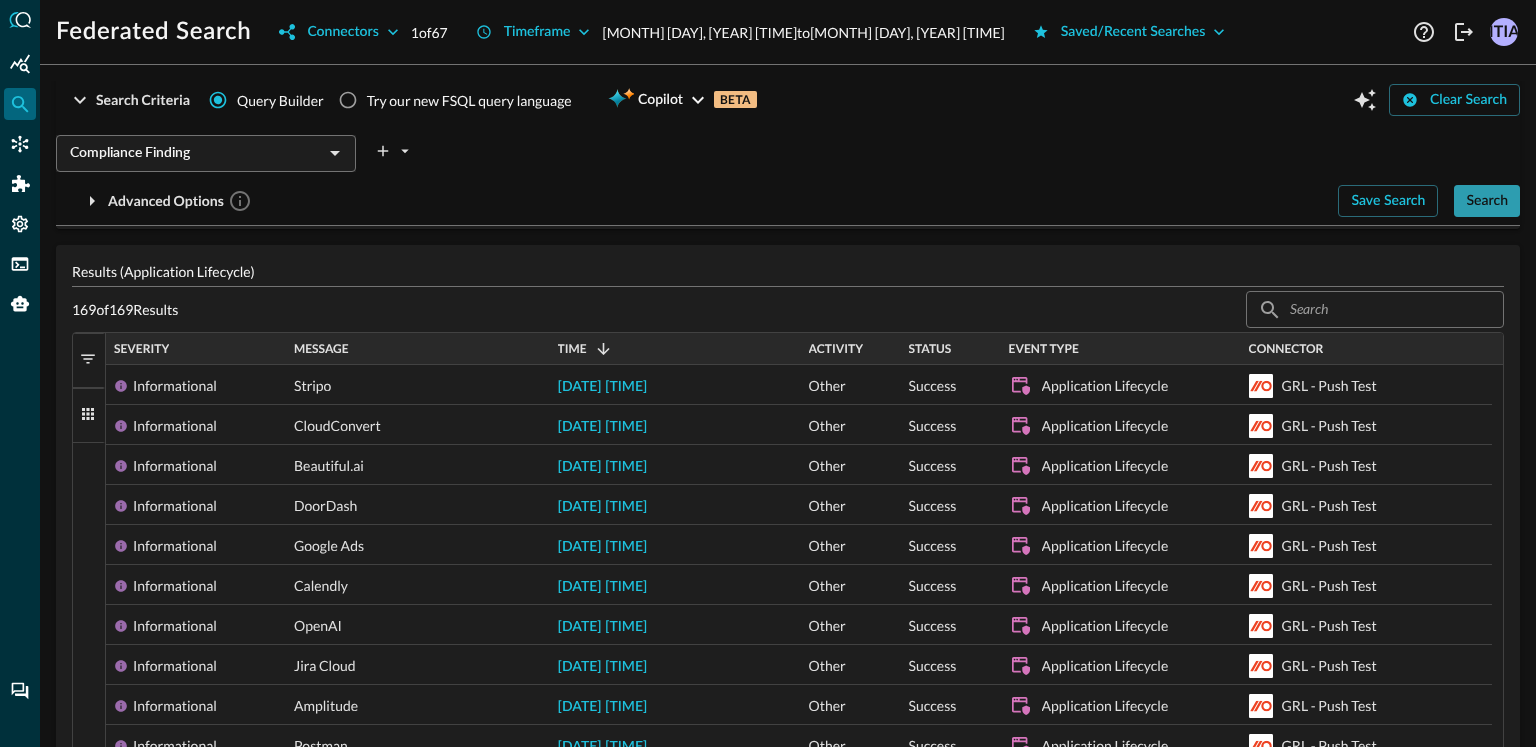 click on "Search" at bounding box center [1487, 201] 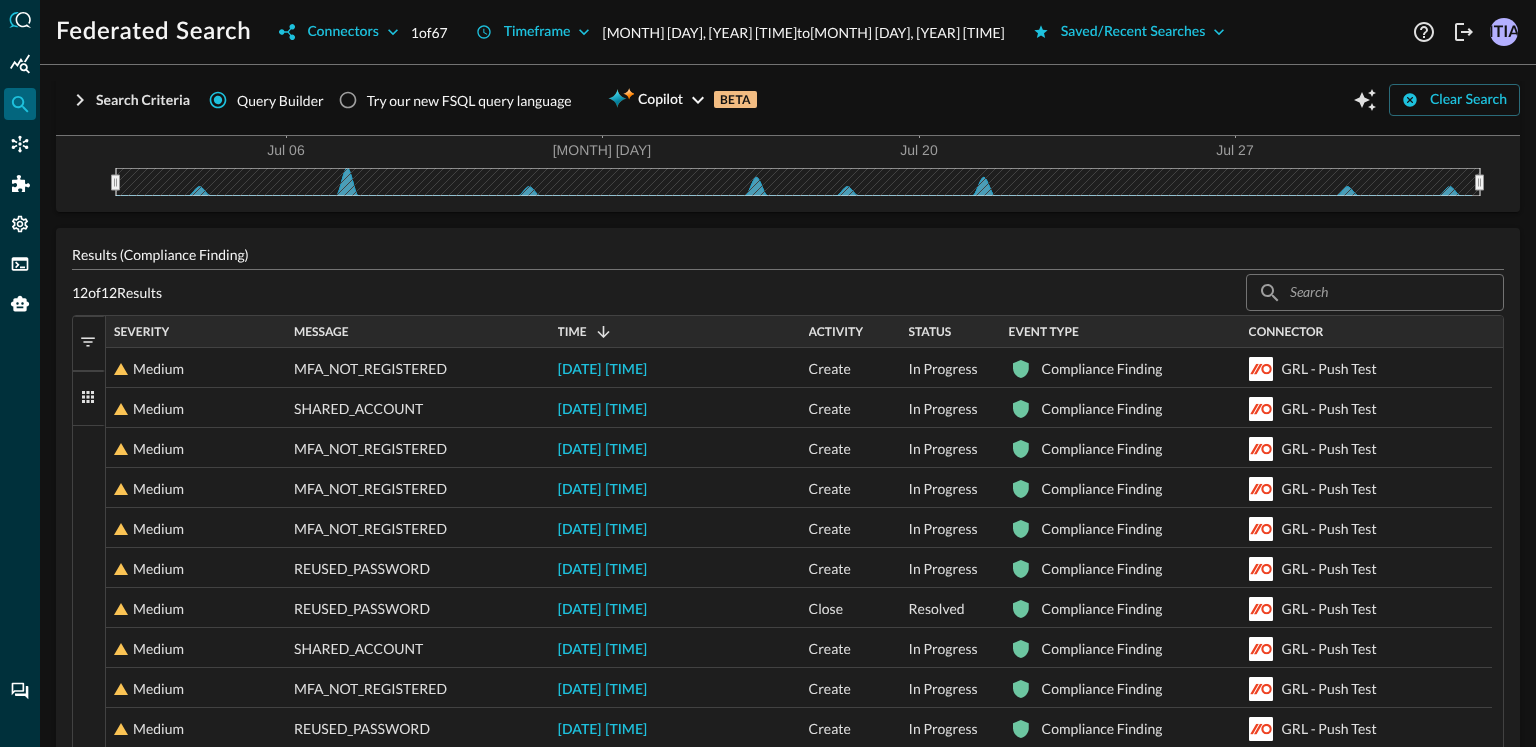 scroll, scrollTop: 442, scrollLeft: 0, axis: vertical 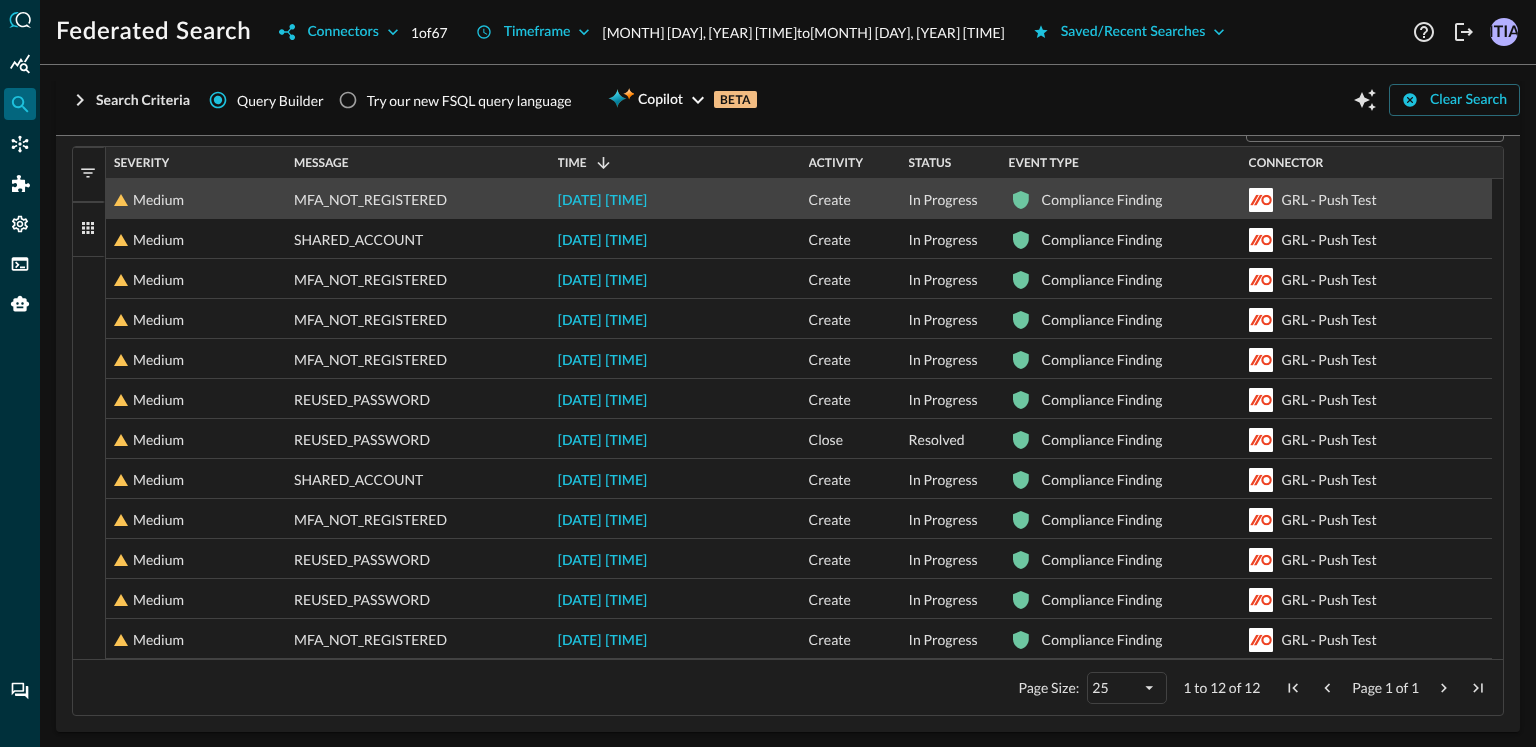 click on "[DATE] [TIME]" at bounding box center (603, 201) 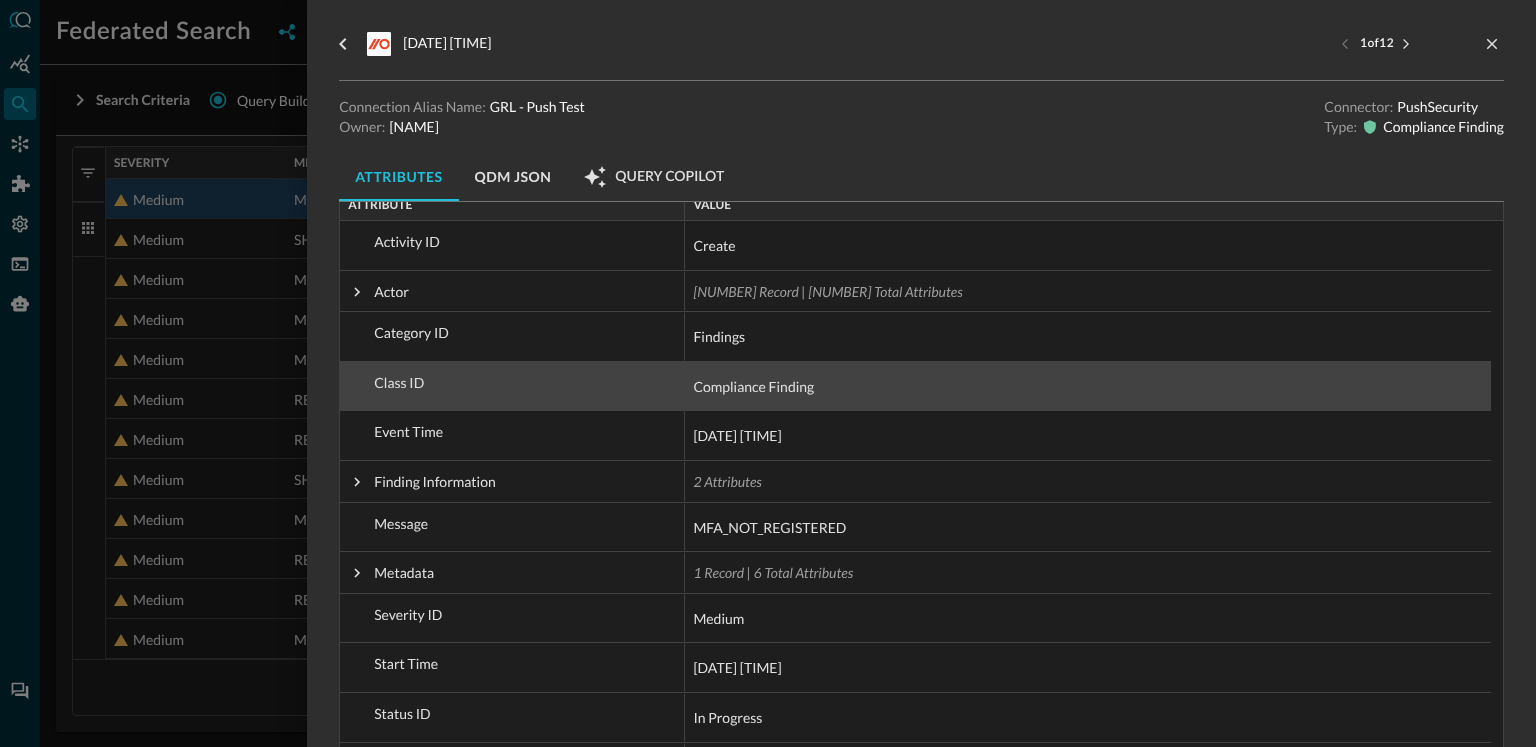 scroll, scrollTop: 86, scrollLeft: 0, axis: vertical 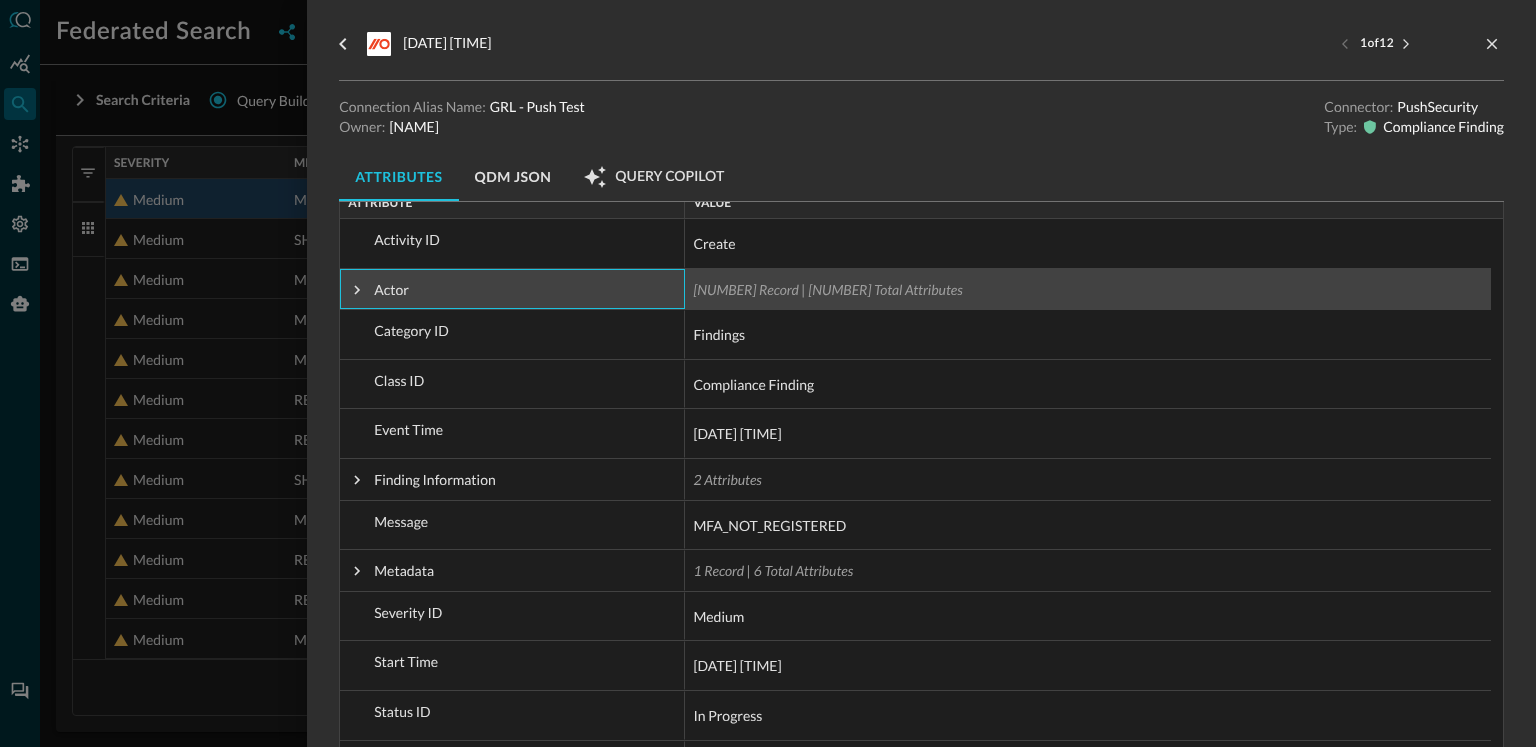 click at bounding box center [357, 290] 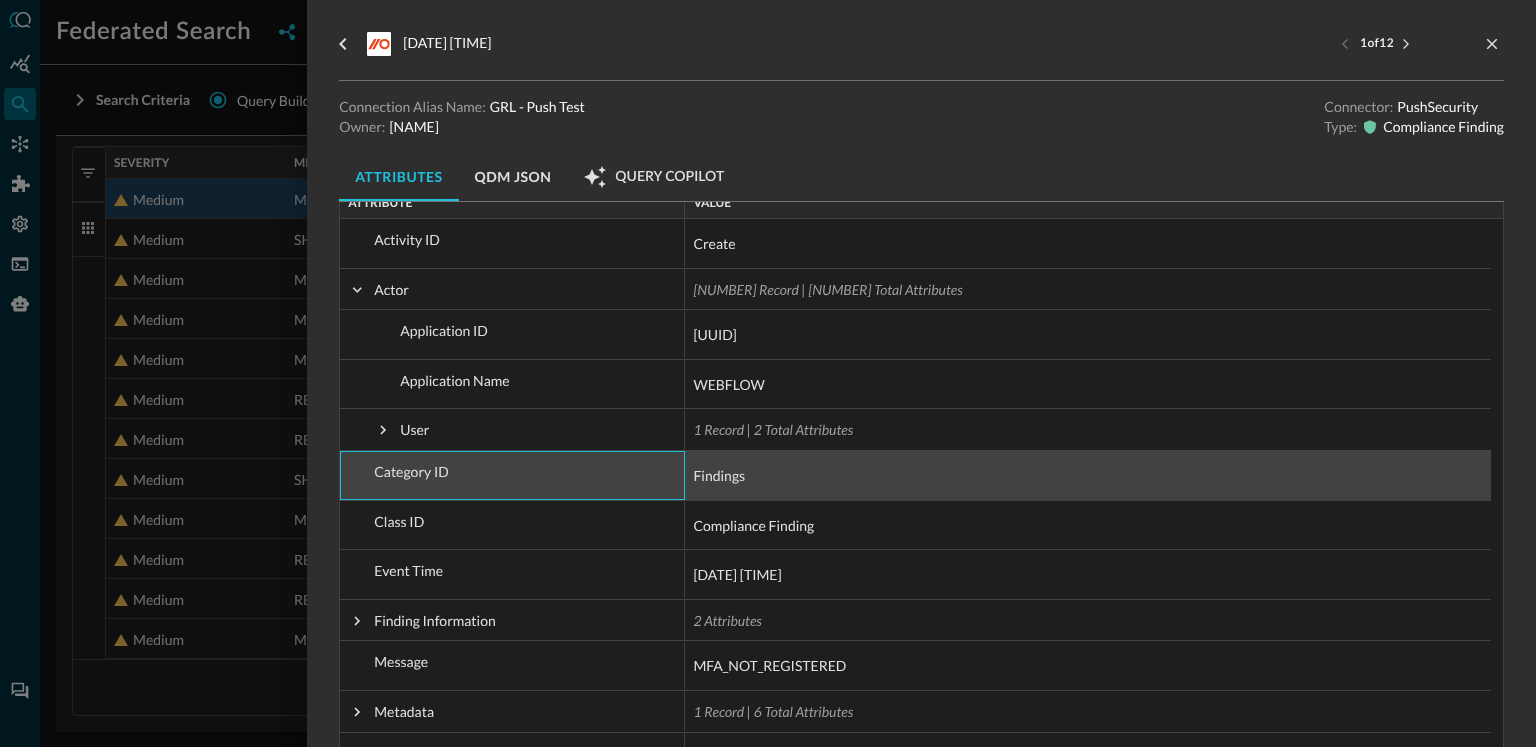 click on "Category ID" at bounding box center (411, 471) 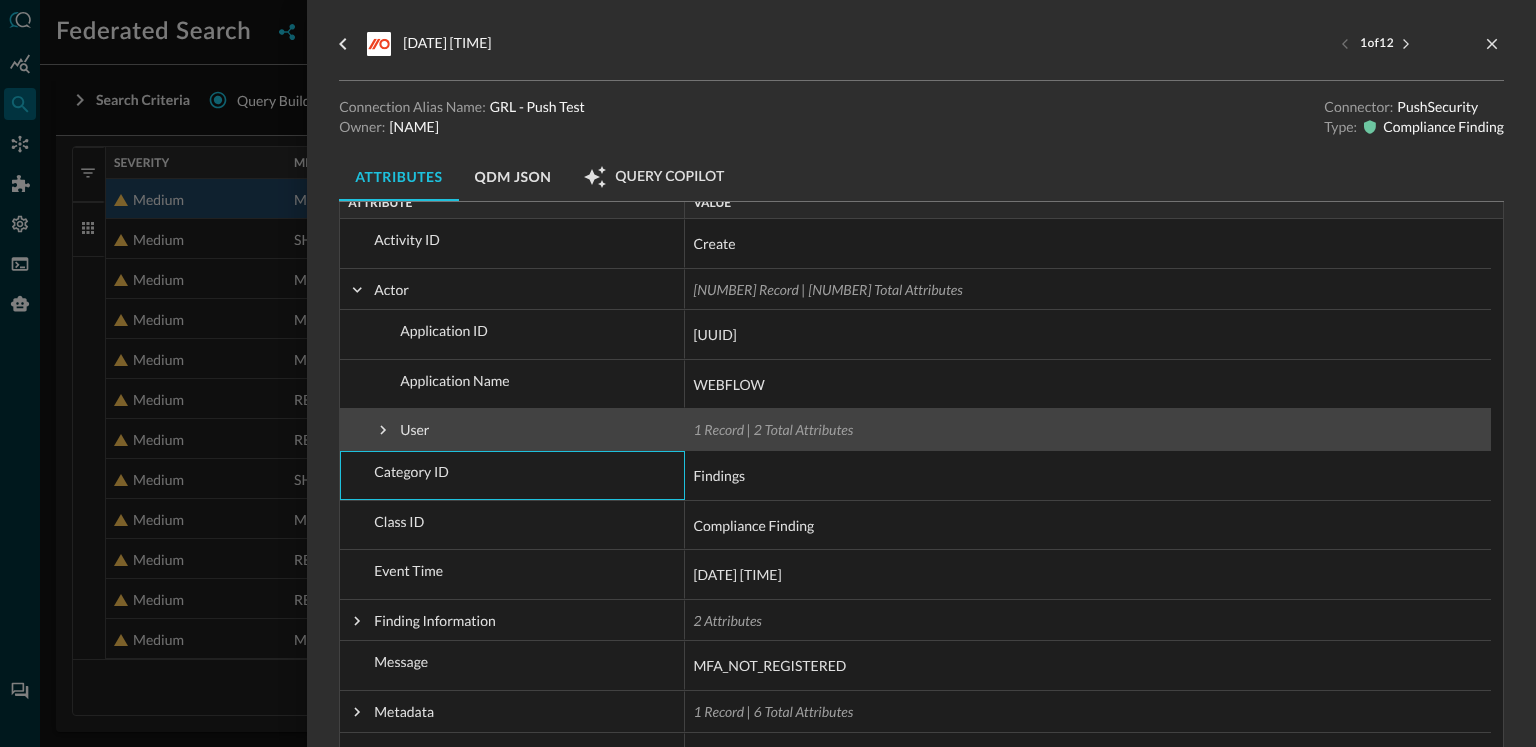 click at bounding box center [383, 430] 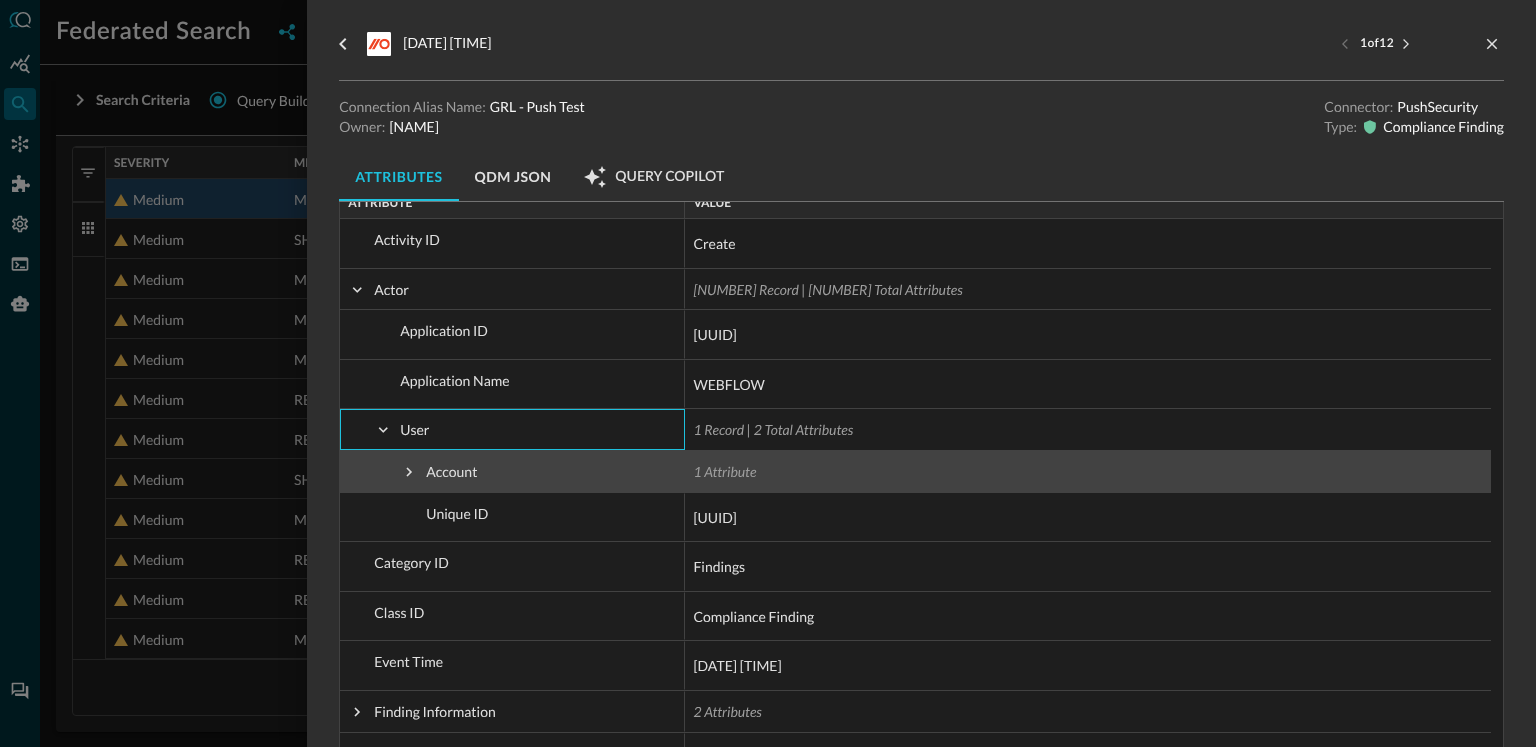 click at bounding box center (409, 472) 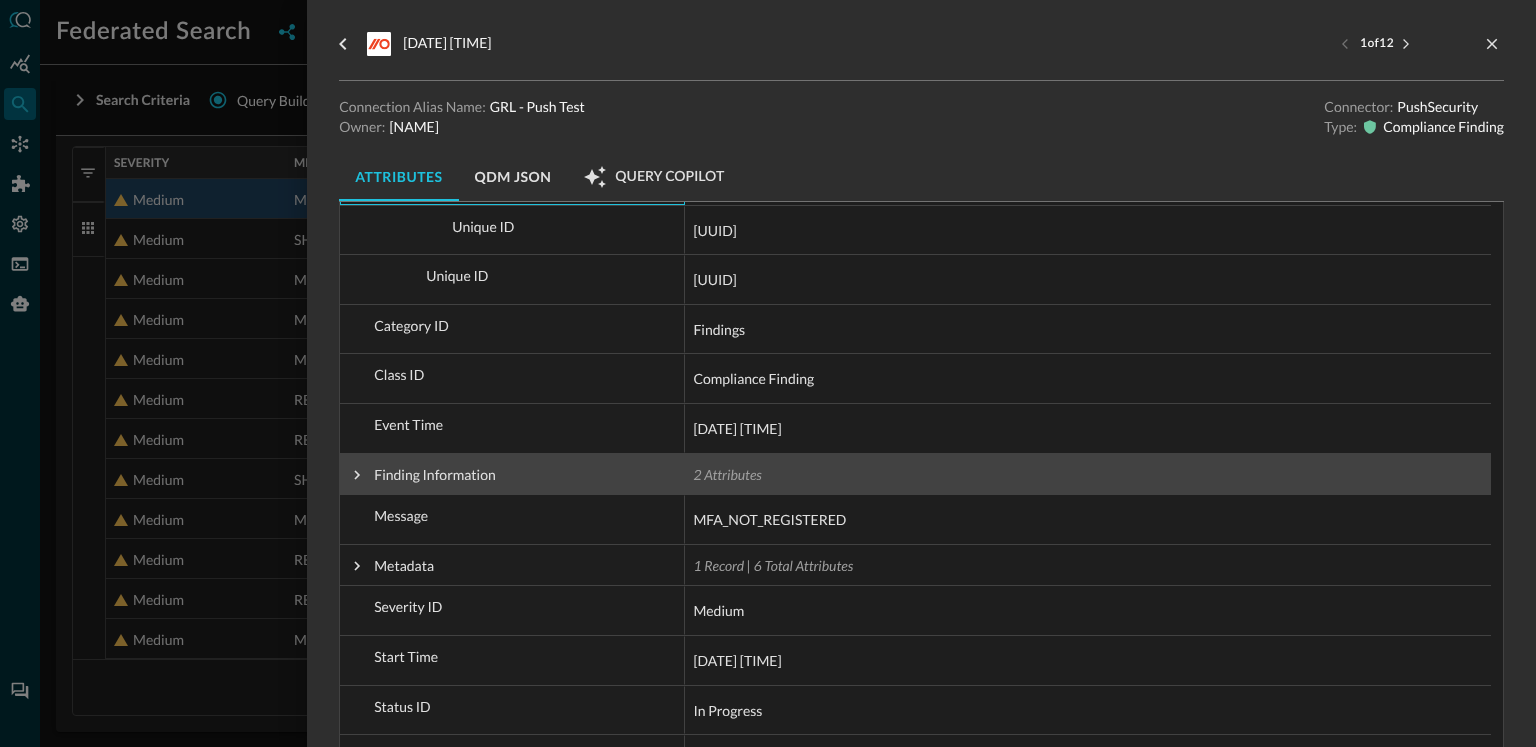 click at bounding box center [357, 475] 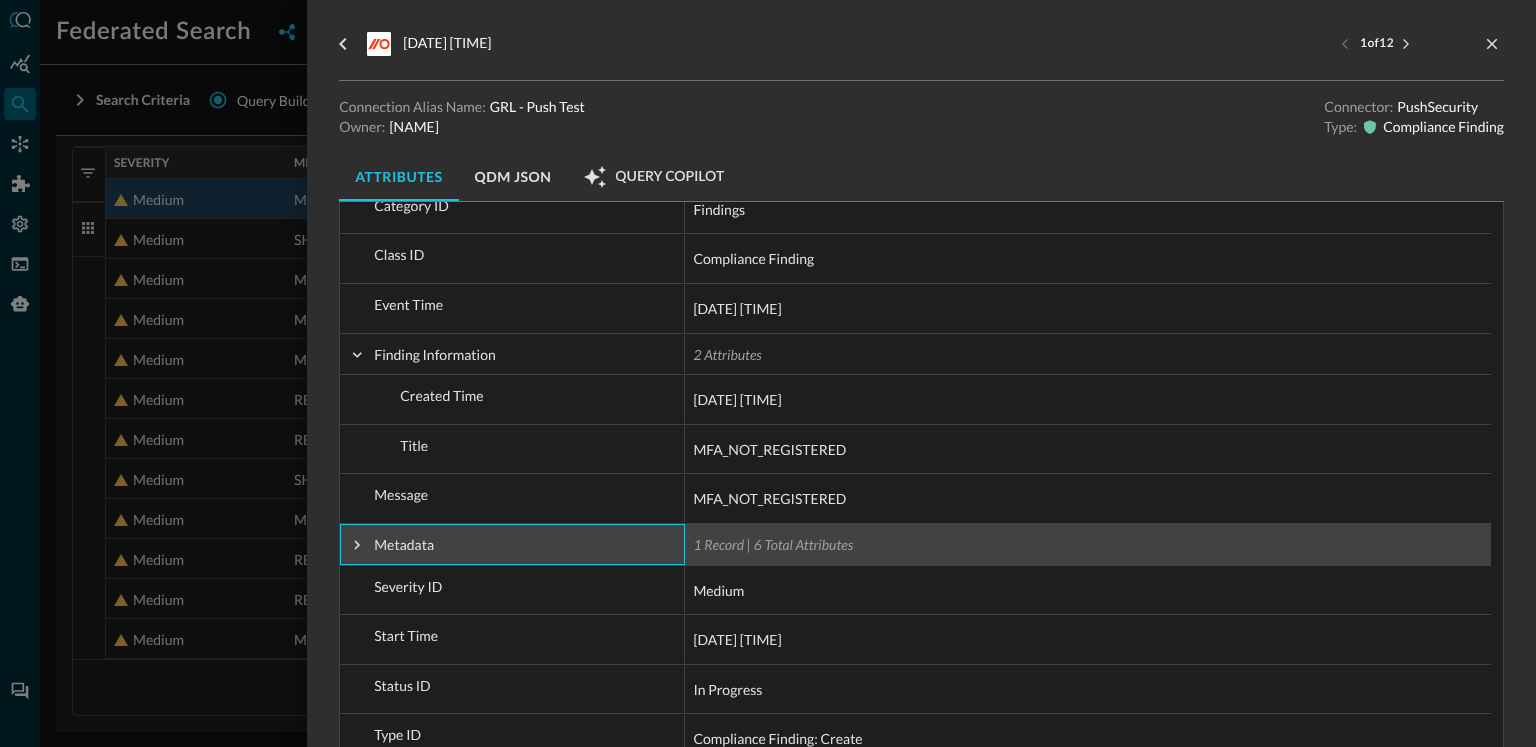 click at bounding box center [357, 545] 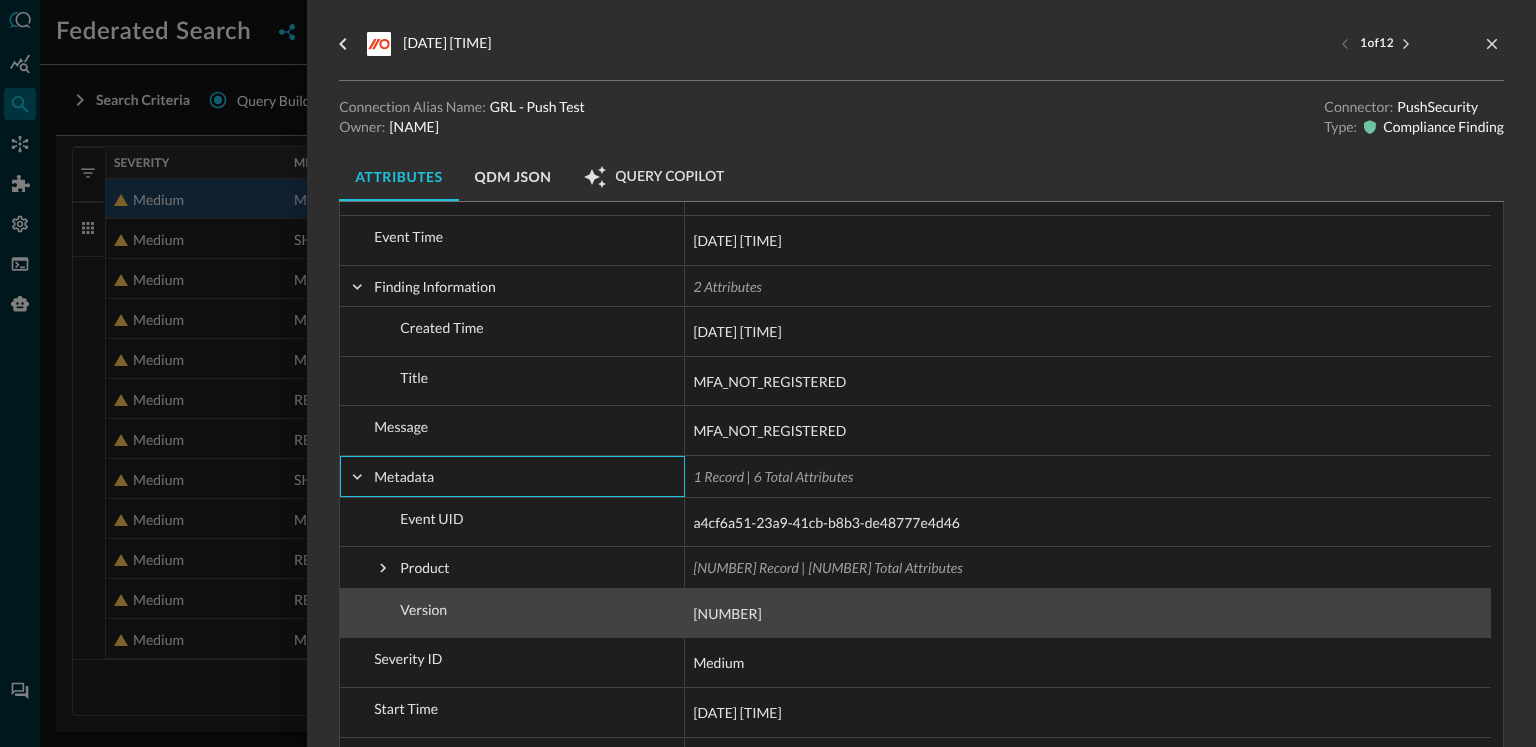 scroll, scrollTop: 632, scrollLeft: 0, axis: vertical 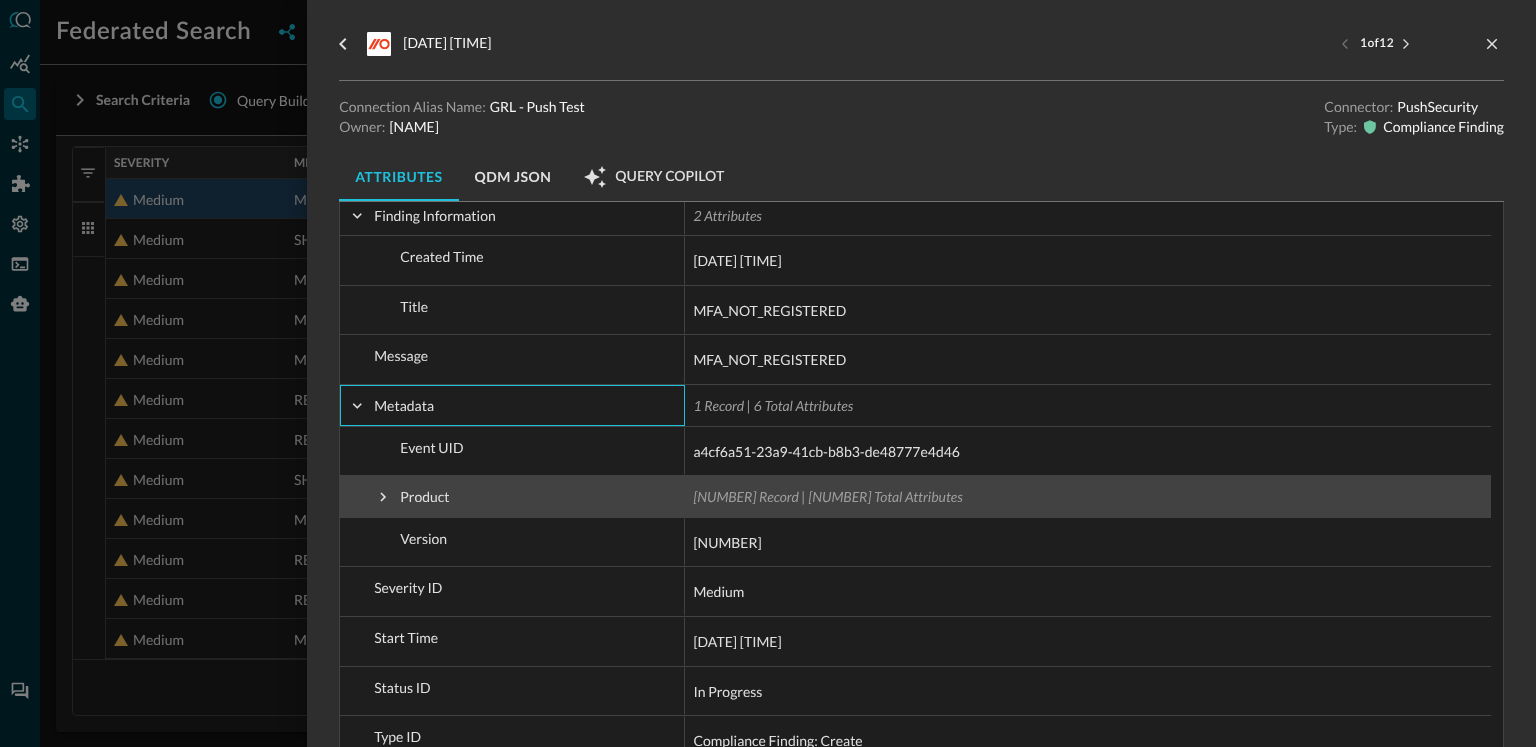 click at bounding box center [383, 497] 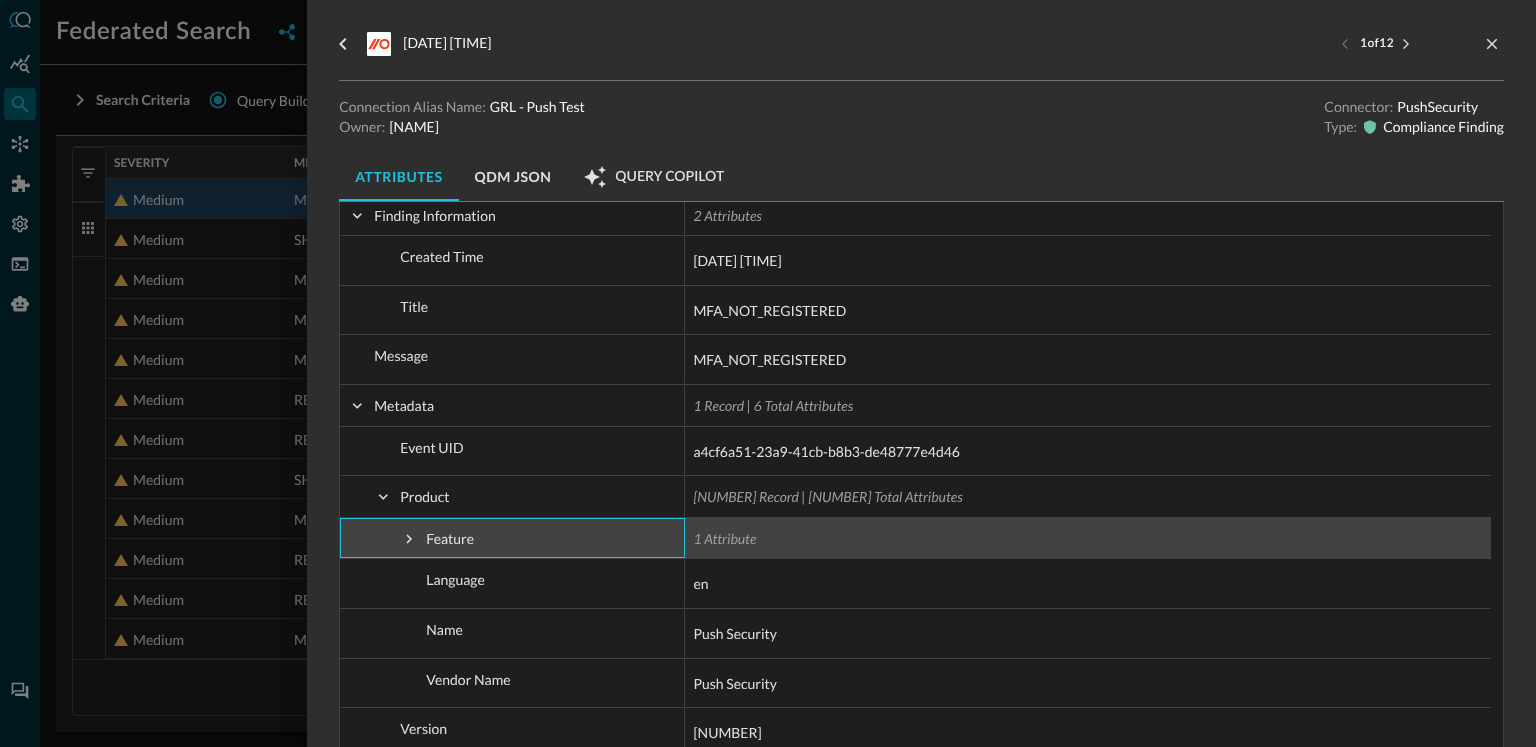 click at bounding box center (409, 539) 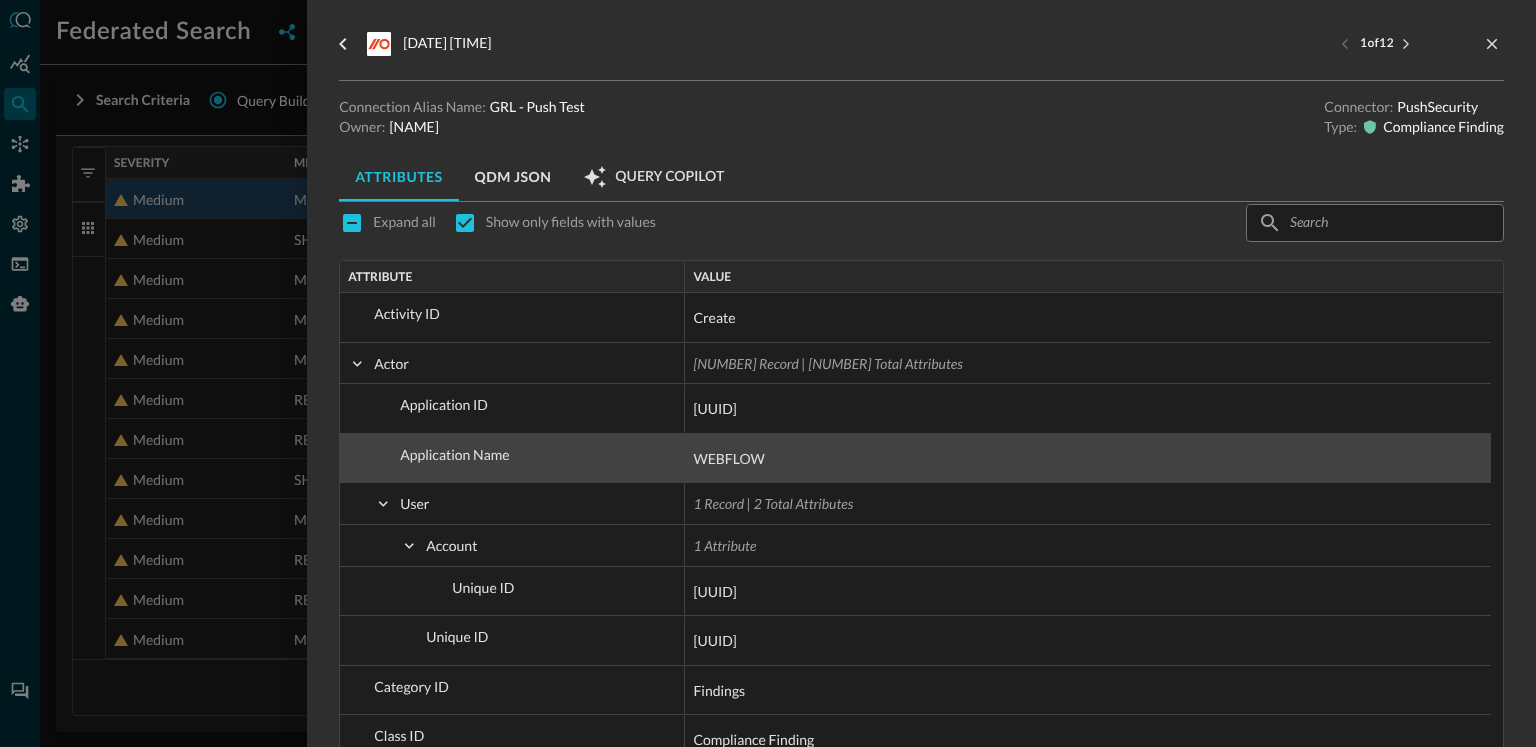 scroll, scrollTop: 26, scrollLeft: 0, axis: vertical 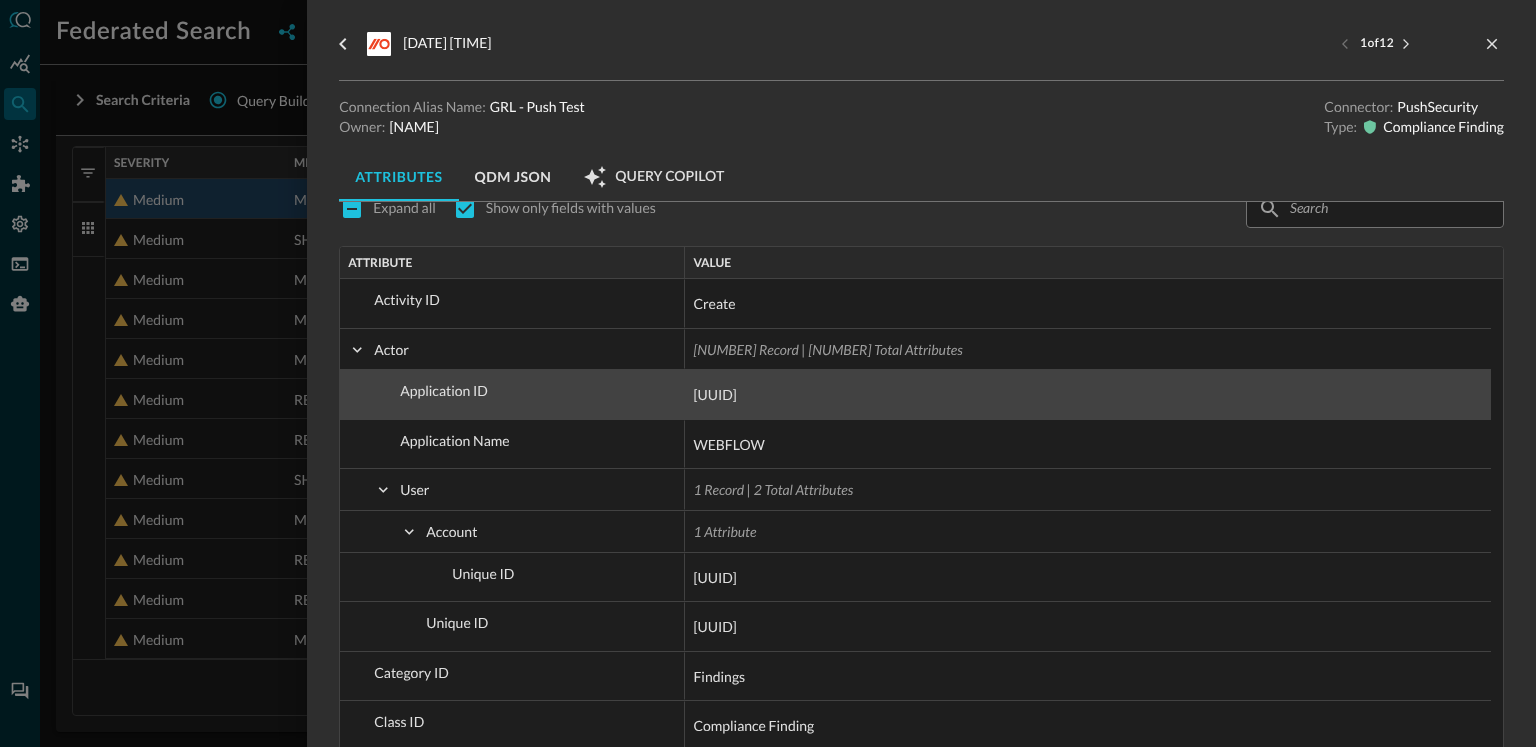 click on "Application ID" at bounding box center (525, 391) 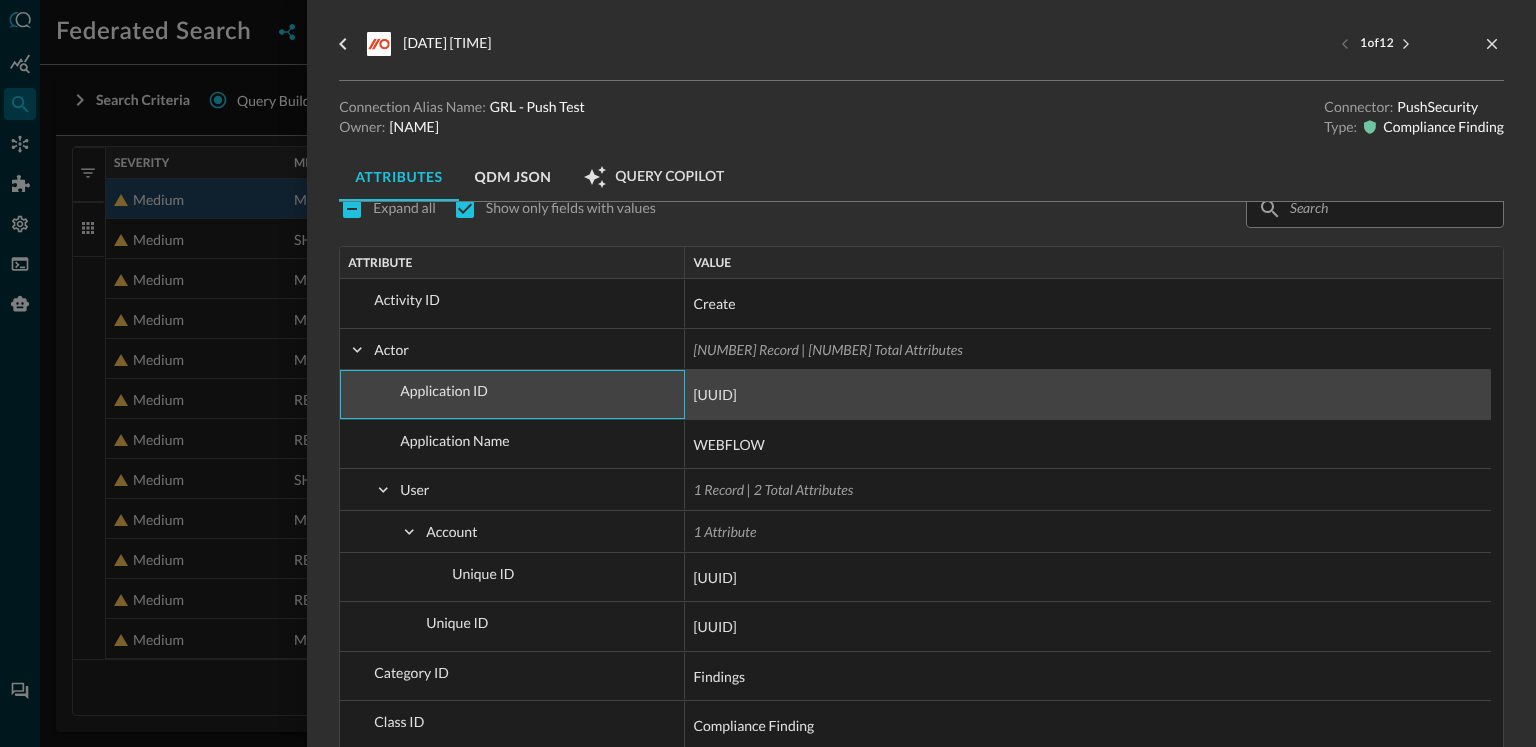 scroll, scrollTop: 47, scrollLeft: 0, axis: vertical 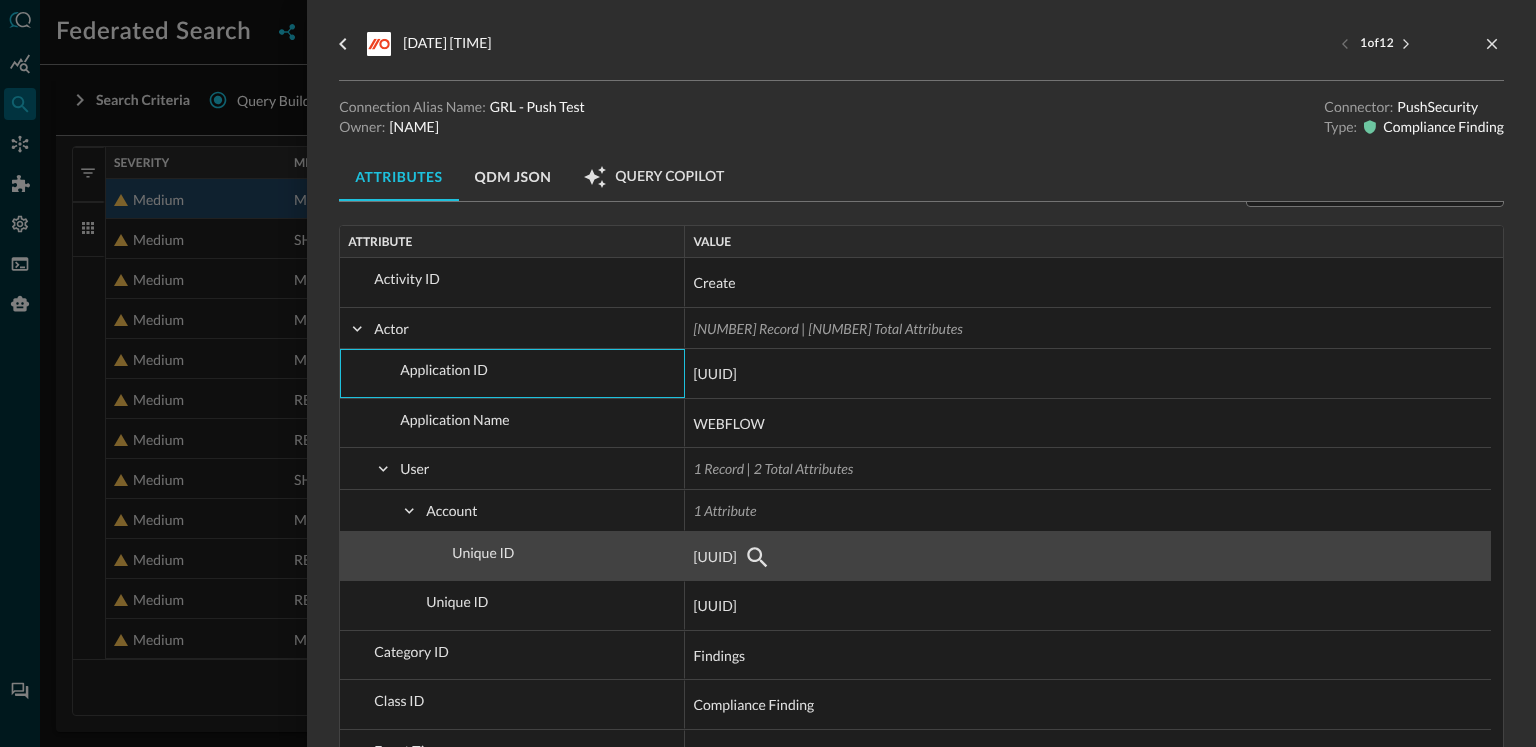 click on "[UUID]" at bounding box center [714, 557] 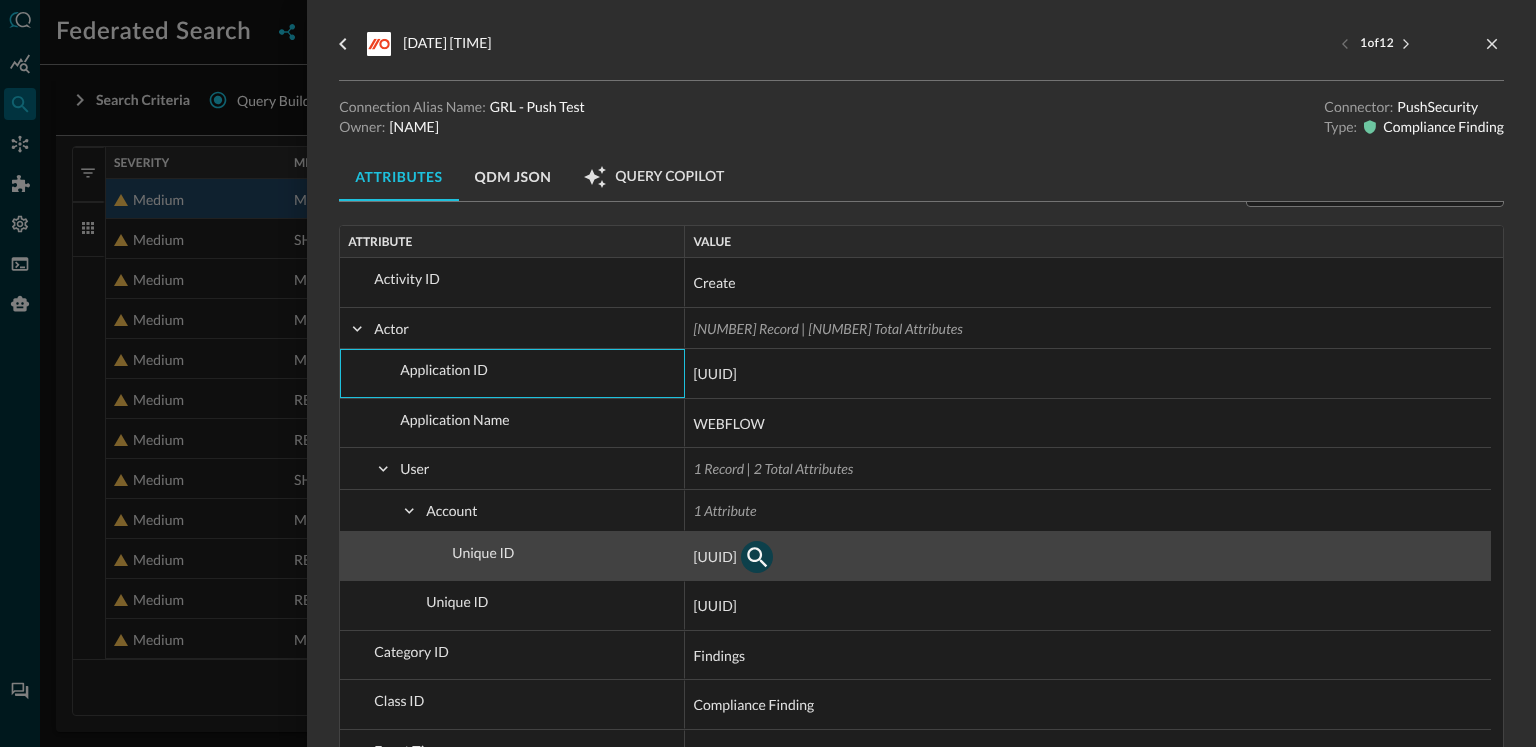 click 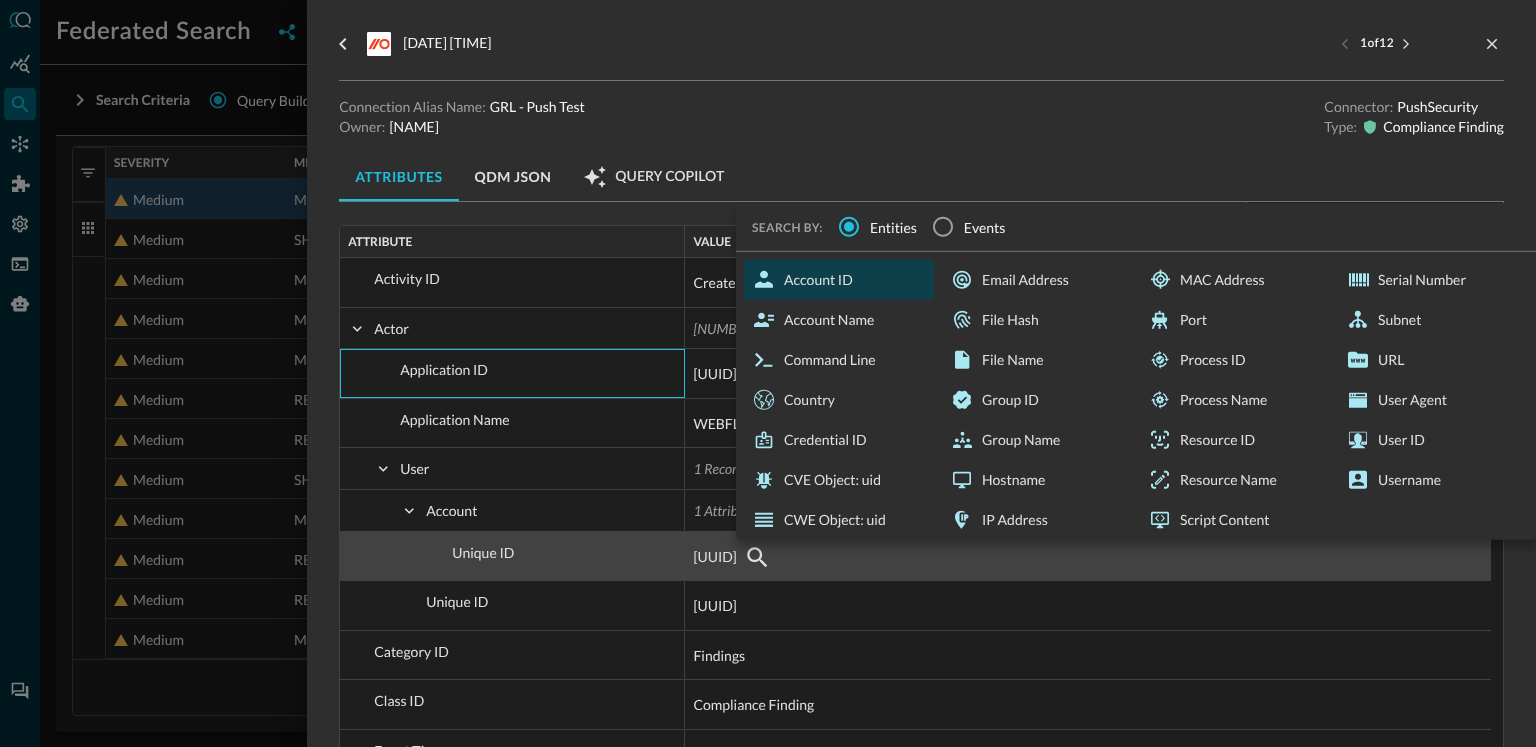 click on "Account ID" at bounding box center [839, 280] 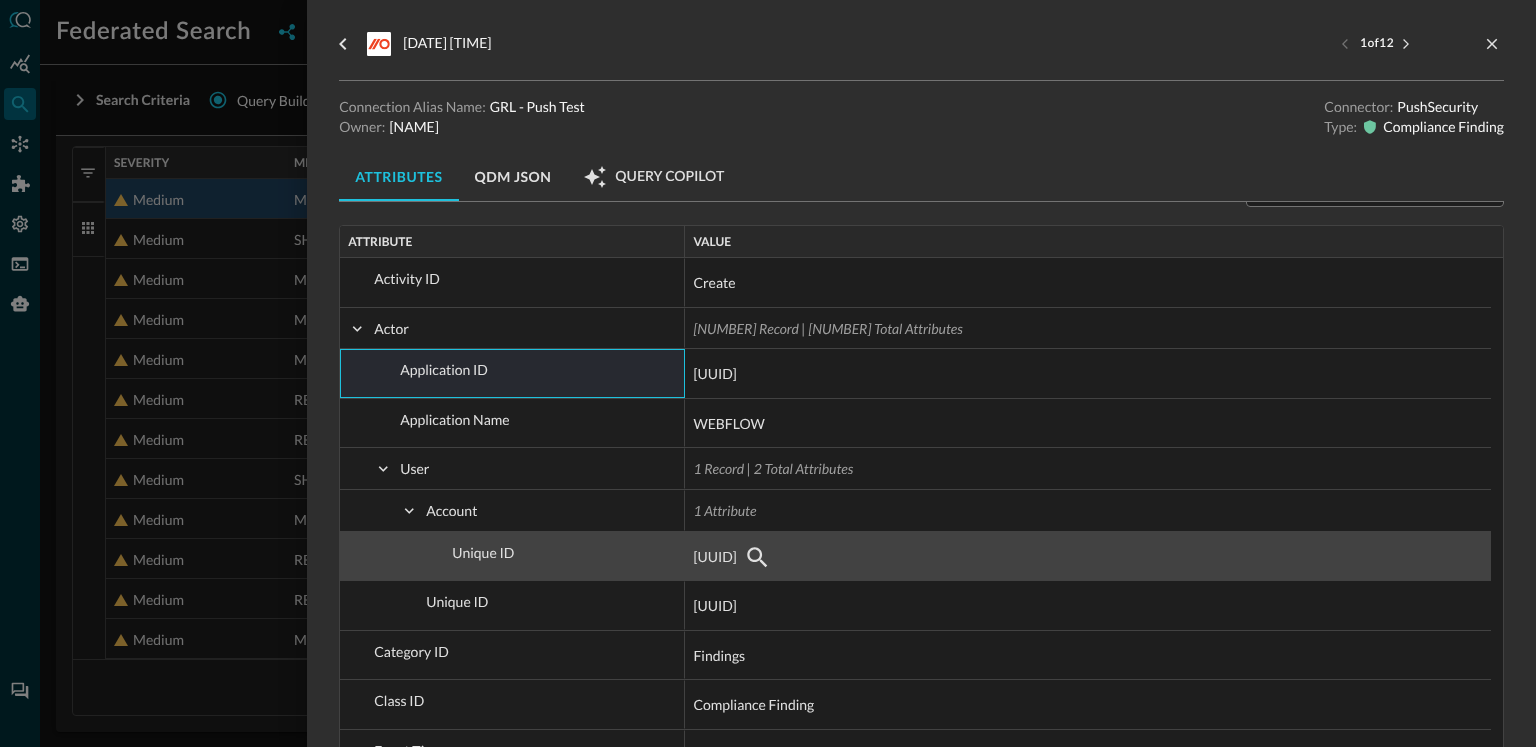 click at bounding box center [768, 373] 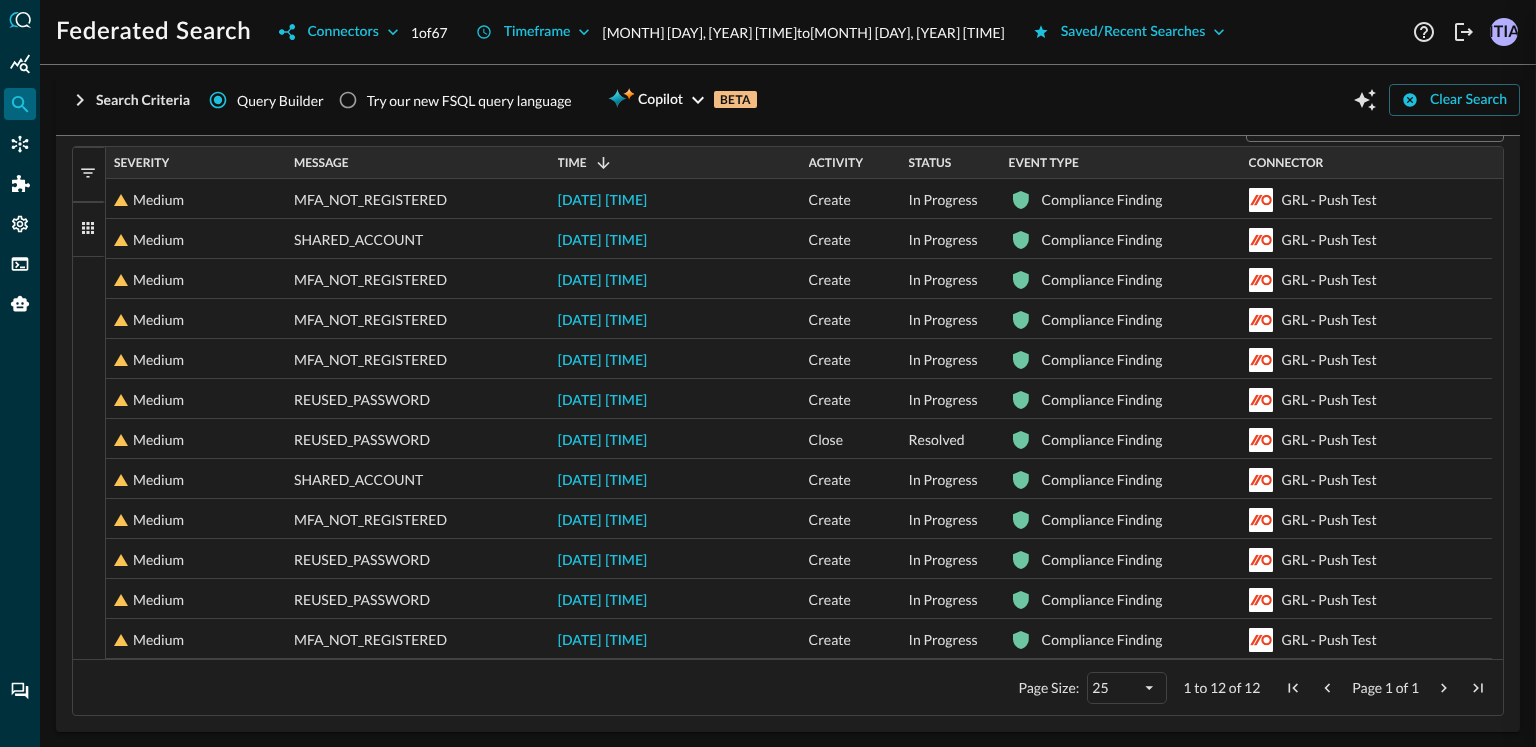 scroll, scrollTop: 0, scrollLeft: 0, axis: both 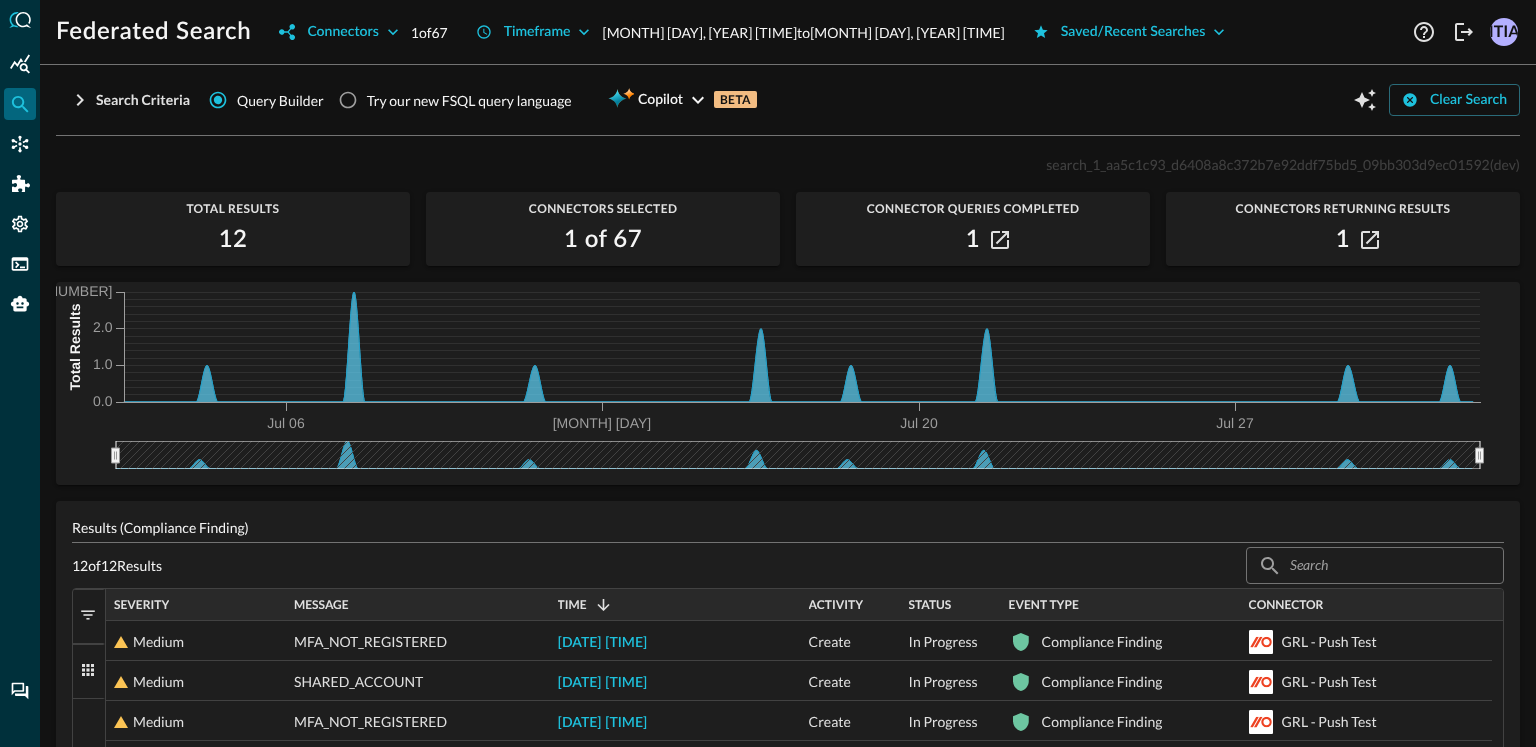 click on "Search Criteria Query Builder Try our new FSQL query language Copilot BETA" at bounding box center (412, 100) 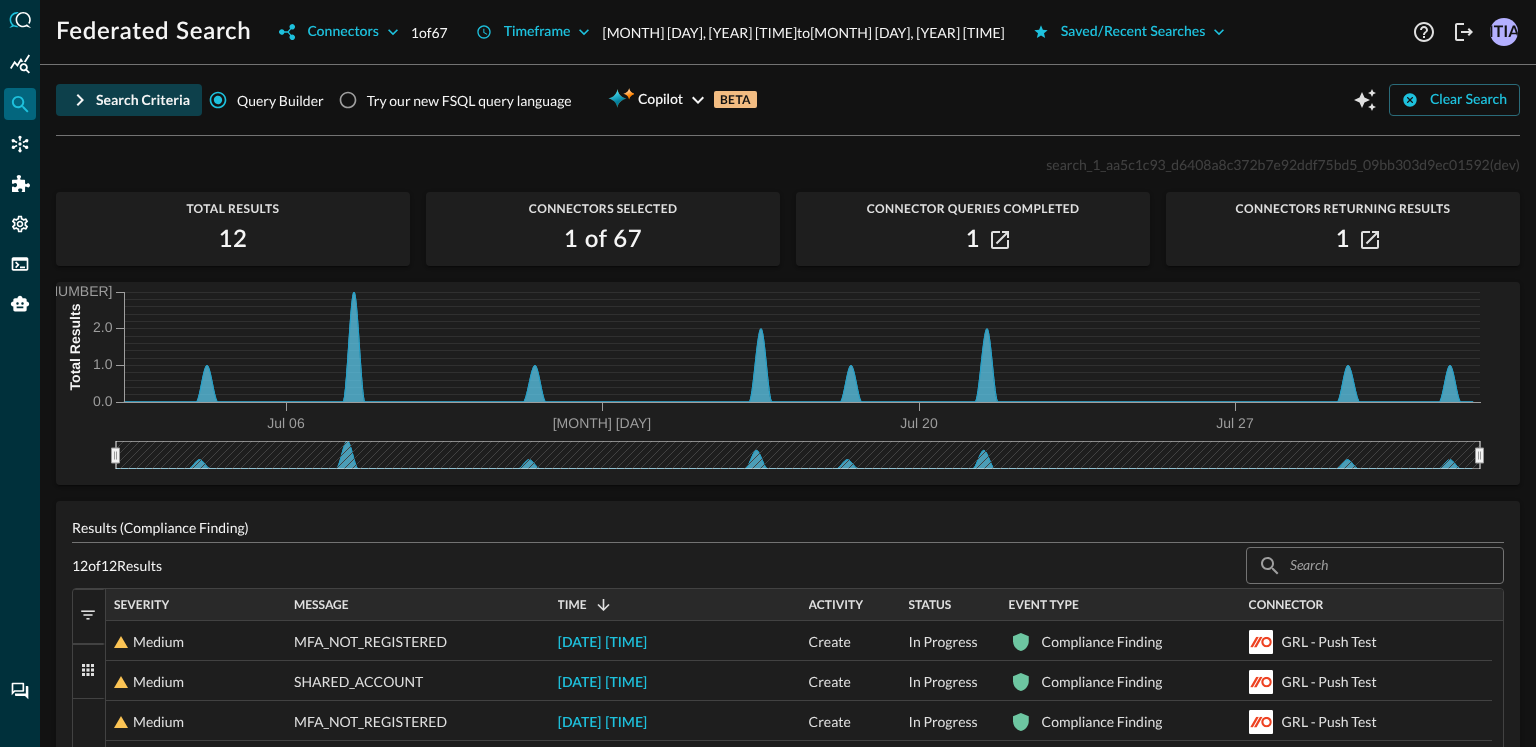 click on "Search Criteria" at bounding box center (143, 100) 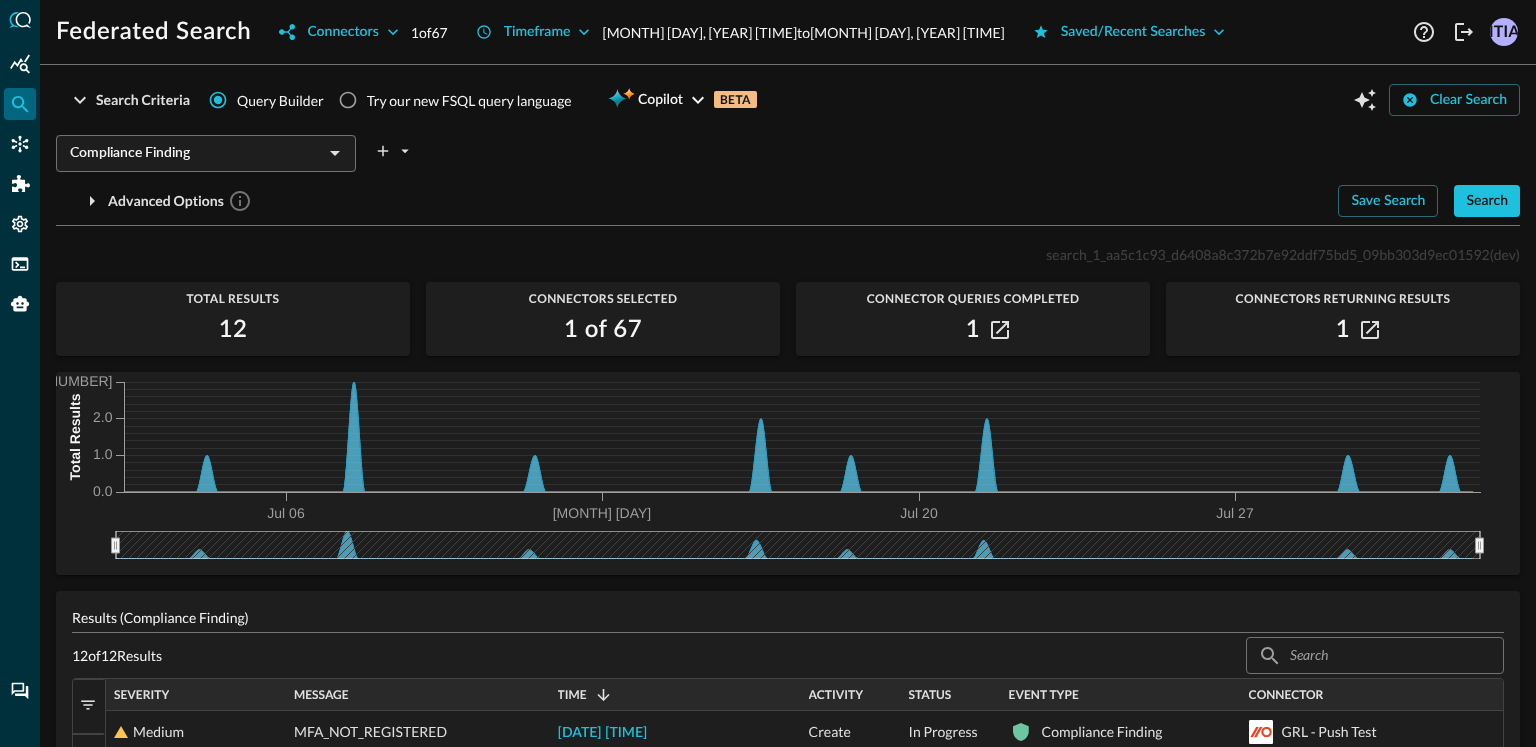 click on "Compliance Finding ​" at bounding box center [206, 153] 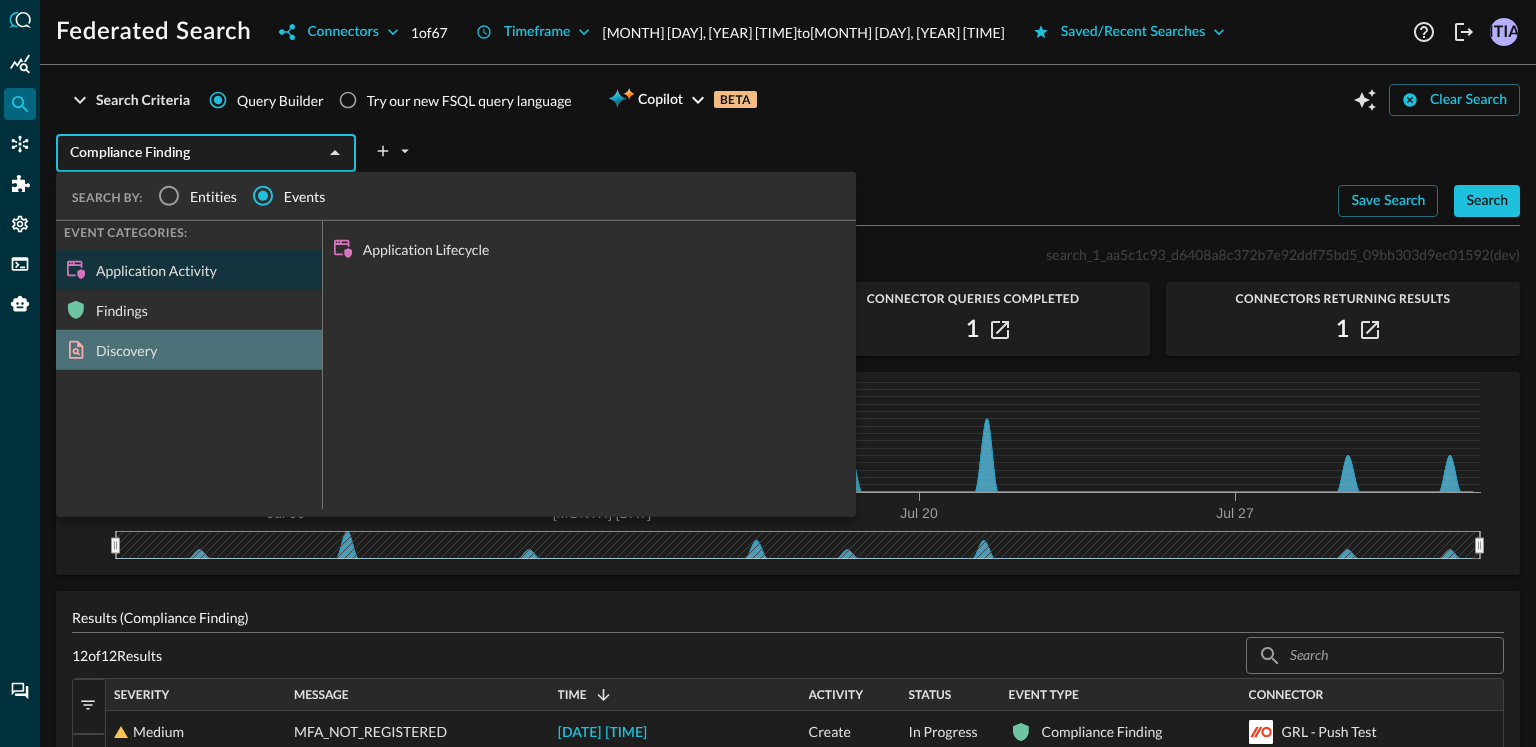 click on "Discovery" at bounding box center [189, 350] 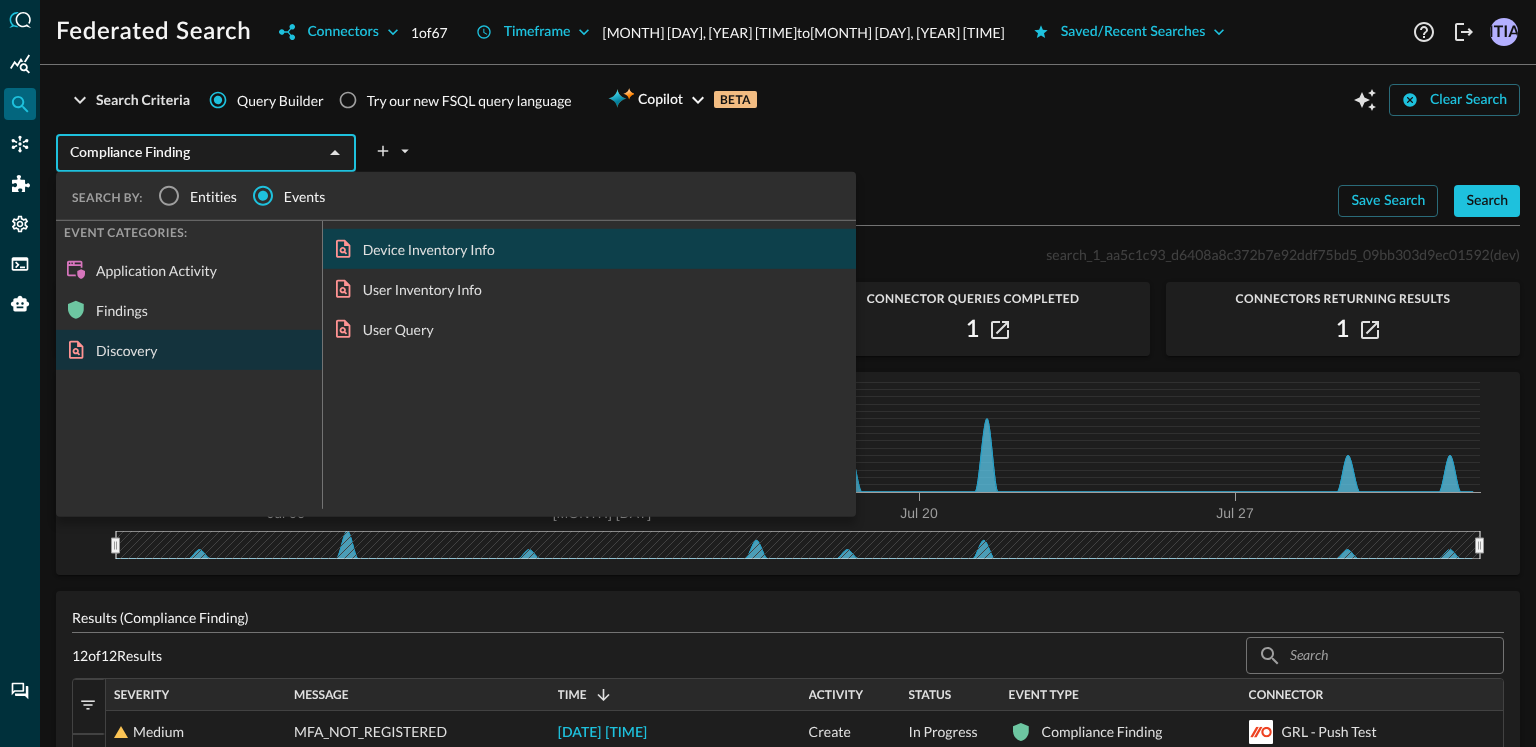 click on "Device Inventory Info" at bounding box center [589, 249] 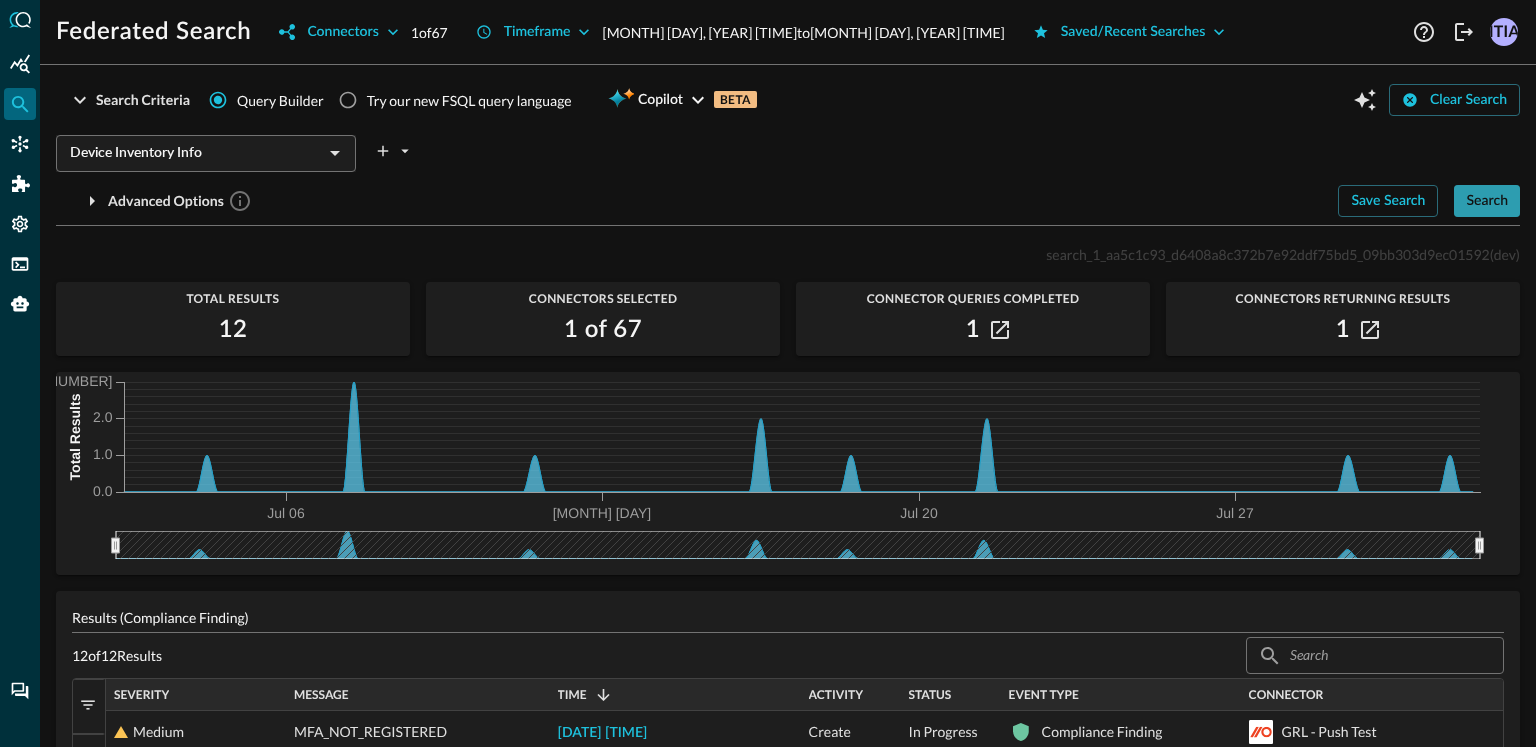 click on "Search" at bounding box center (1487, 201) 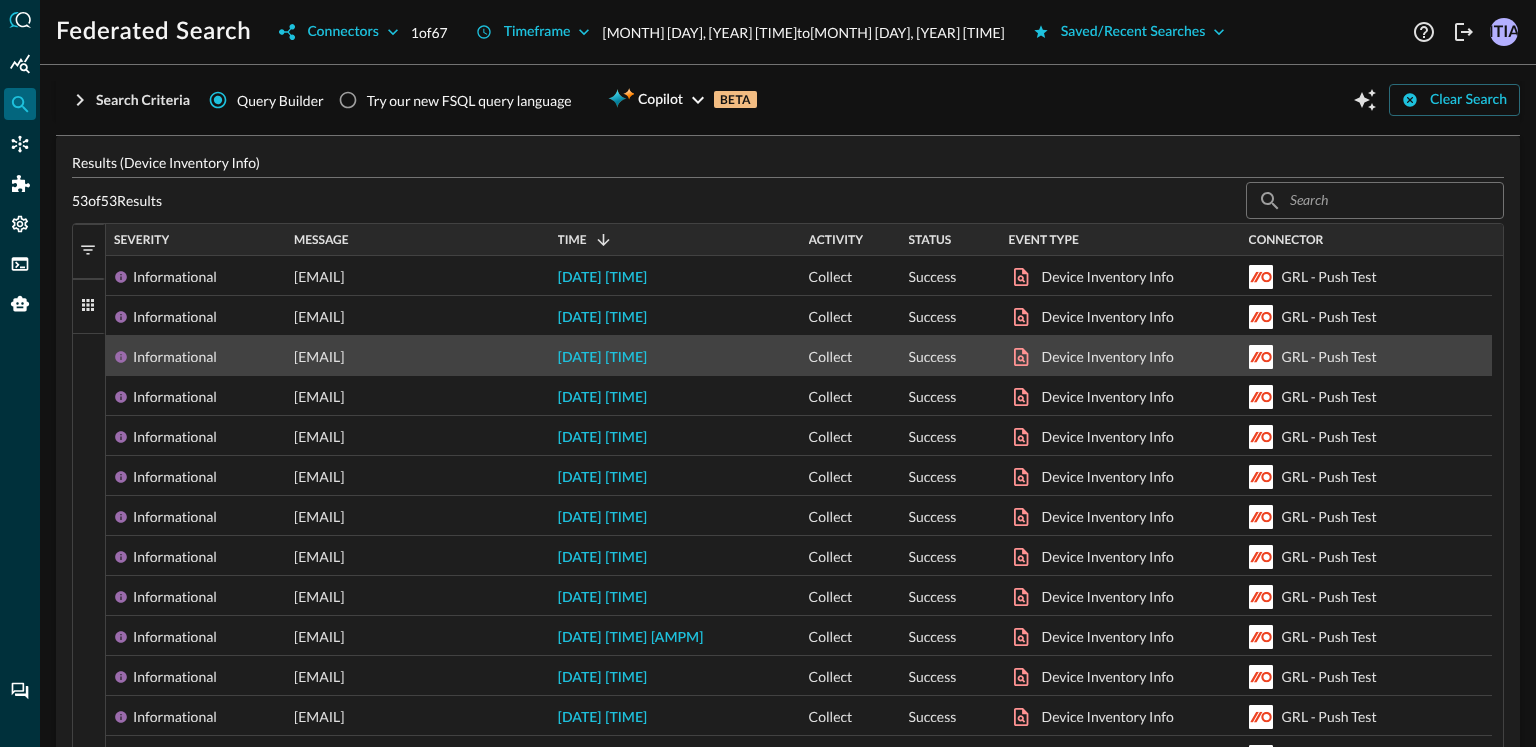 scroll, scrollTop: 136, scrollLeft: 0, axis: vertical 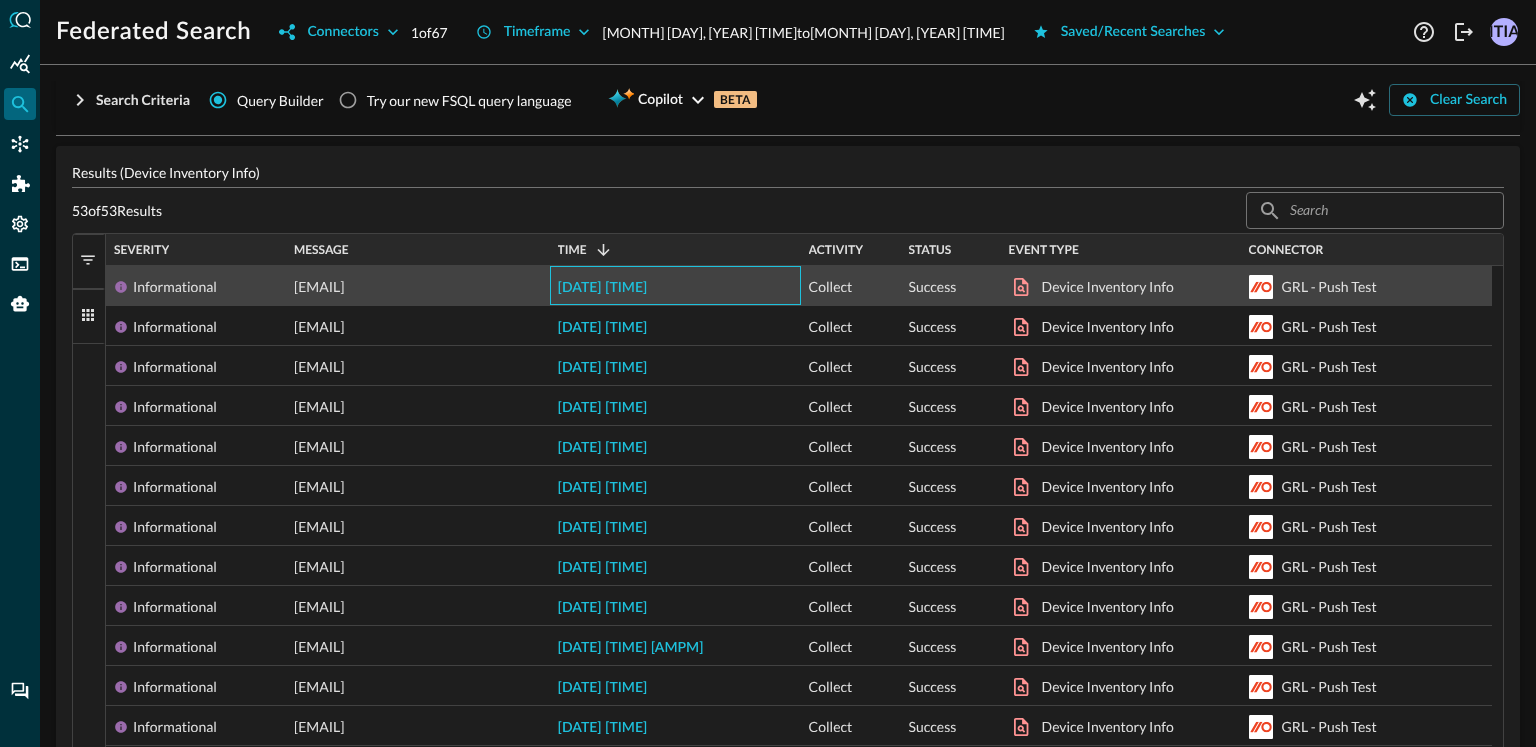 click on "[DATE] [TIME]" at bounding box center [603, 288] 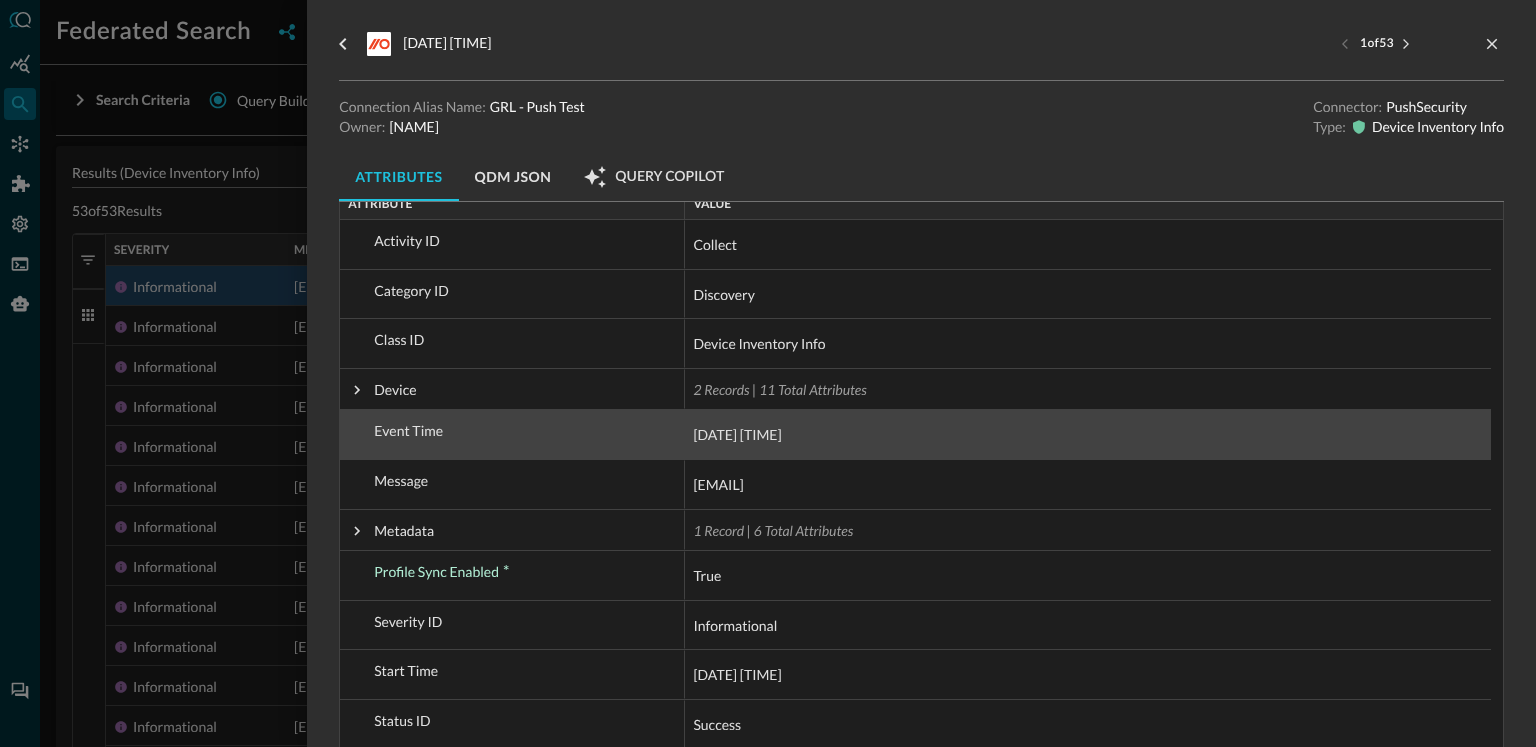scroll, scrollTop: 101, scrollLeft: 0, axis: vertical 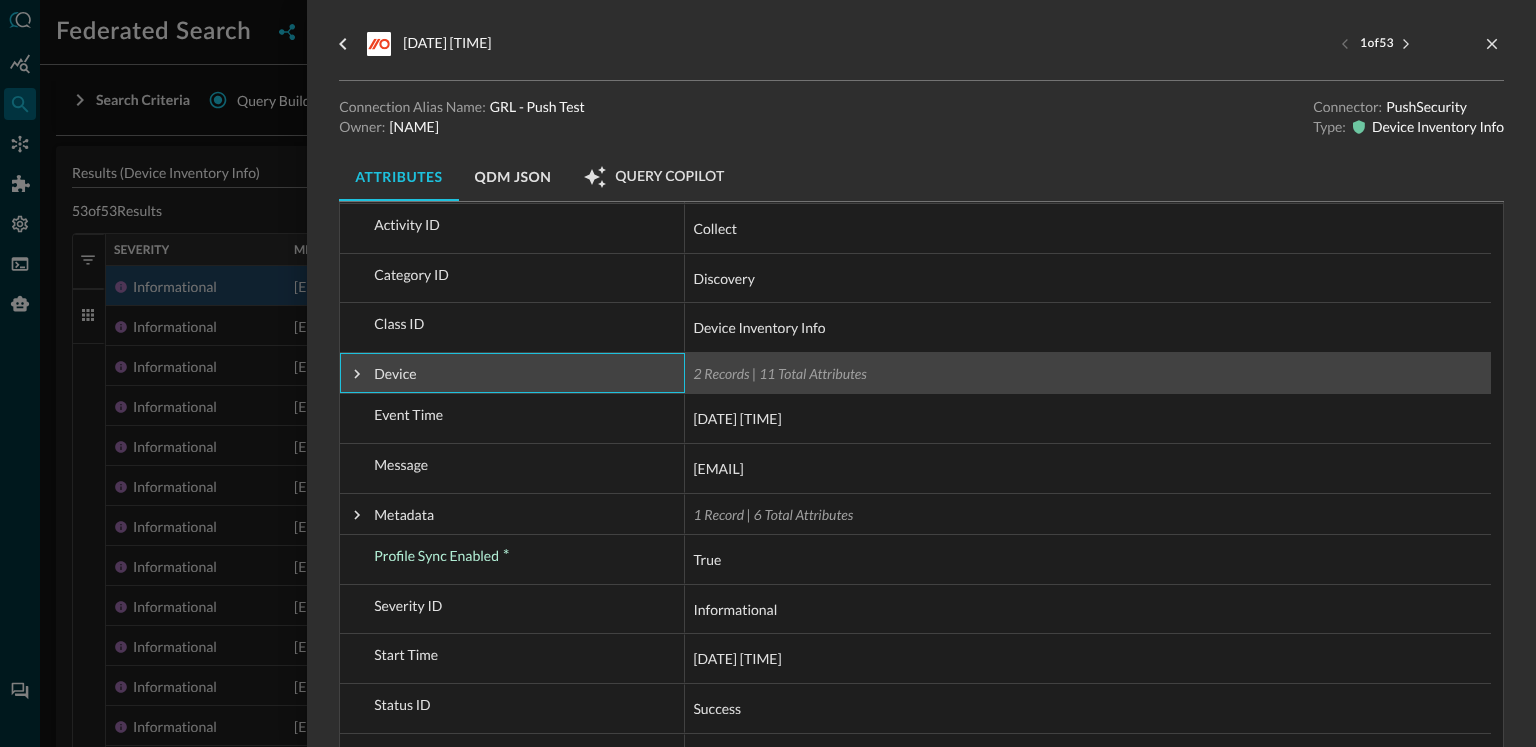 click on "Device" at bounding box center (512, 374) 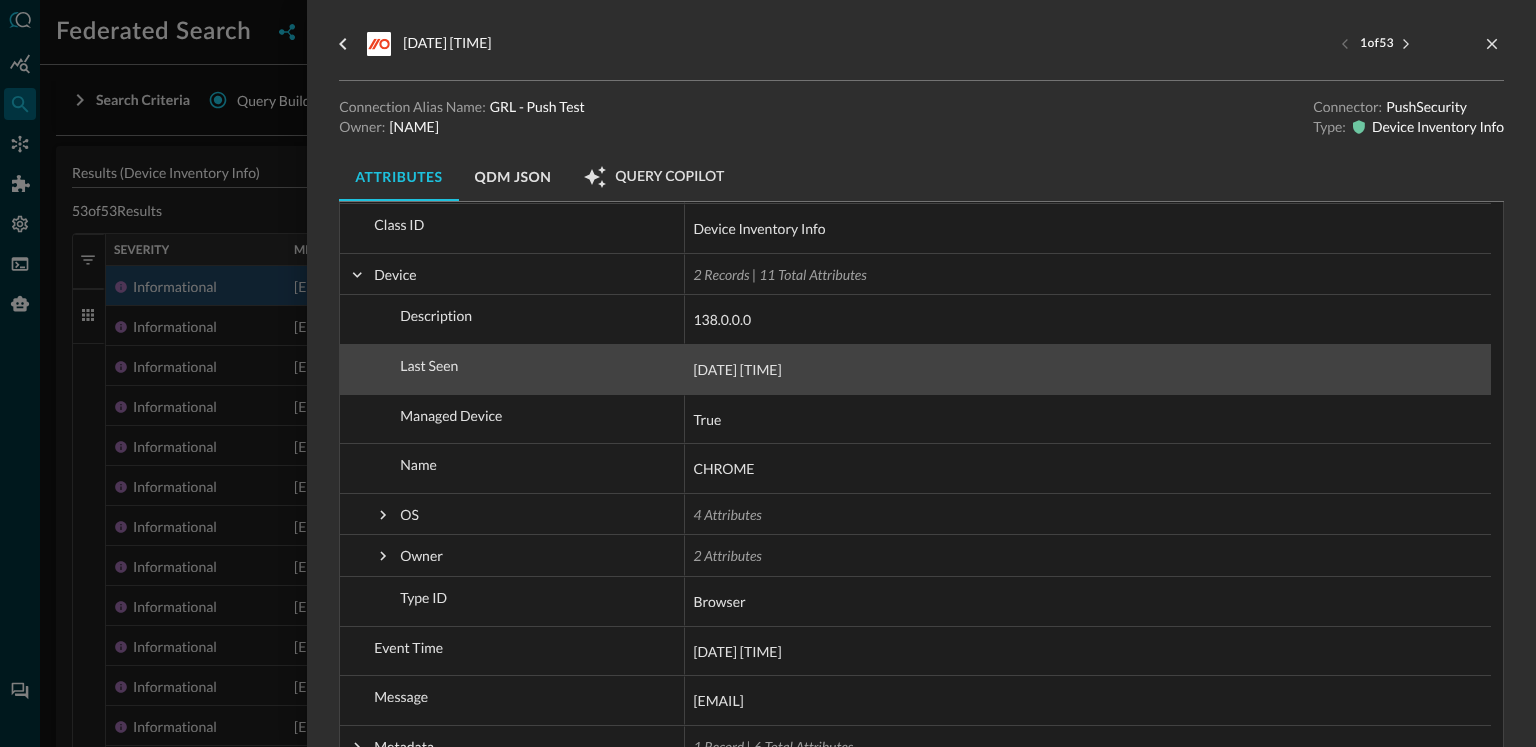 scroll, scrollTop: 201, scrollLeft: 0, axis: vertical 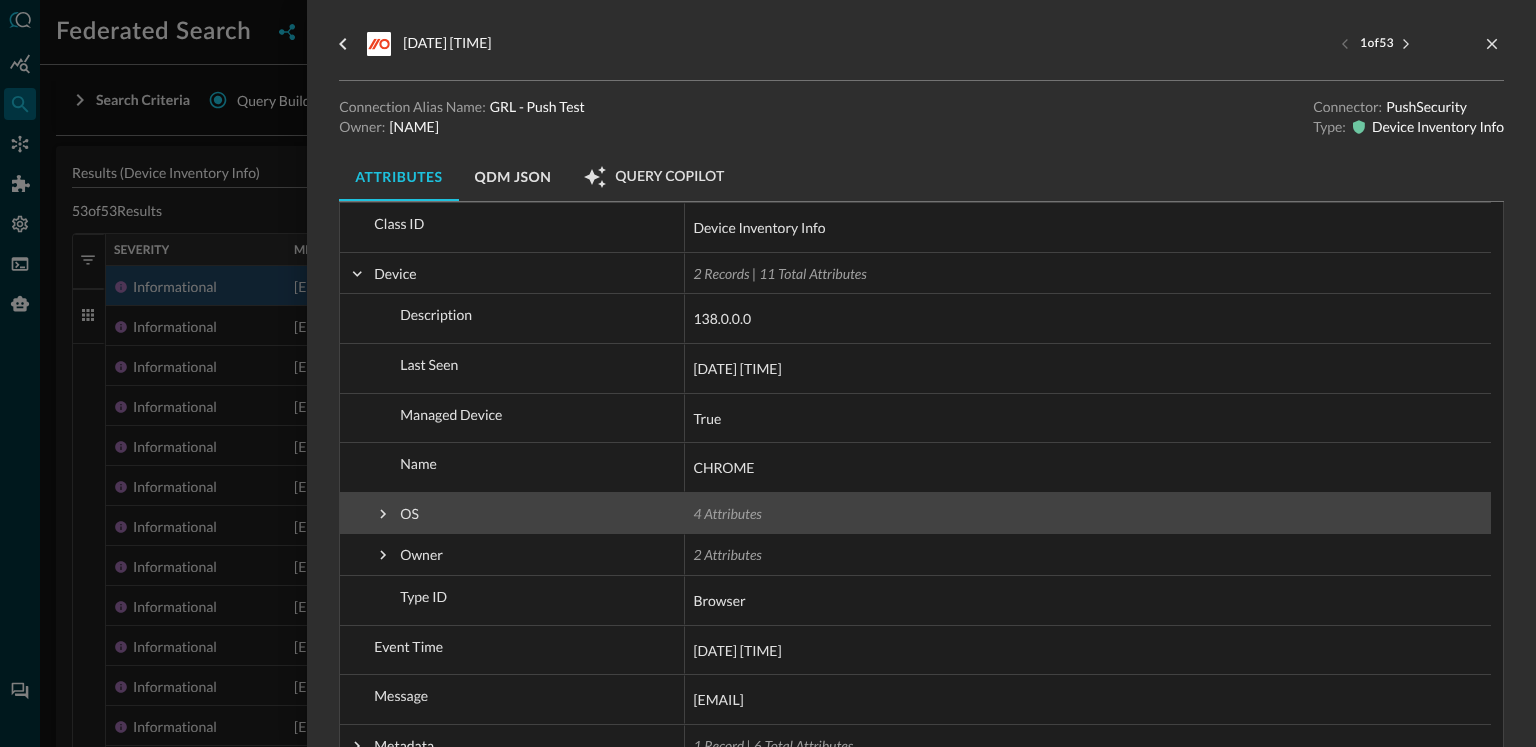 click at bounding box center [383, 514] 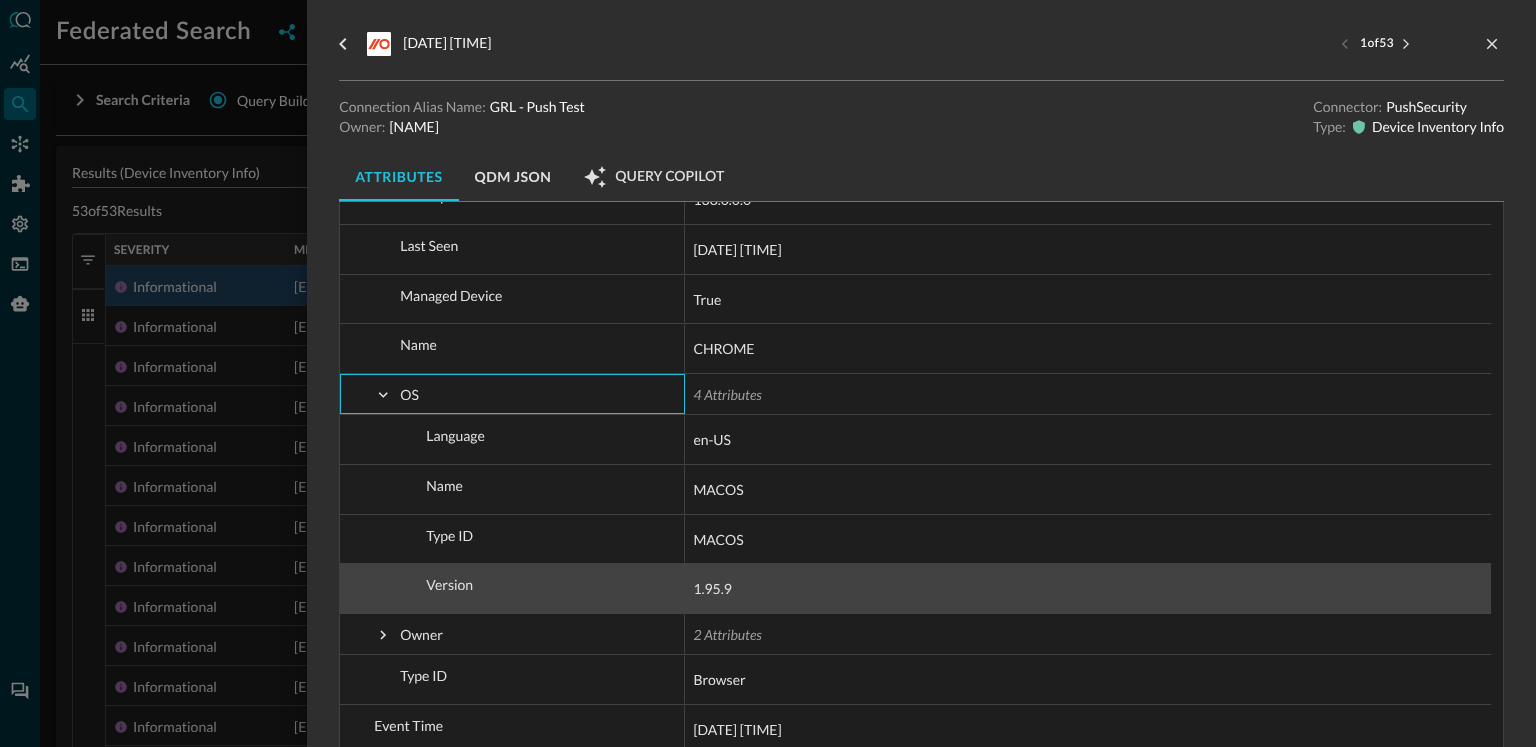scroll, scrollTop: 322, scrollLeft: 0, axis: vertical 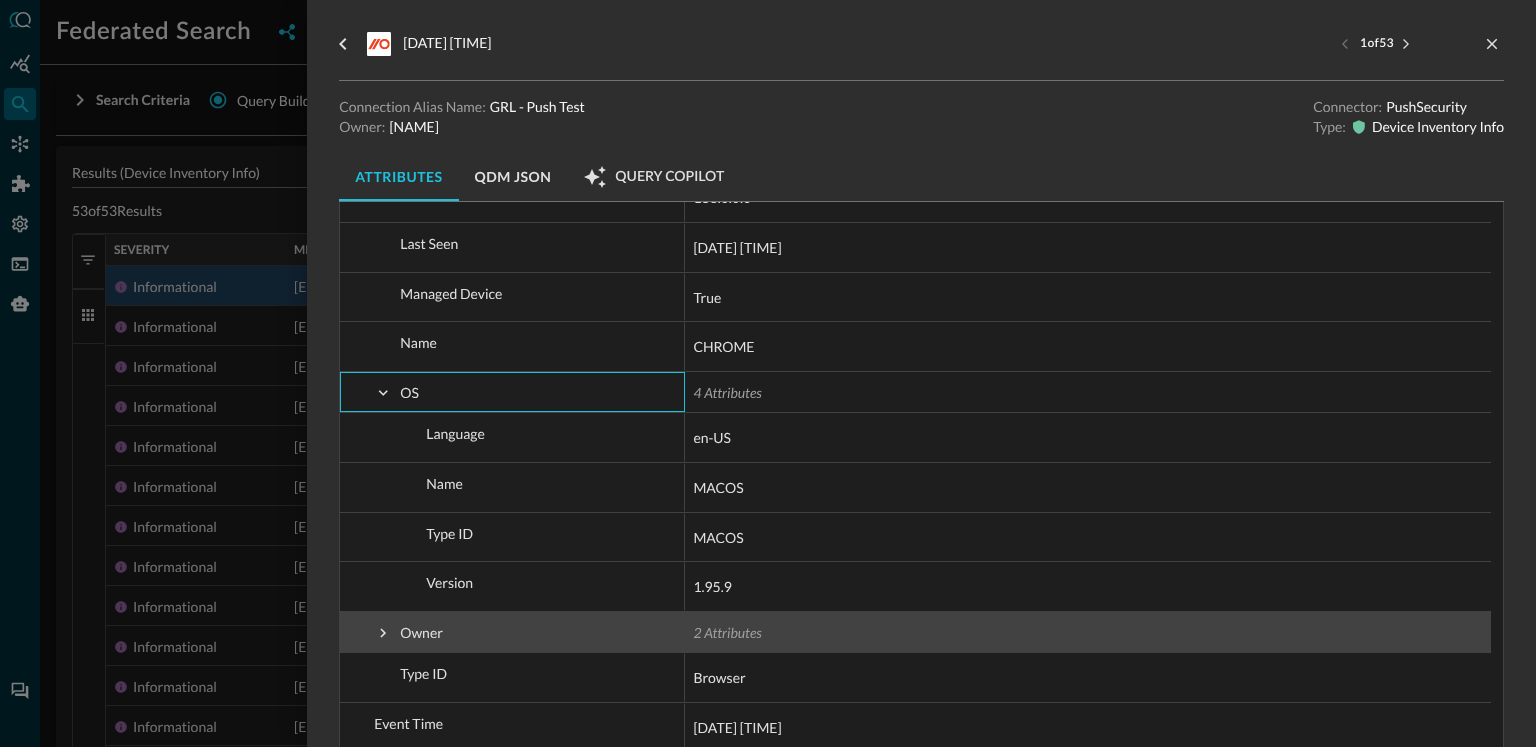 click at bounding box center [383, 633] 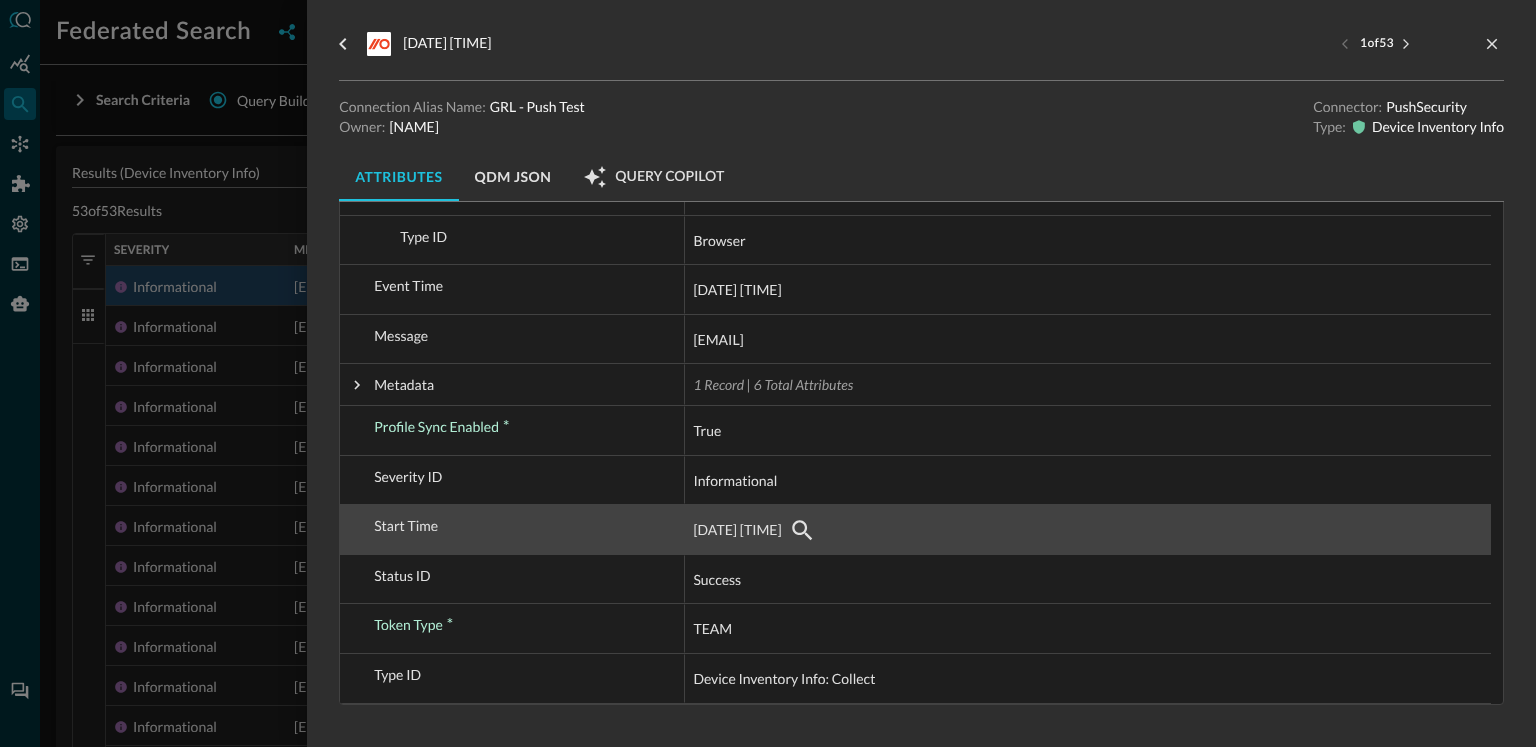 scroll, scrollTop: 856, scrollLeft: 0, axis: vertical 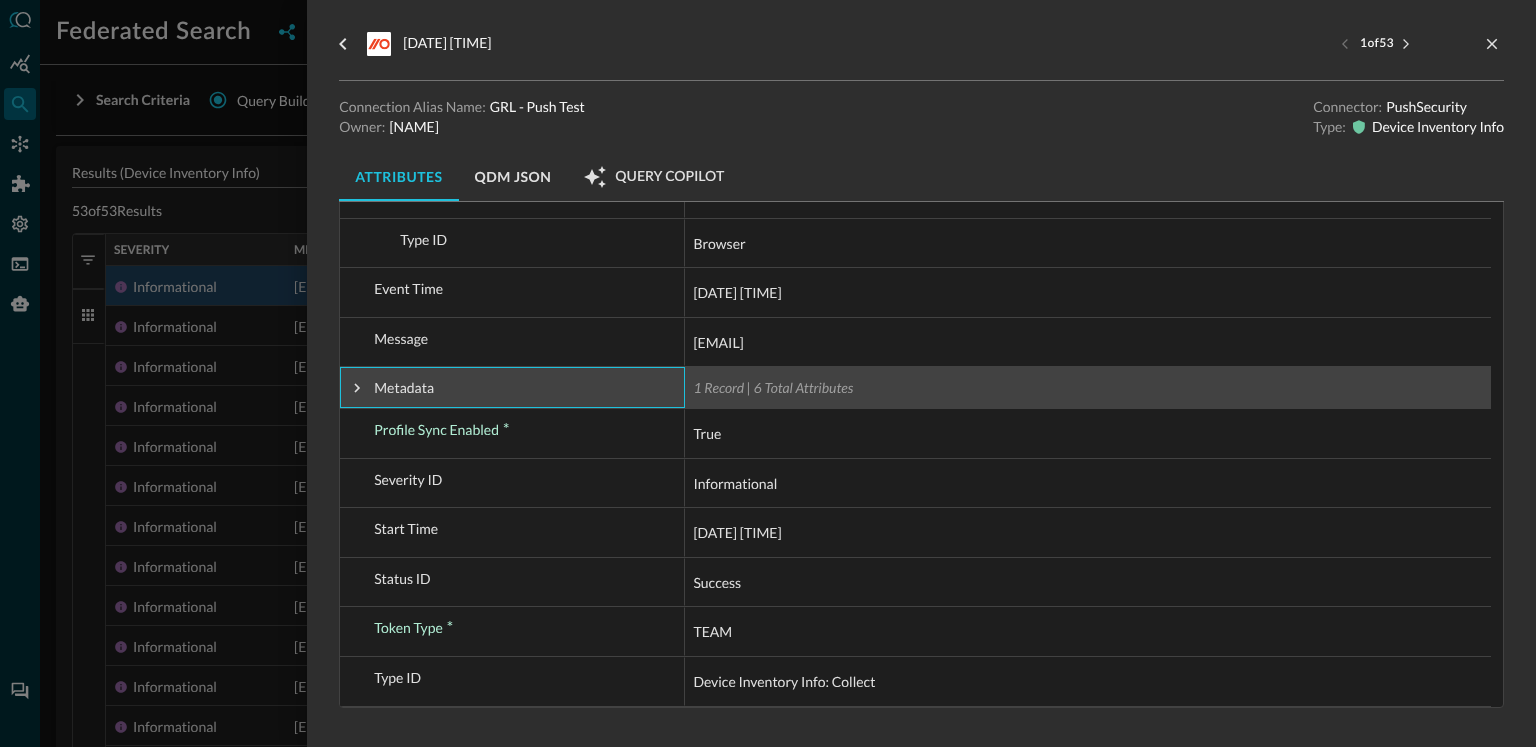 click at bounding box center (357, 388) 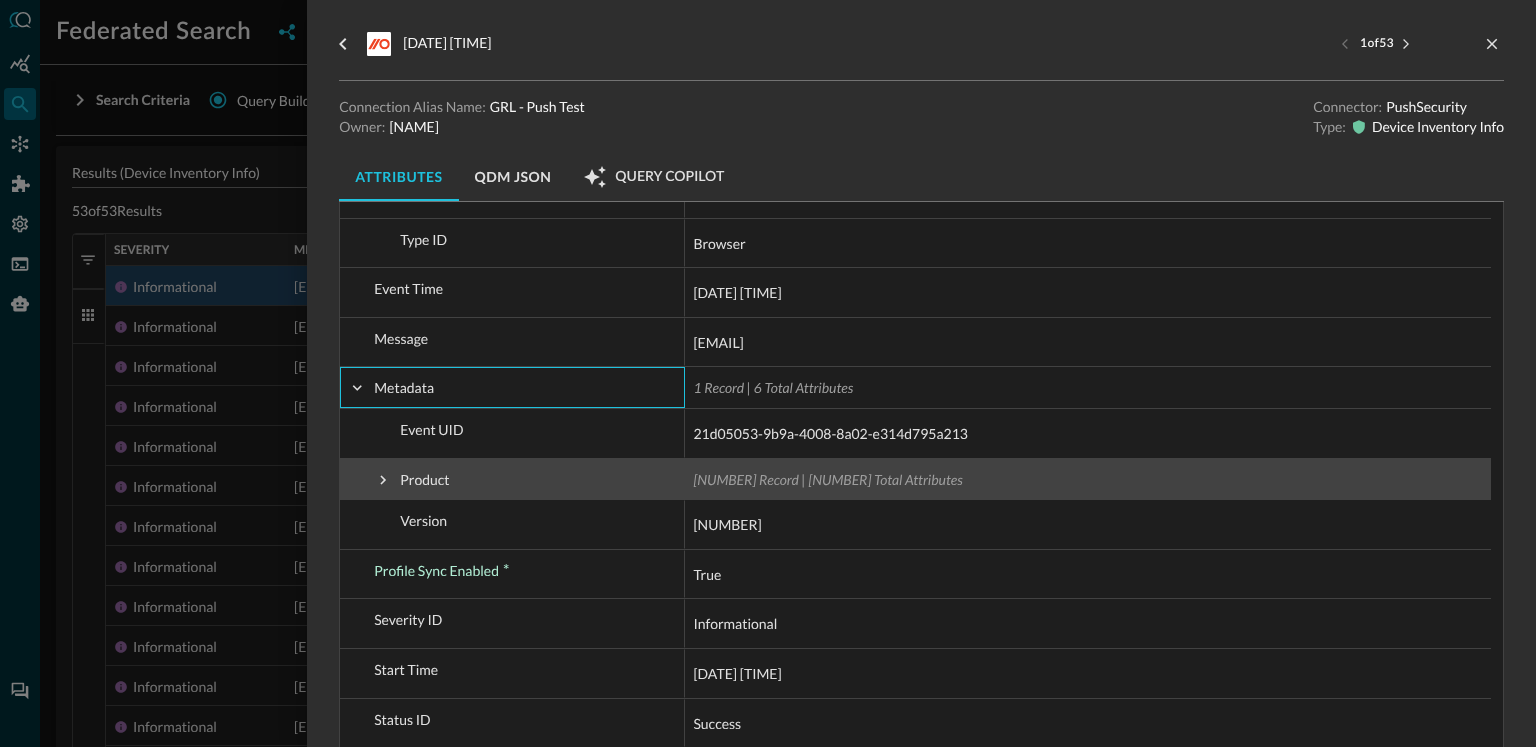 click on "Product" at bounding box center [512, 480] 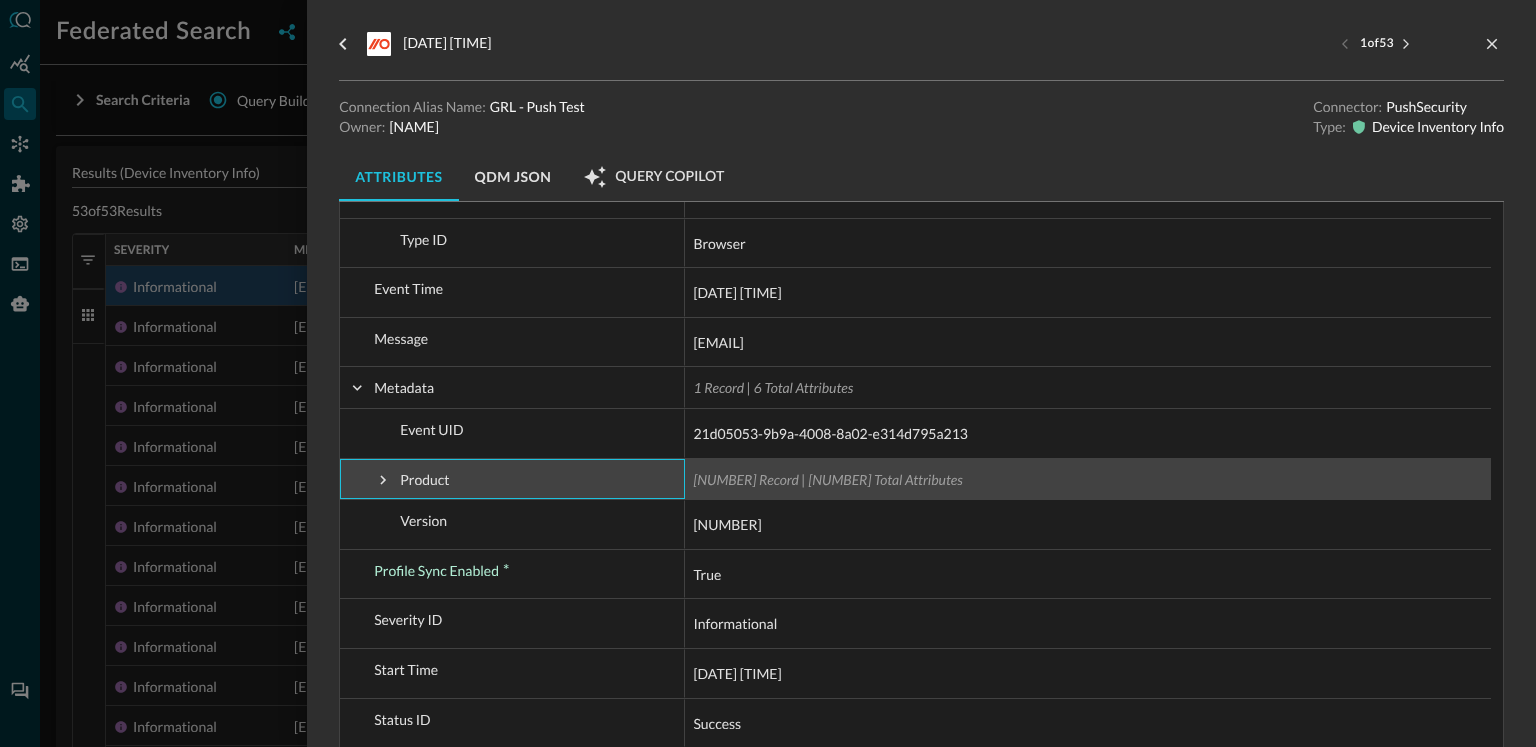 click at bounding box center [383, 480] 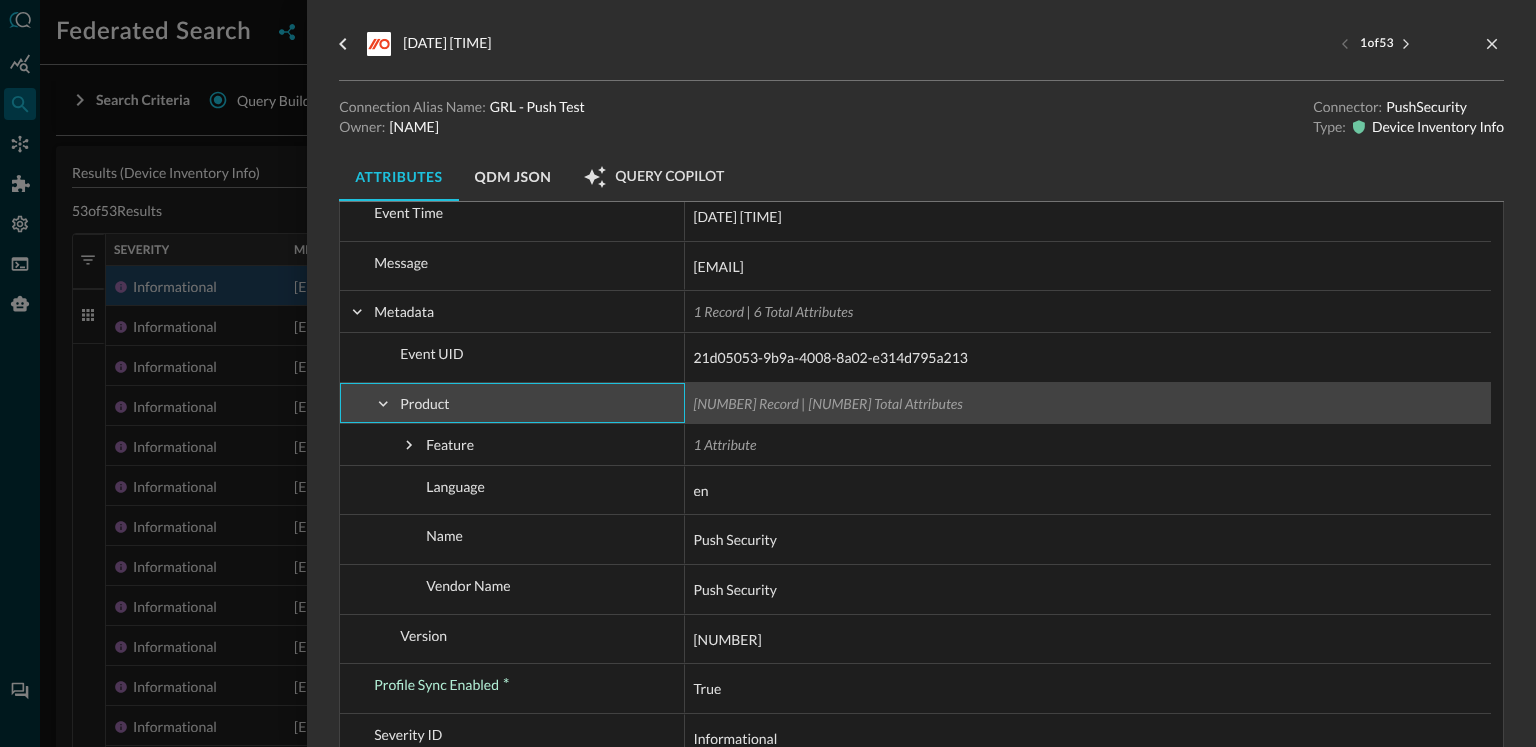 scroll, scrollTop: 940, scrollLeft: 0, axis: vertical 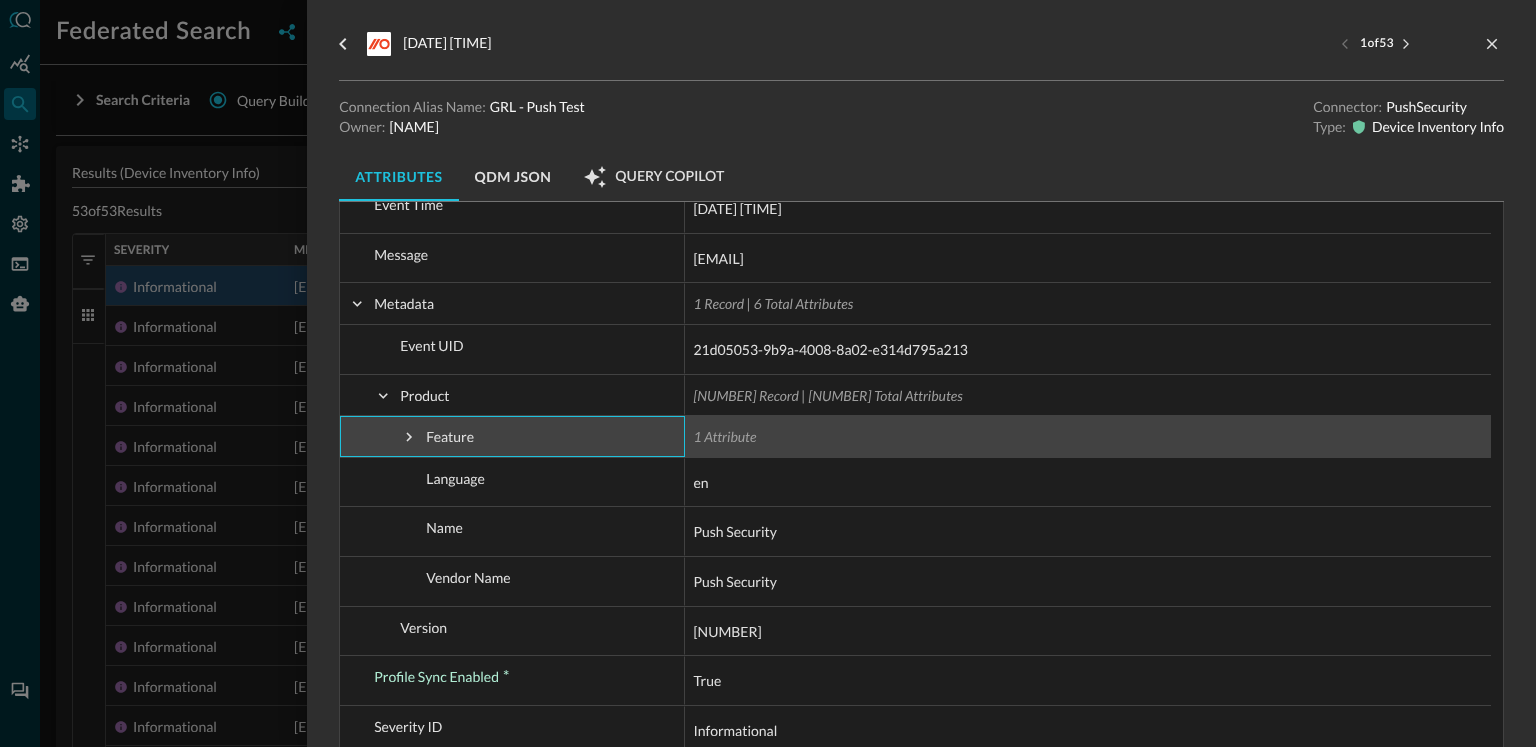 click at bounding box center [409, 437] 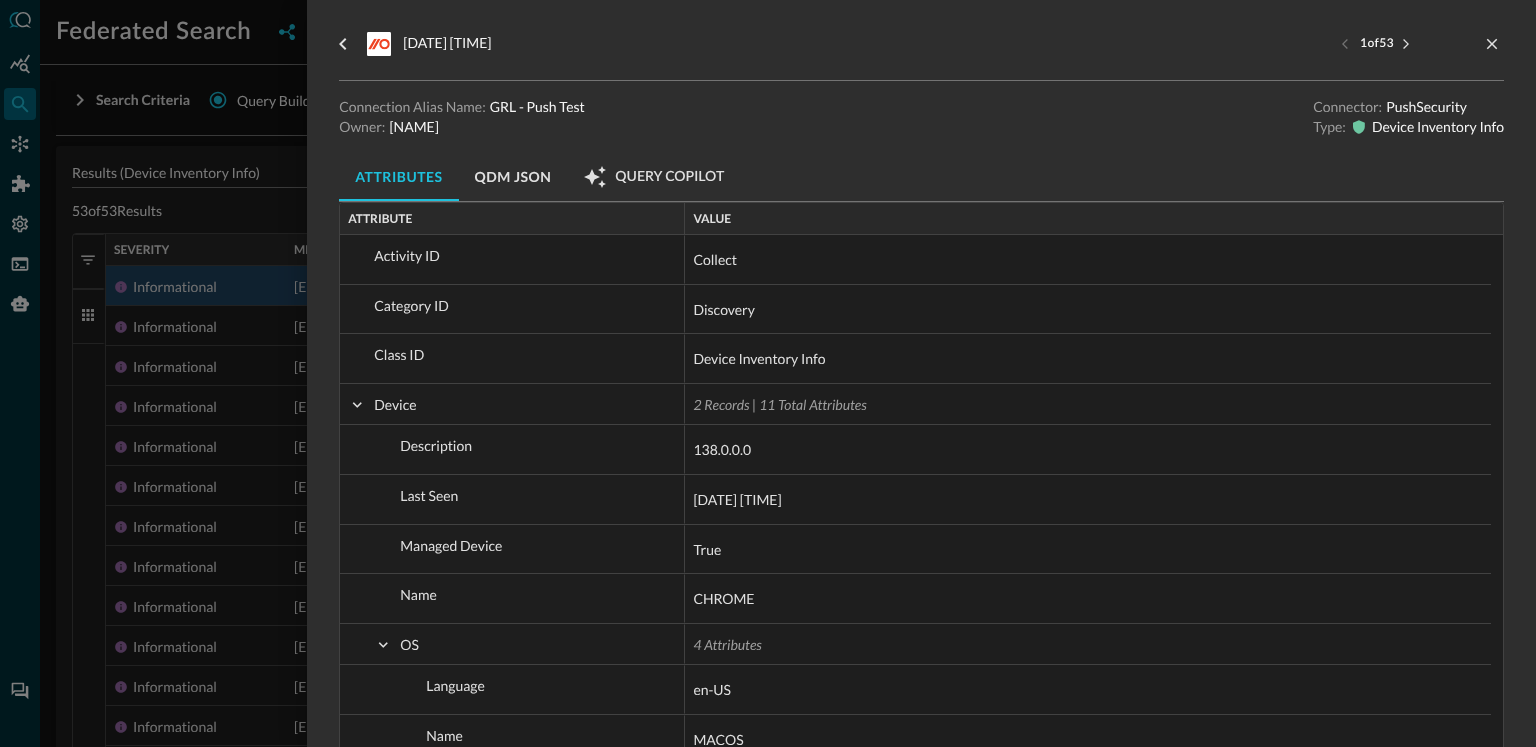 scroll, scrollTop: 0, scrollLeft: 0, axis: both 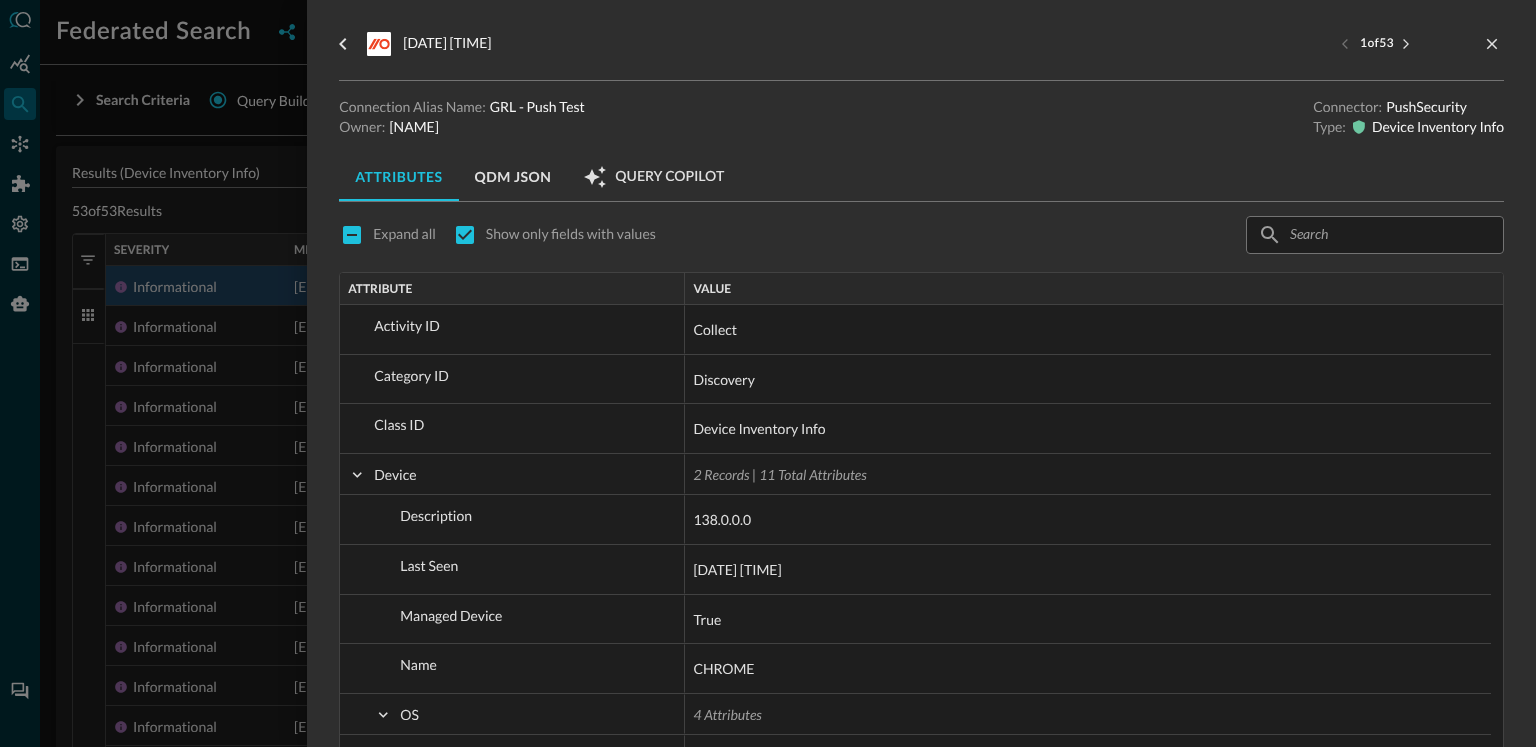 click at bounding box center [768, 373] 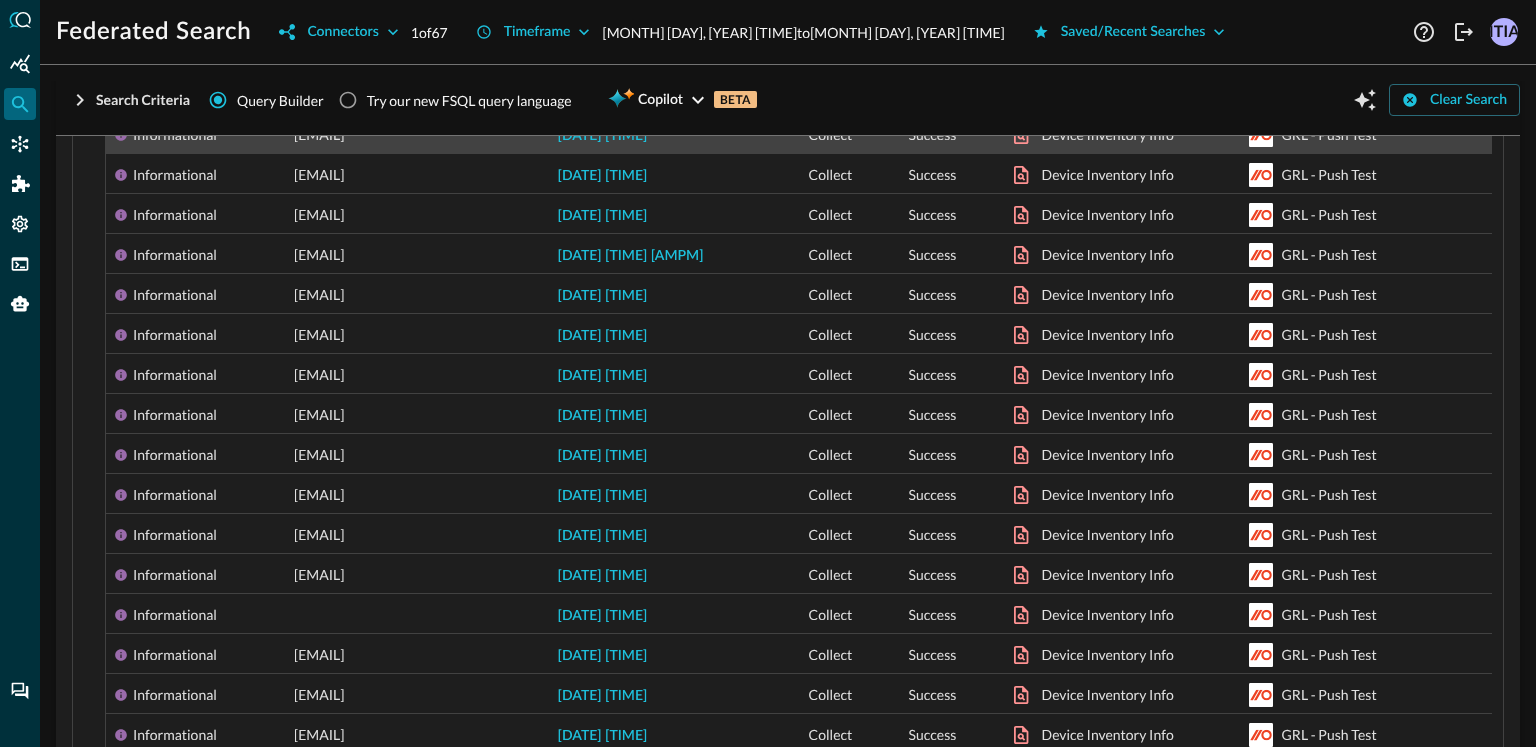 scroll, scrollTop: 742, scrollLeft: 0, axis: vertical 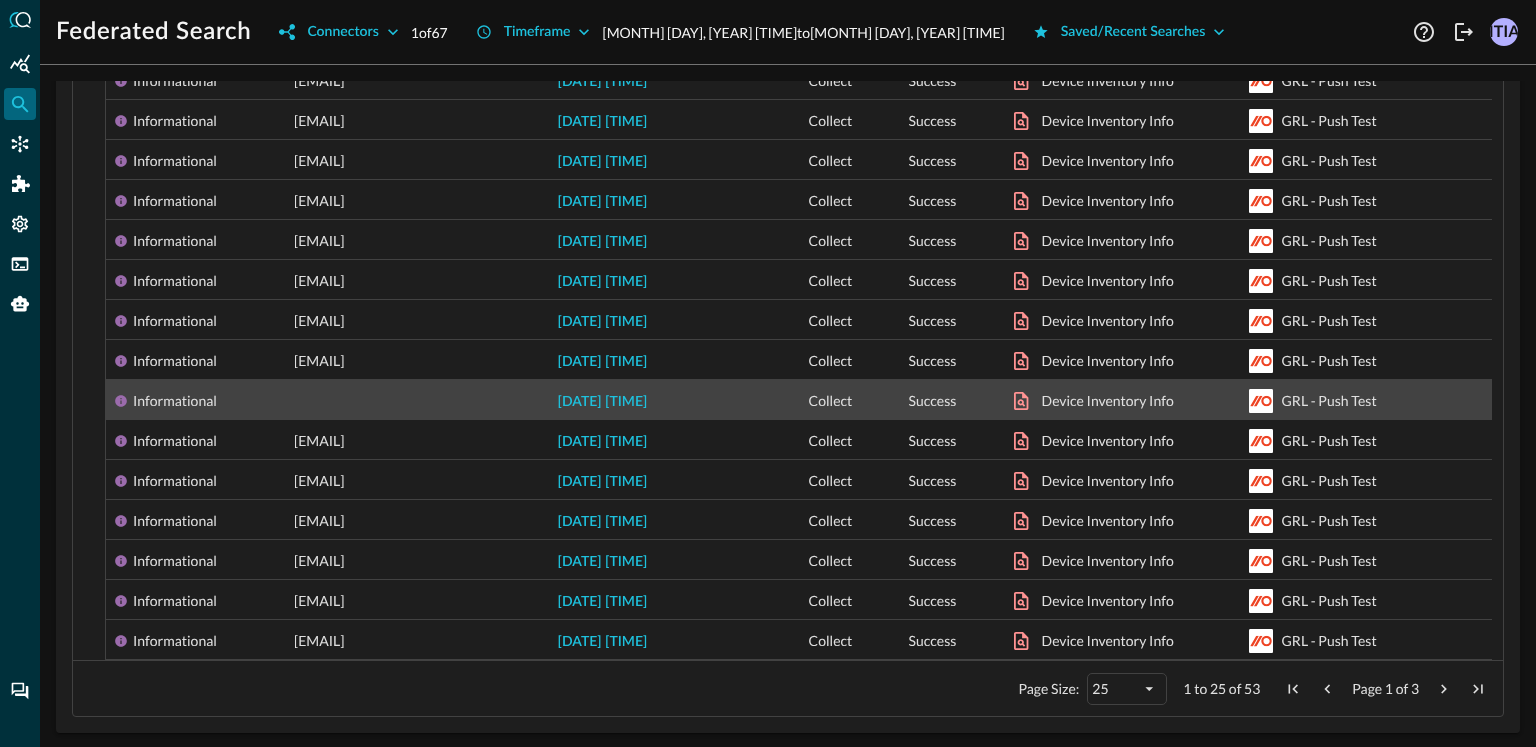 click on "[DATE] [TIME]" at bounding box center [603, 402] 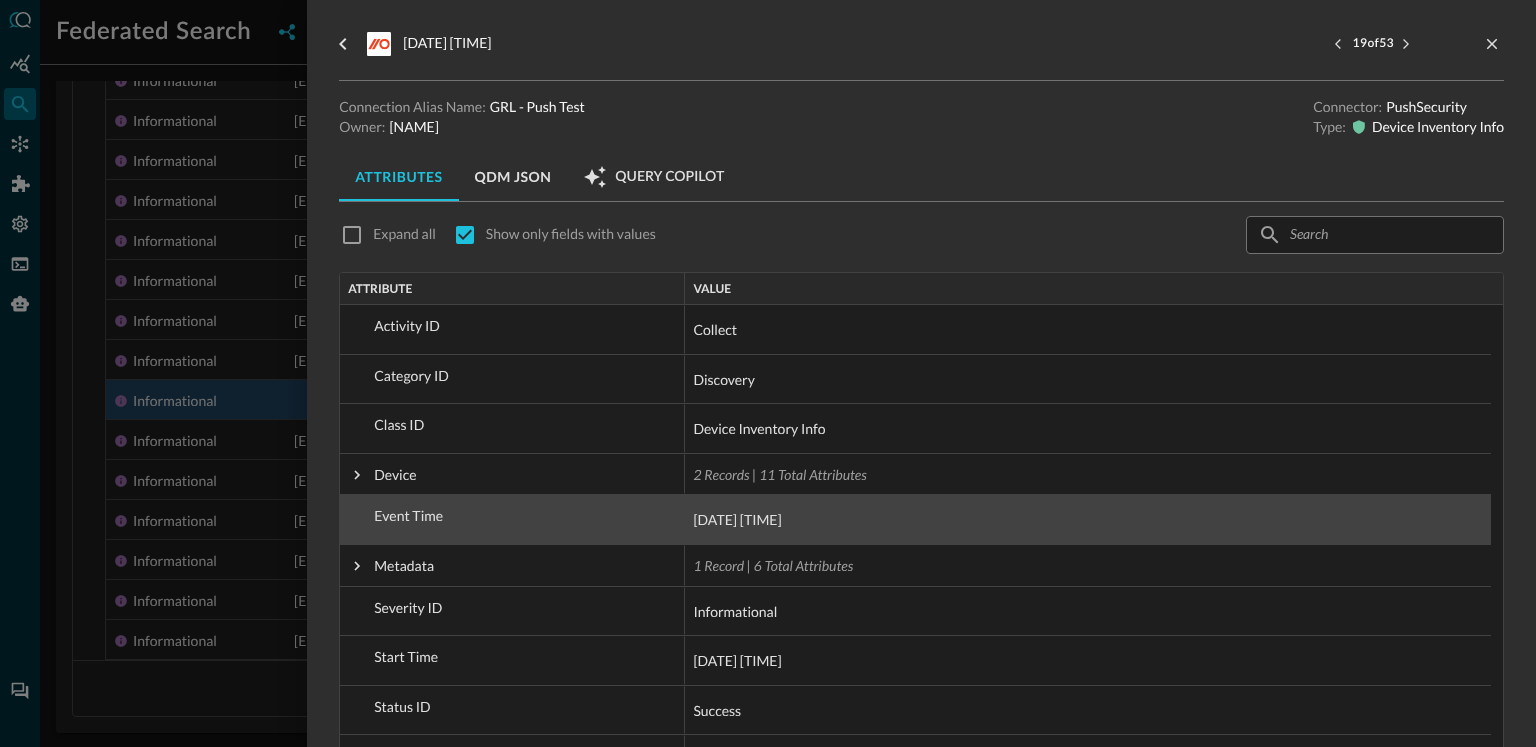 scroll, scrollTop: 131, scrollLeft: 0, axis: vertical 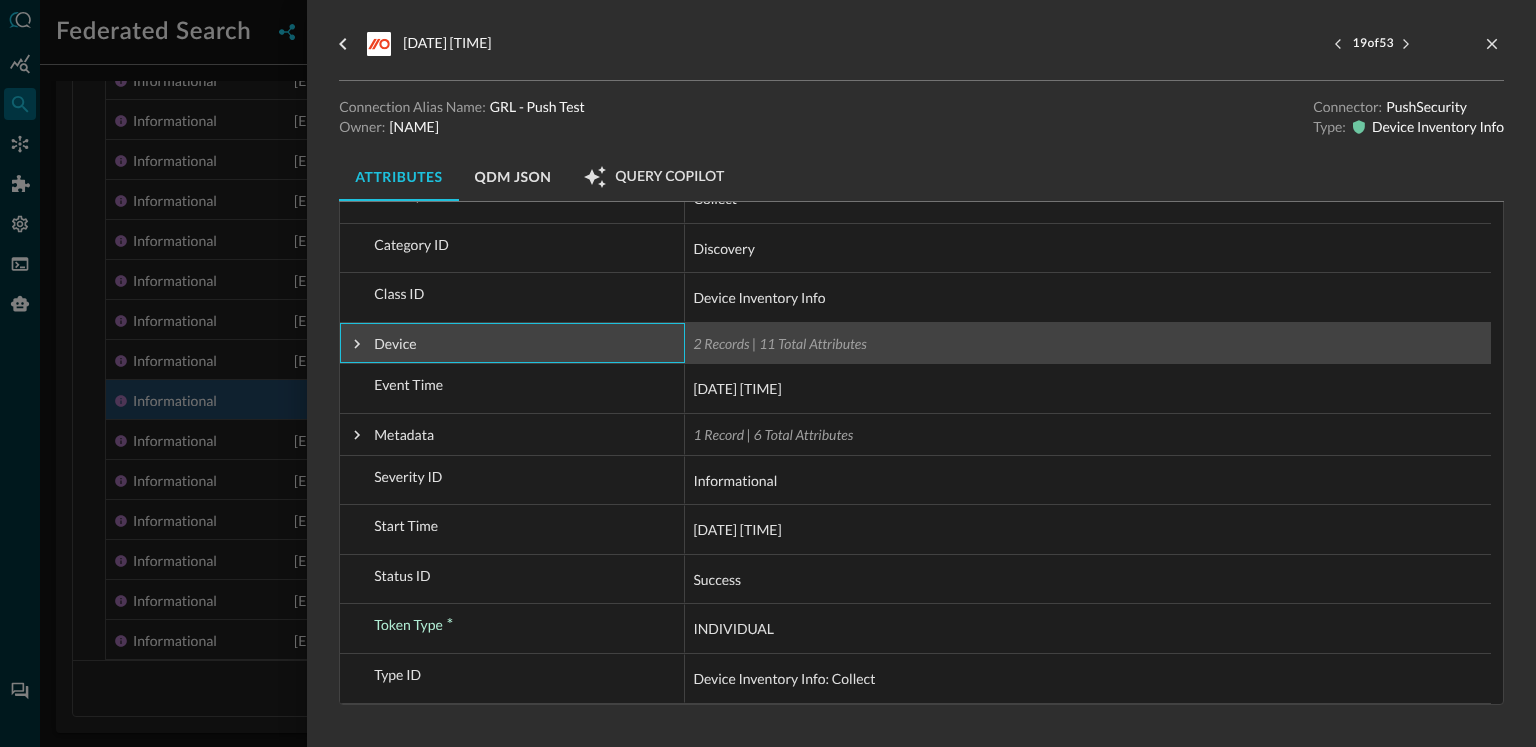 click on "Device" at bounding box center (512, 344) 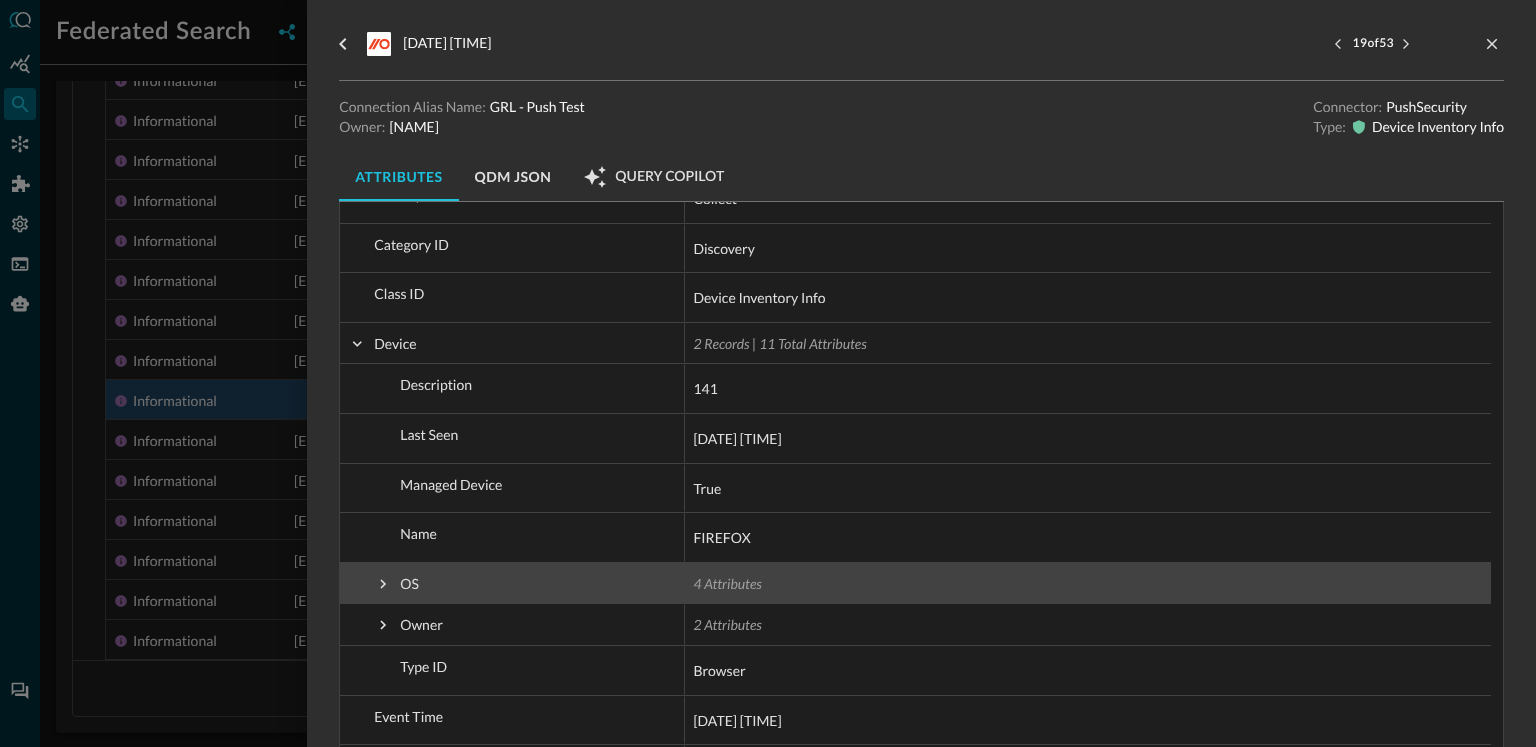 click at bounding box center (383, 584) 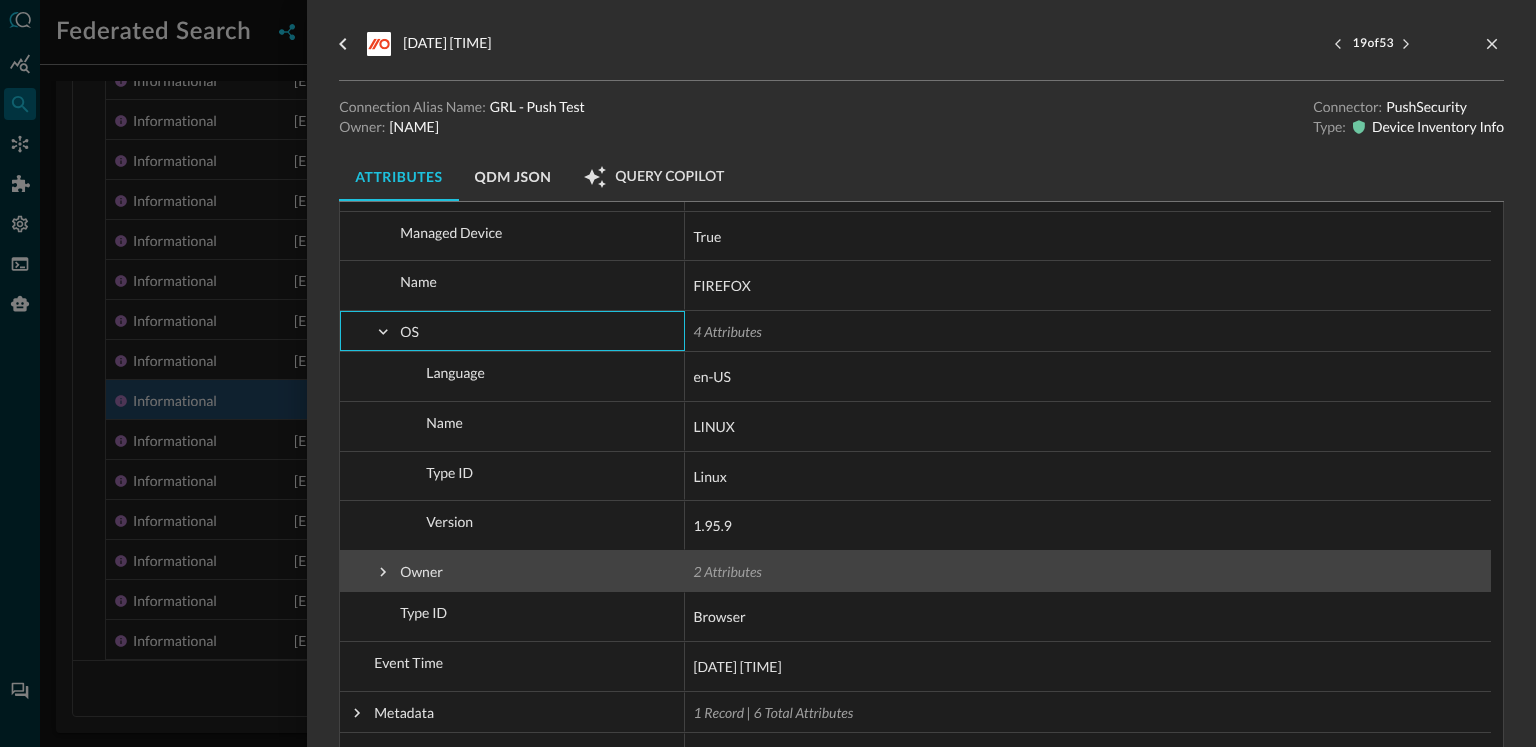 click at bounding box center [383, 572] 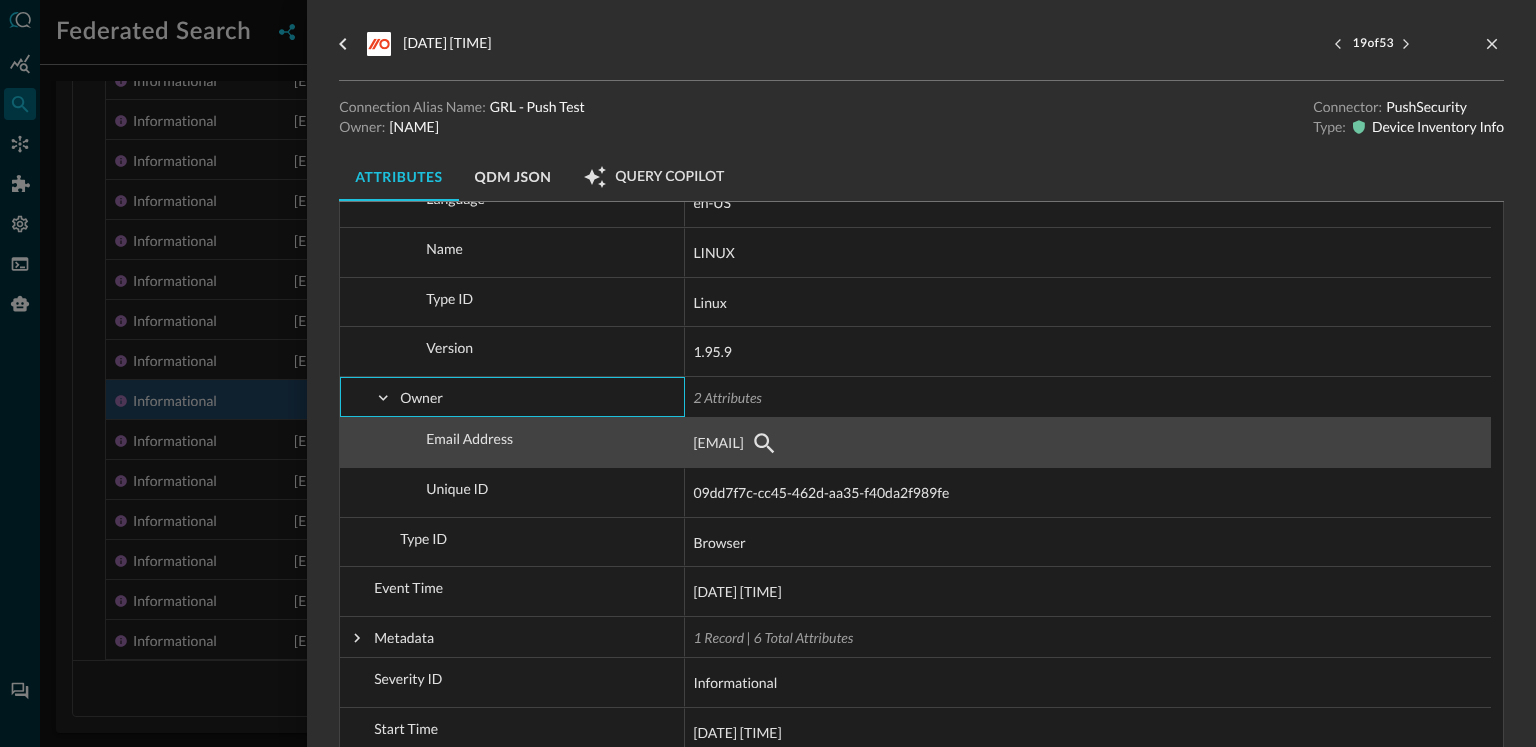scroll, scrollTop: 626, scrollLeft: 0, axis: vertical 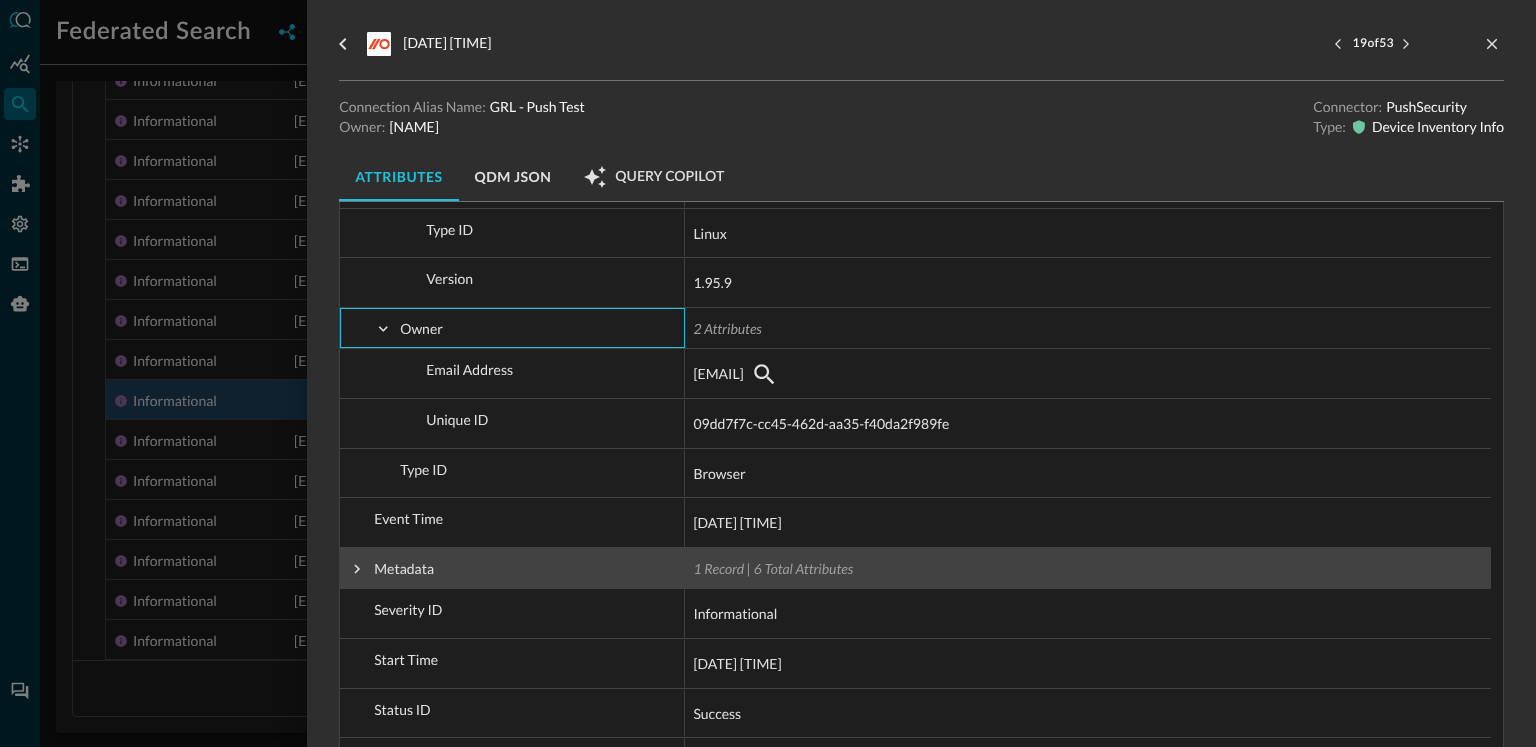 click at bounding box center (357, 569) 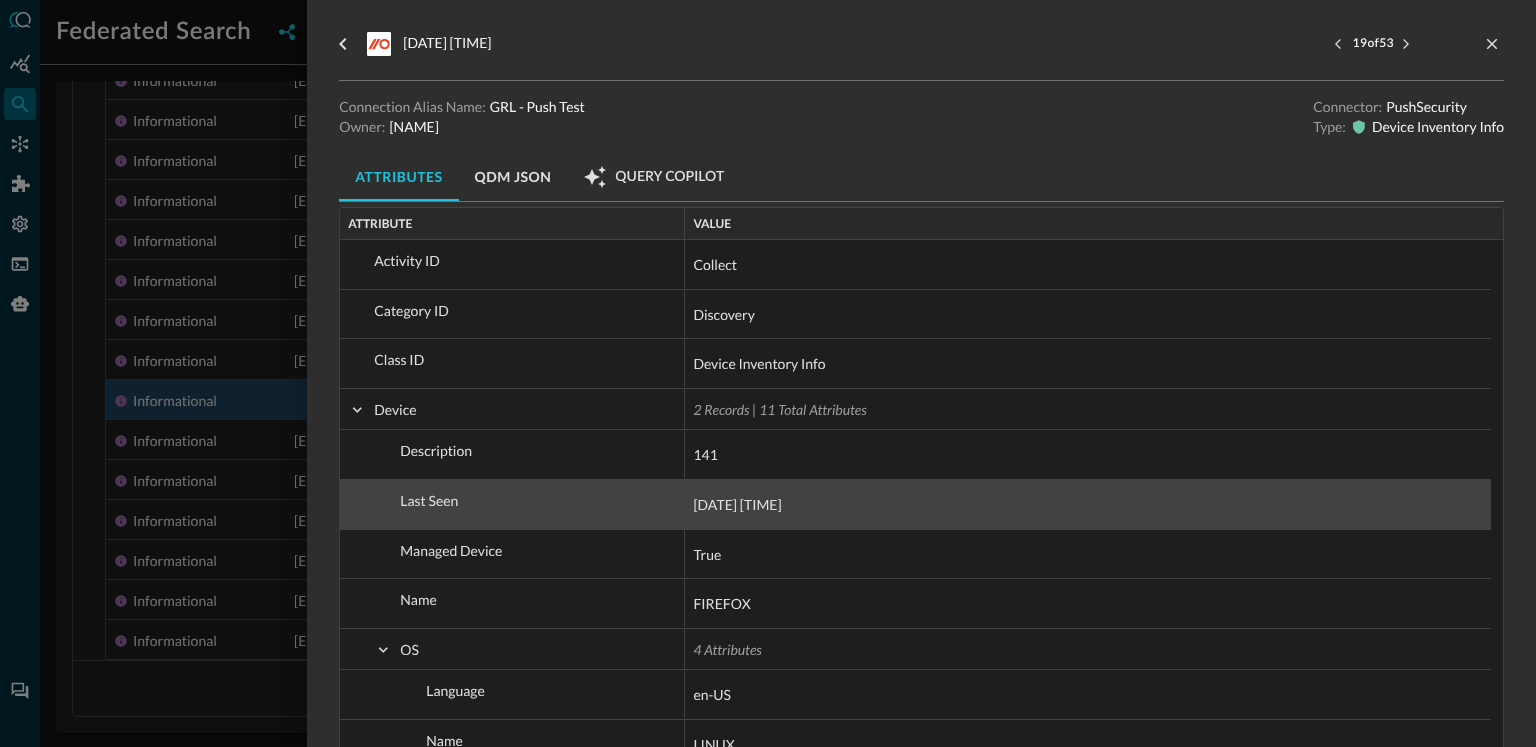 scroll, scrollTop: 0, scrollLeft: 0, axis: both 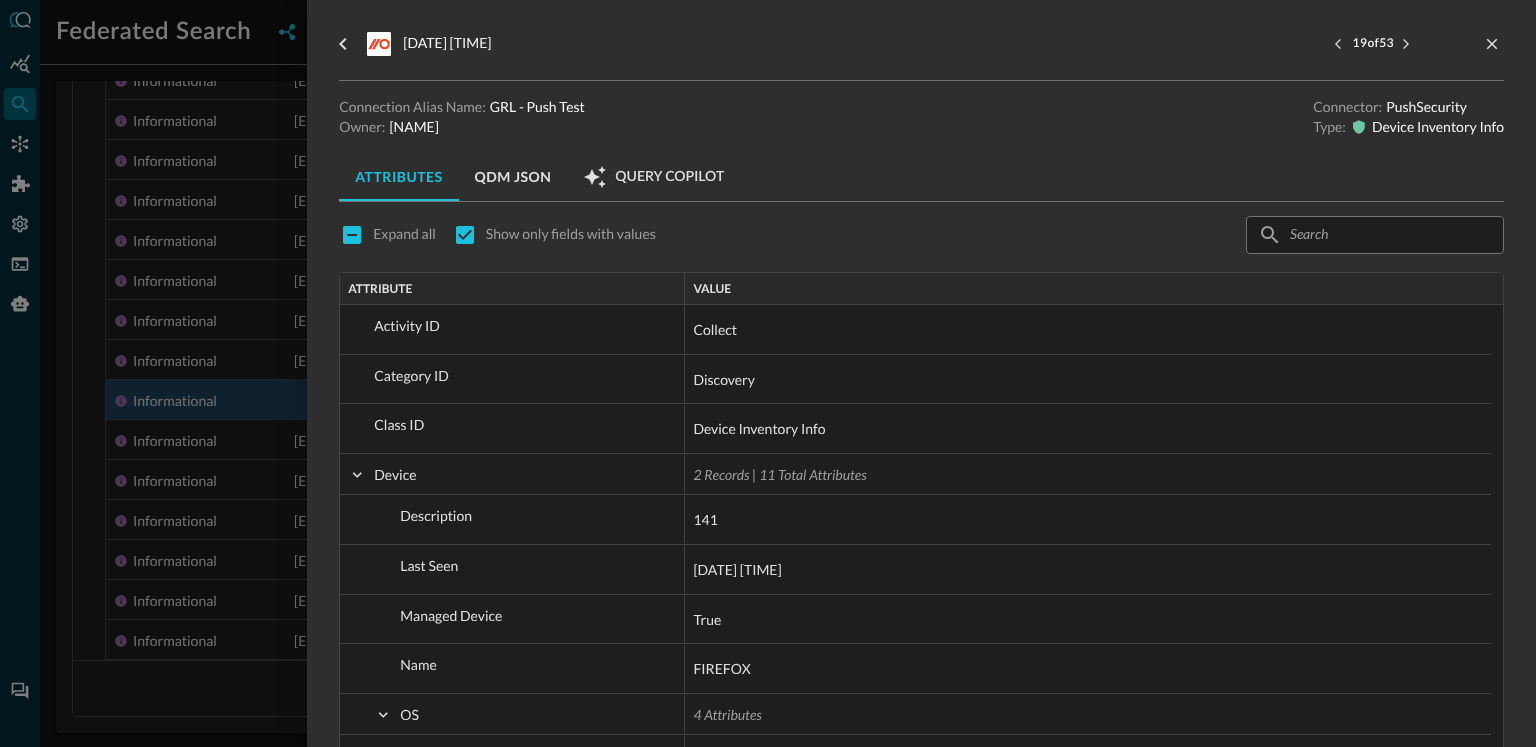 click at bounding box center [768, 373] 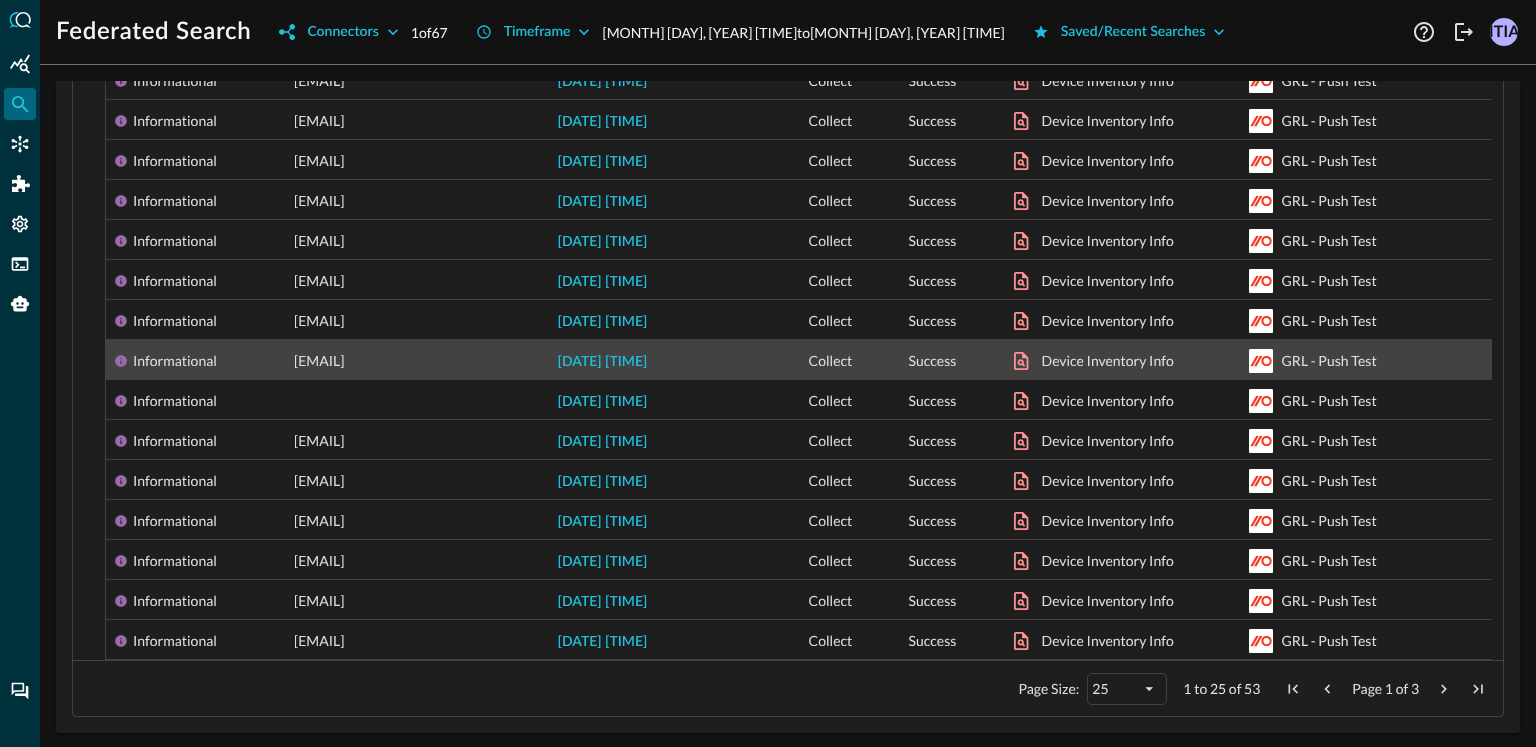 click on "[EMAIL]" at bounding box center (319, 361) 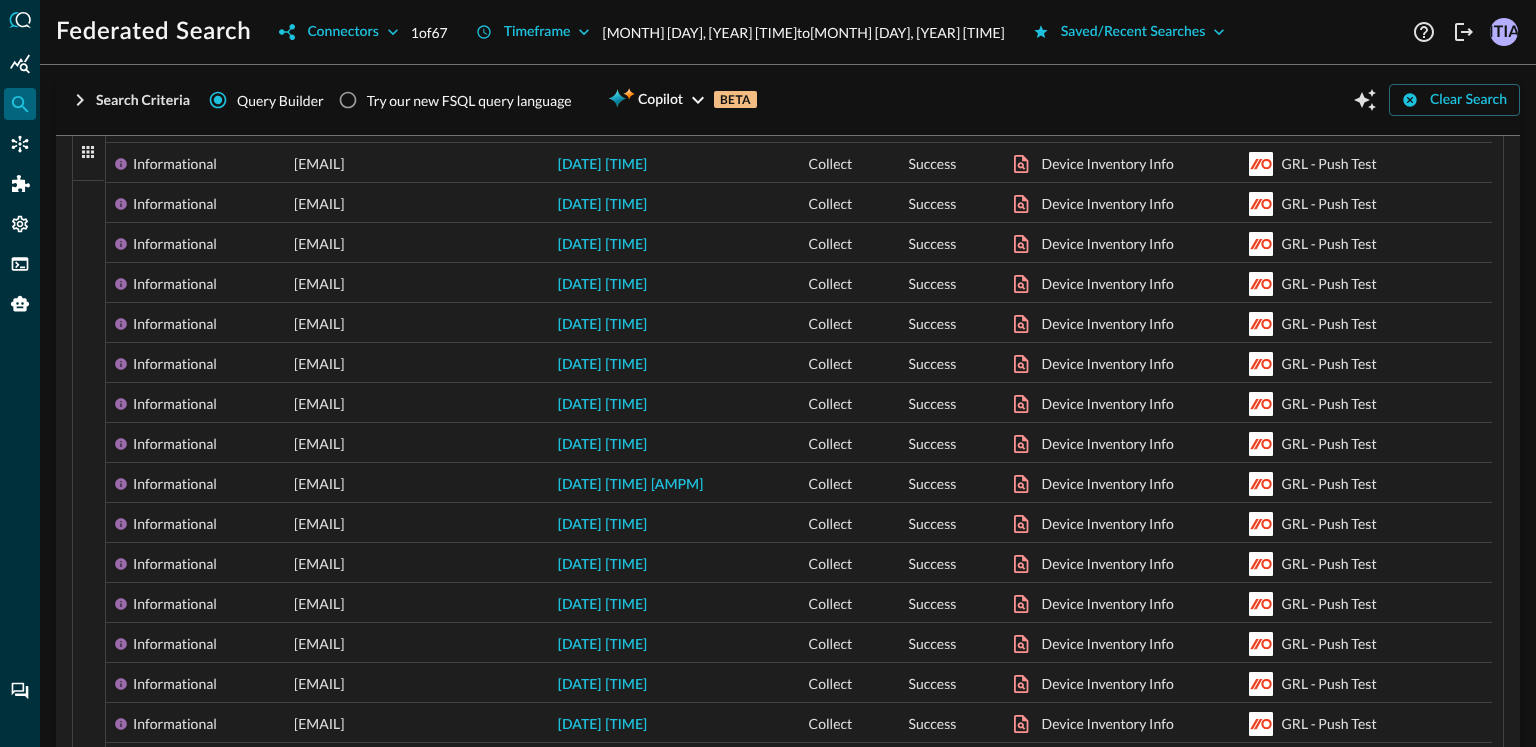 scroll, scrollTop: 0, scrollLeft: 0, axis: both 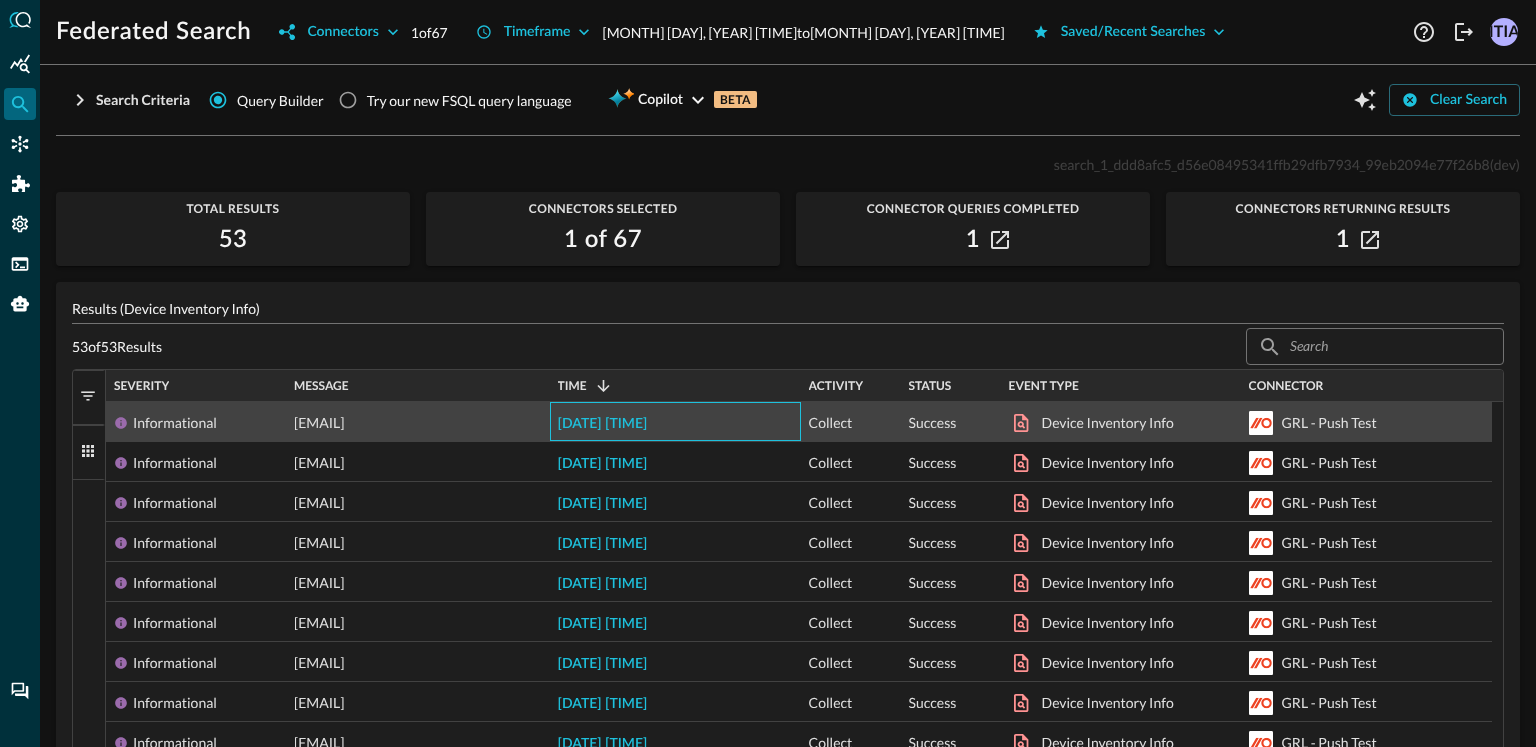 click on "[DATE] [TIME]" at bounding box center (603, 424) 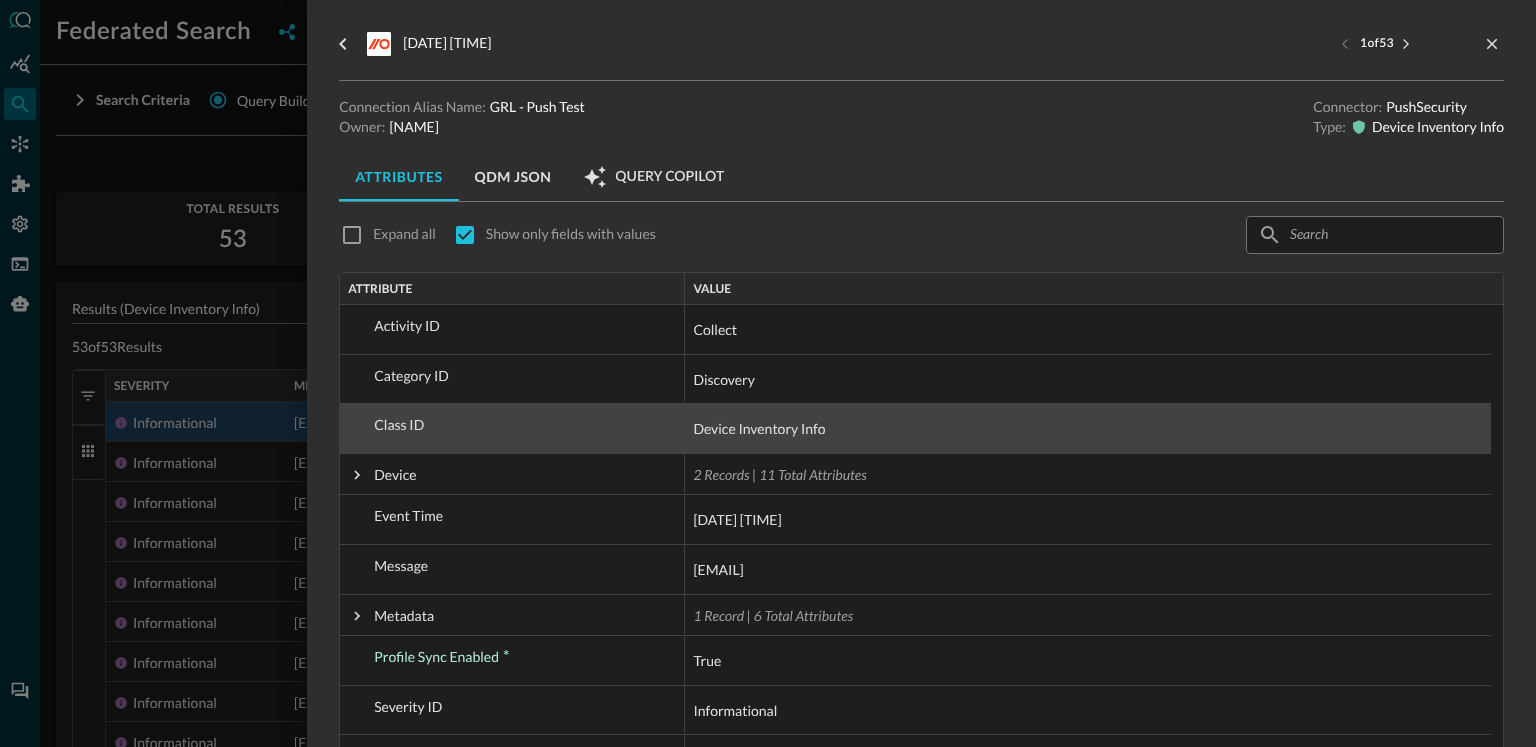 scroll, scrollTop: 230, scrollLeft: 0, axis: vertical 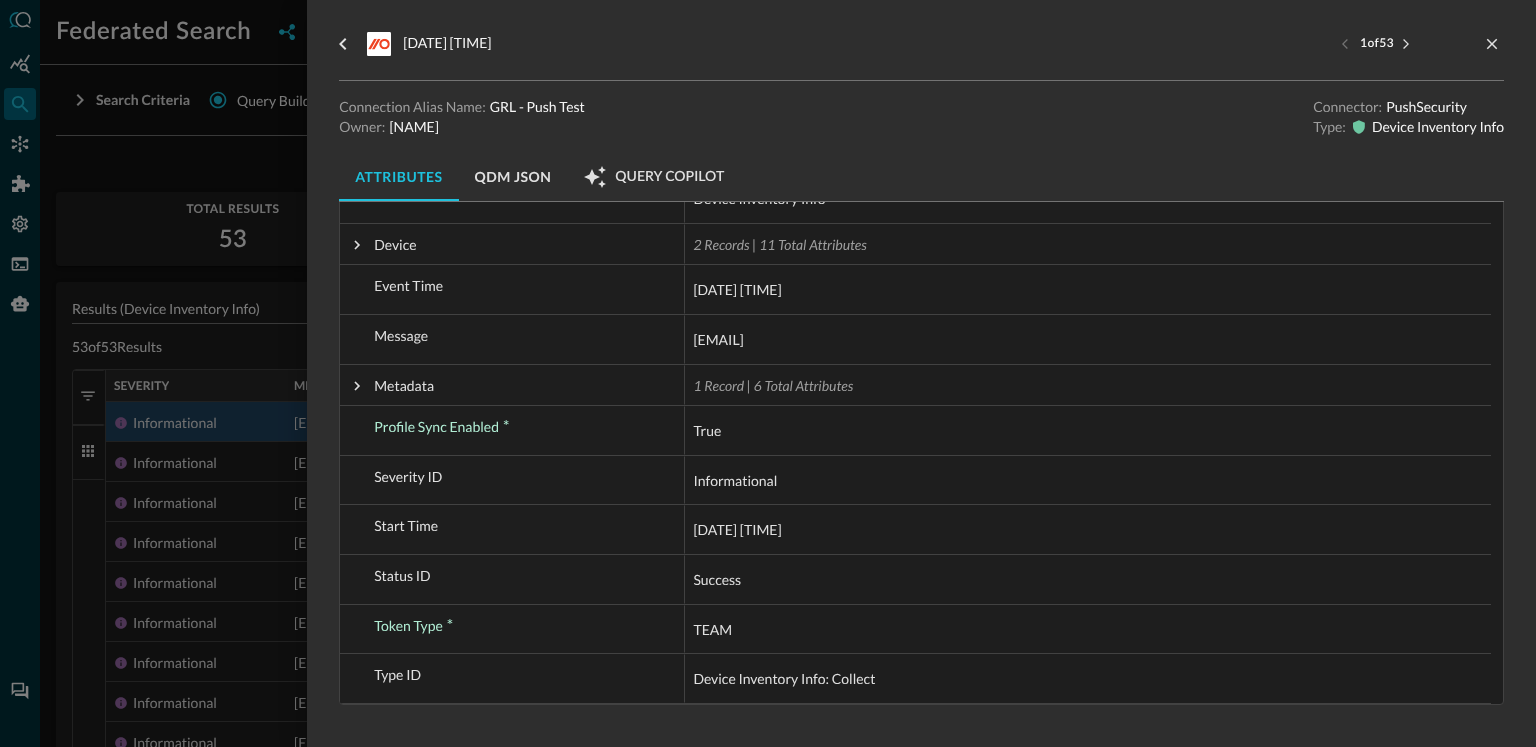 click at bounding box center (768, 373) 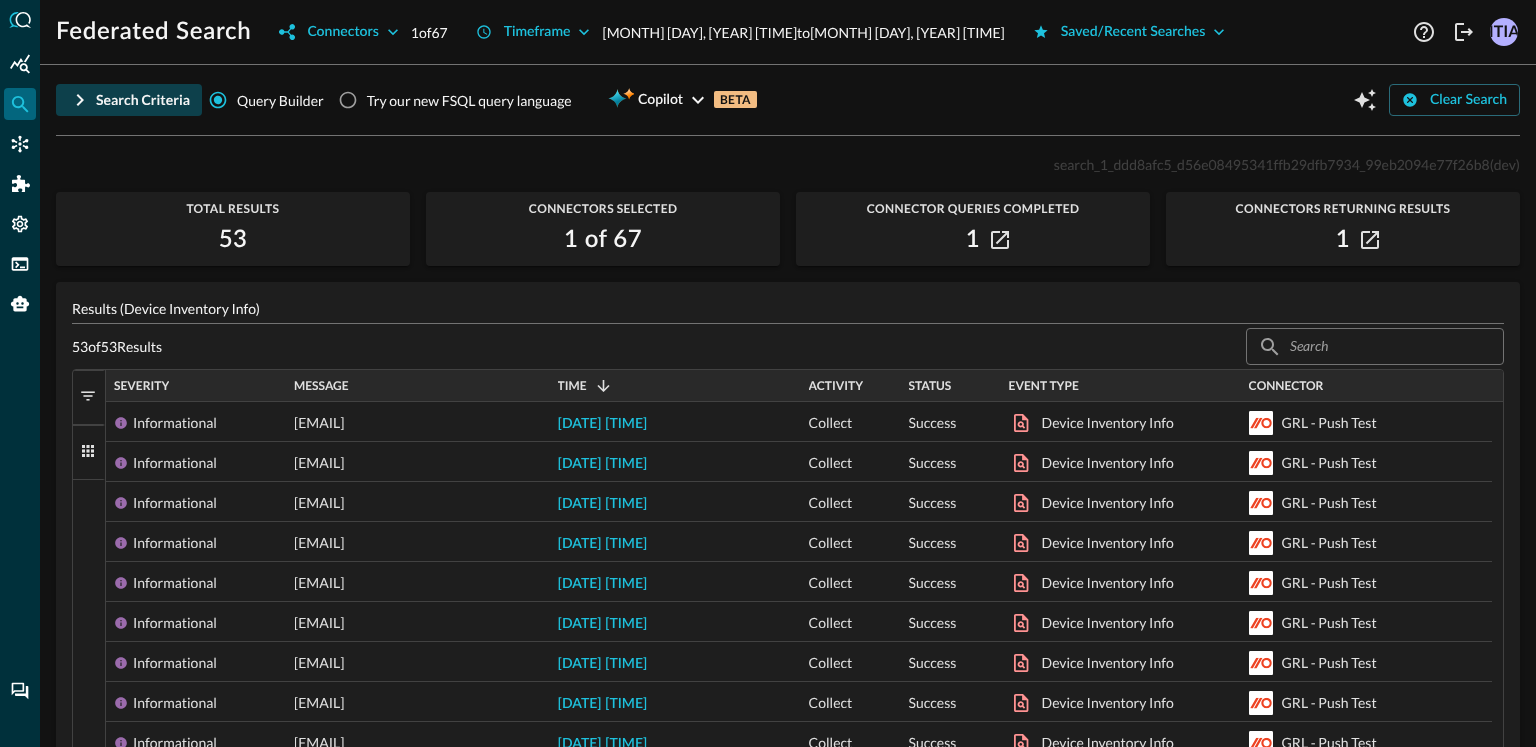 click on "Search Criteria" at bounding box center (143, 100) 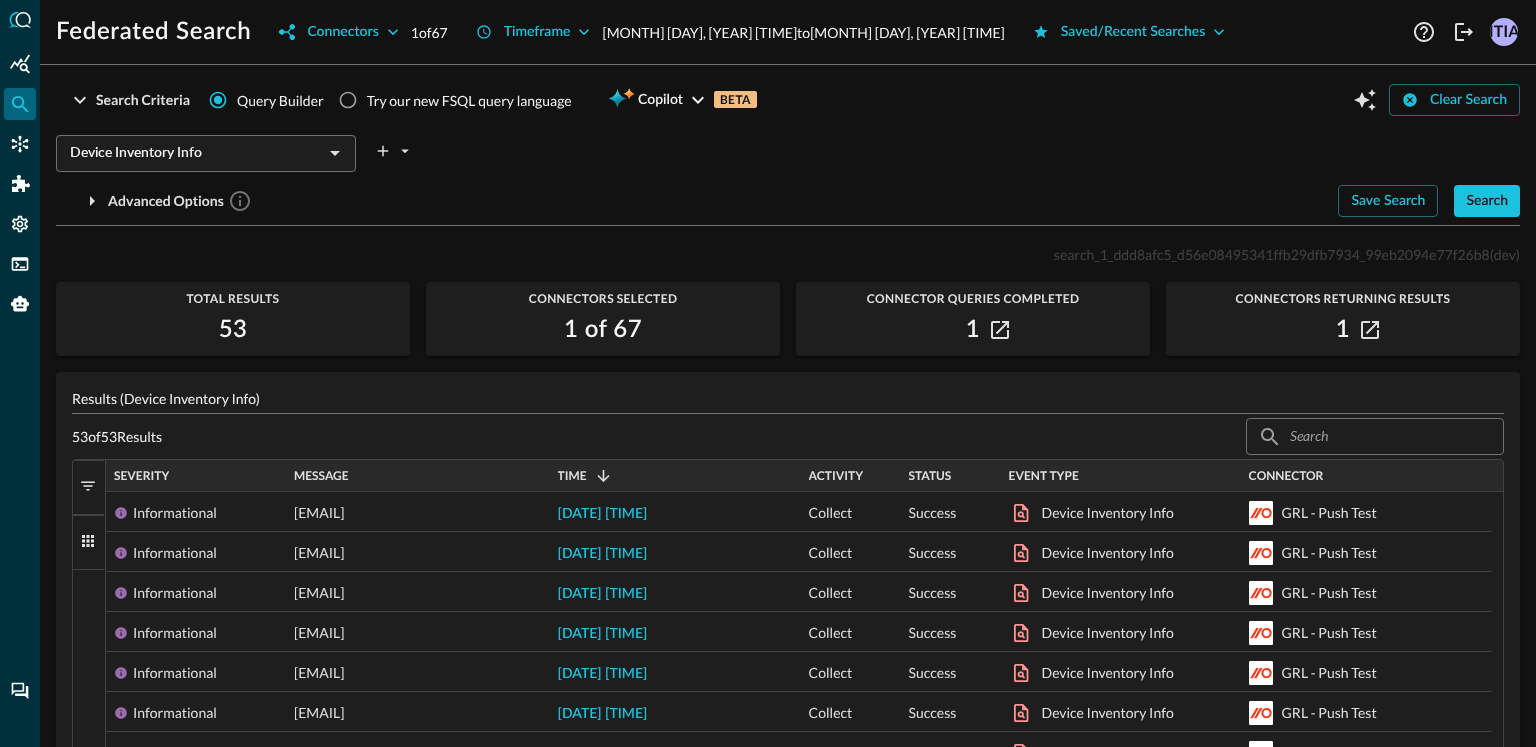 click on "Device Inventory Info" at bounding box center [189, 153] 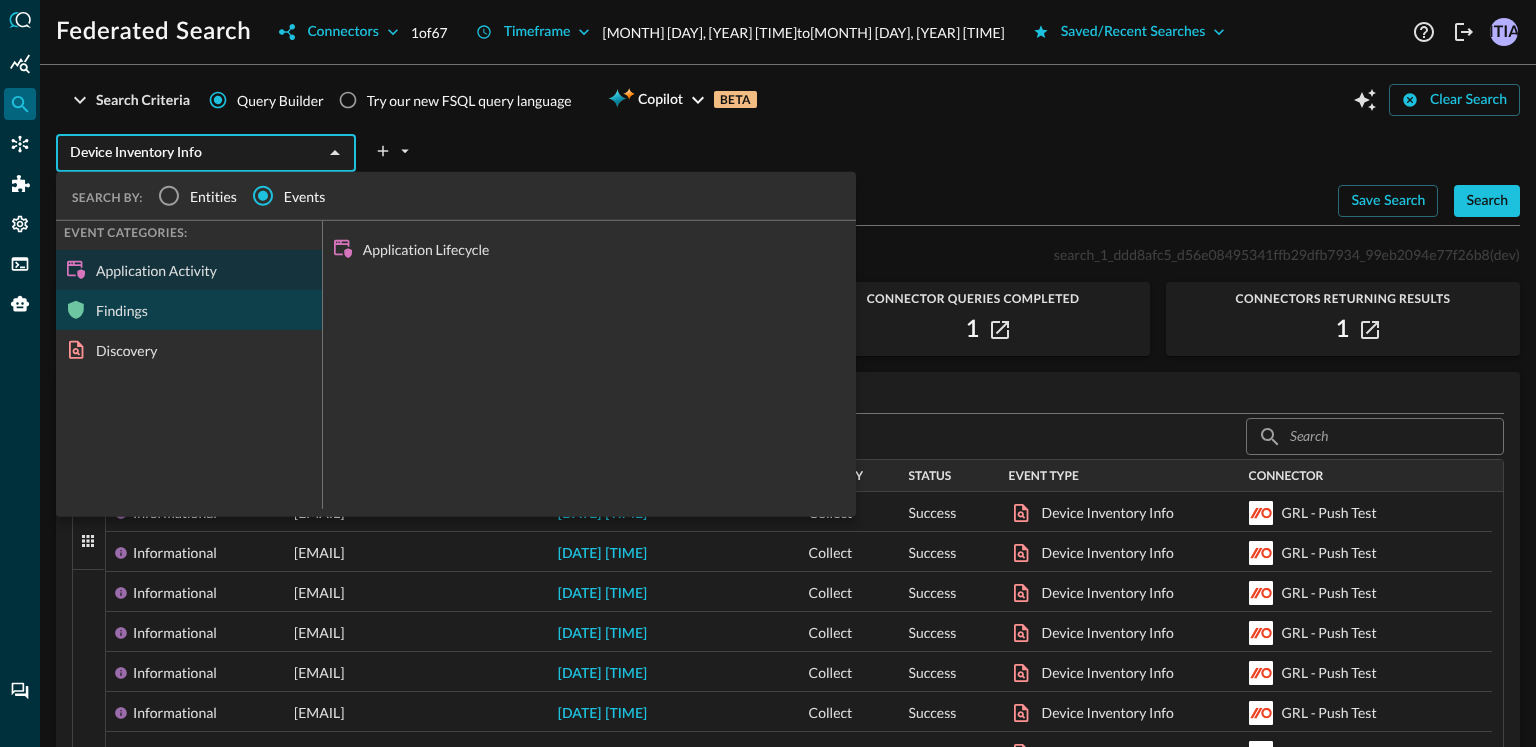 click on "Findings" at bounding box center [189, 310] 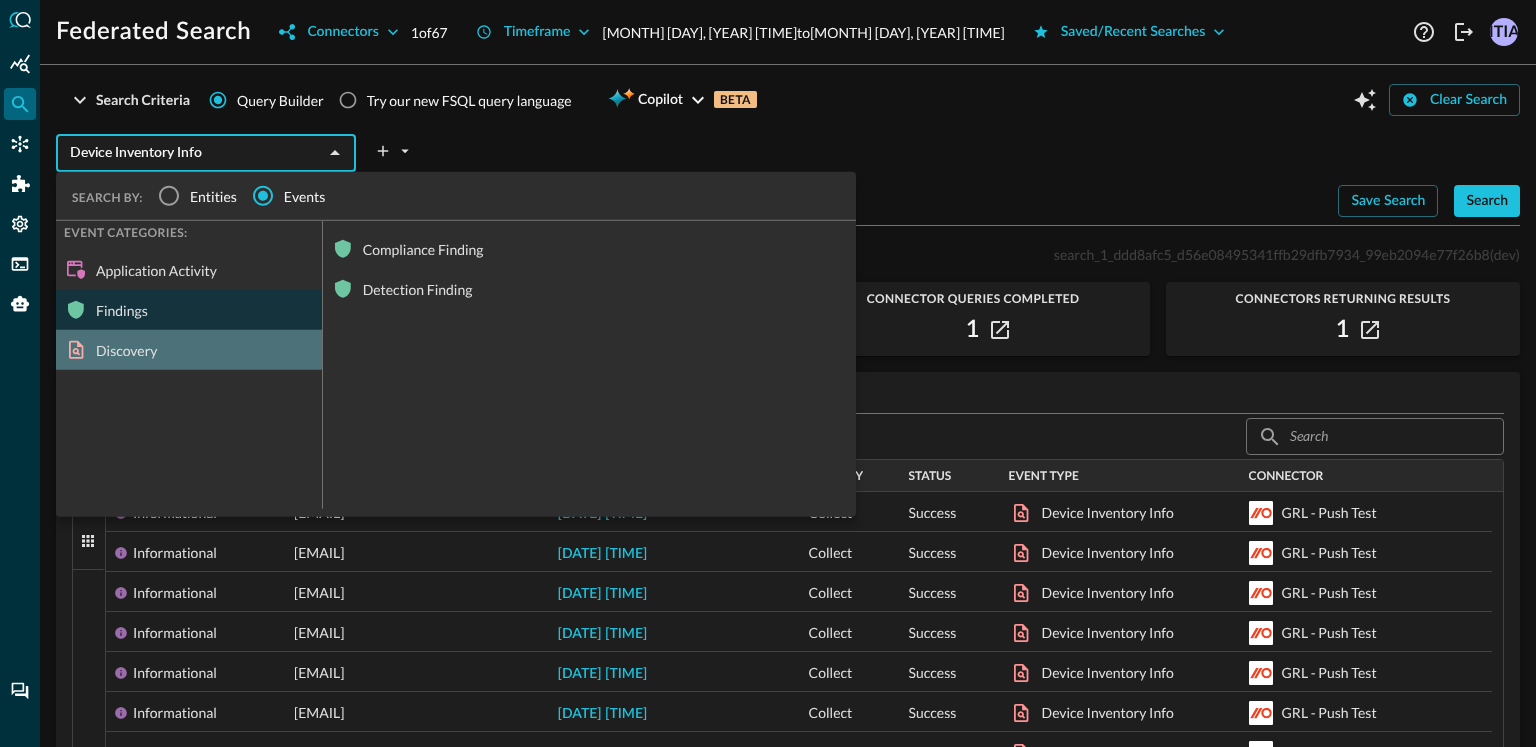 click on "Discovery" at bounding box center (189, 350) 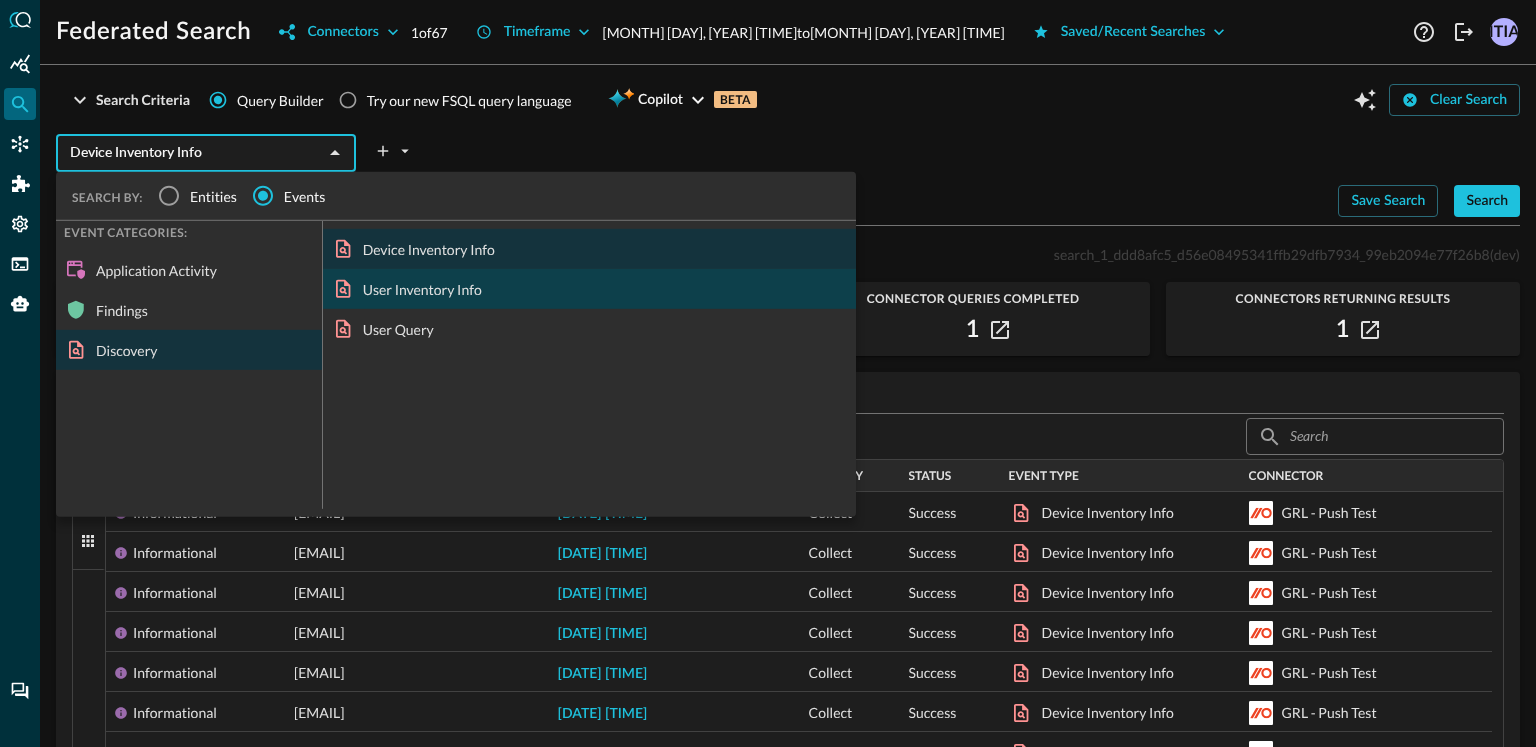 click on "User Inventory Info" at bounding box center [589, 289] 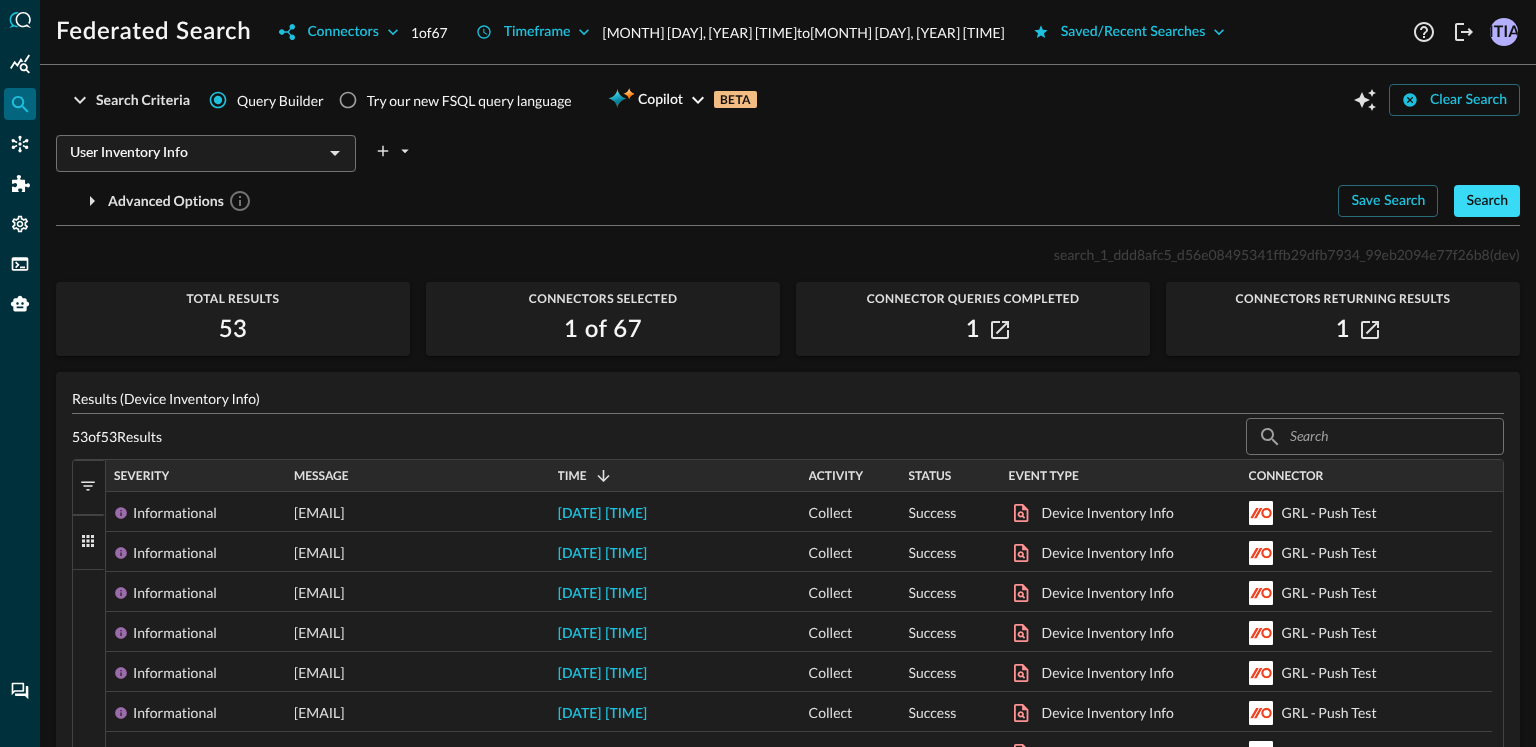 click on "Search" at bounding box center [1487, 201] 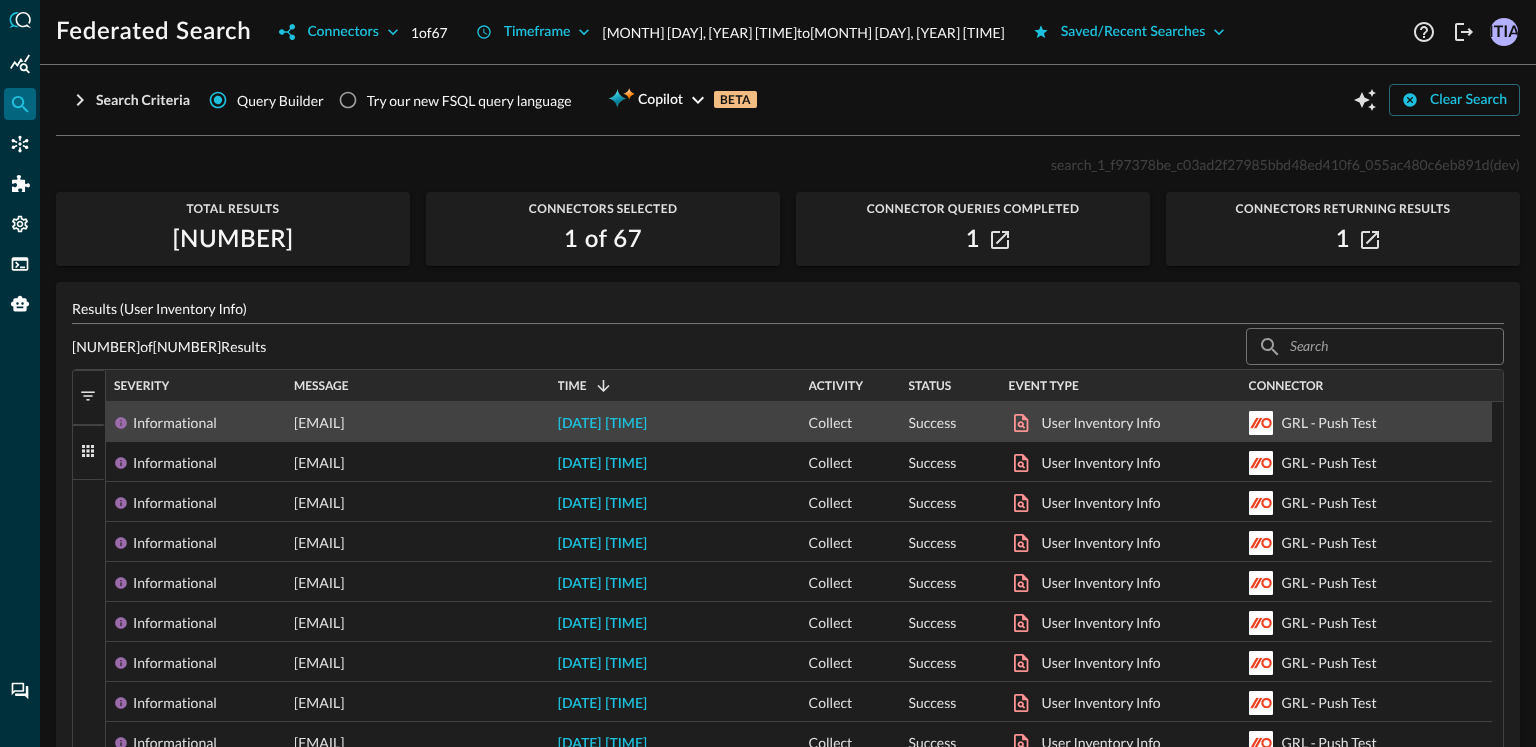 click on "[DATE] [TIME]" at bounding box center [603, 424] 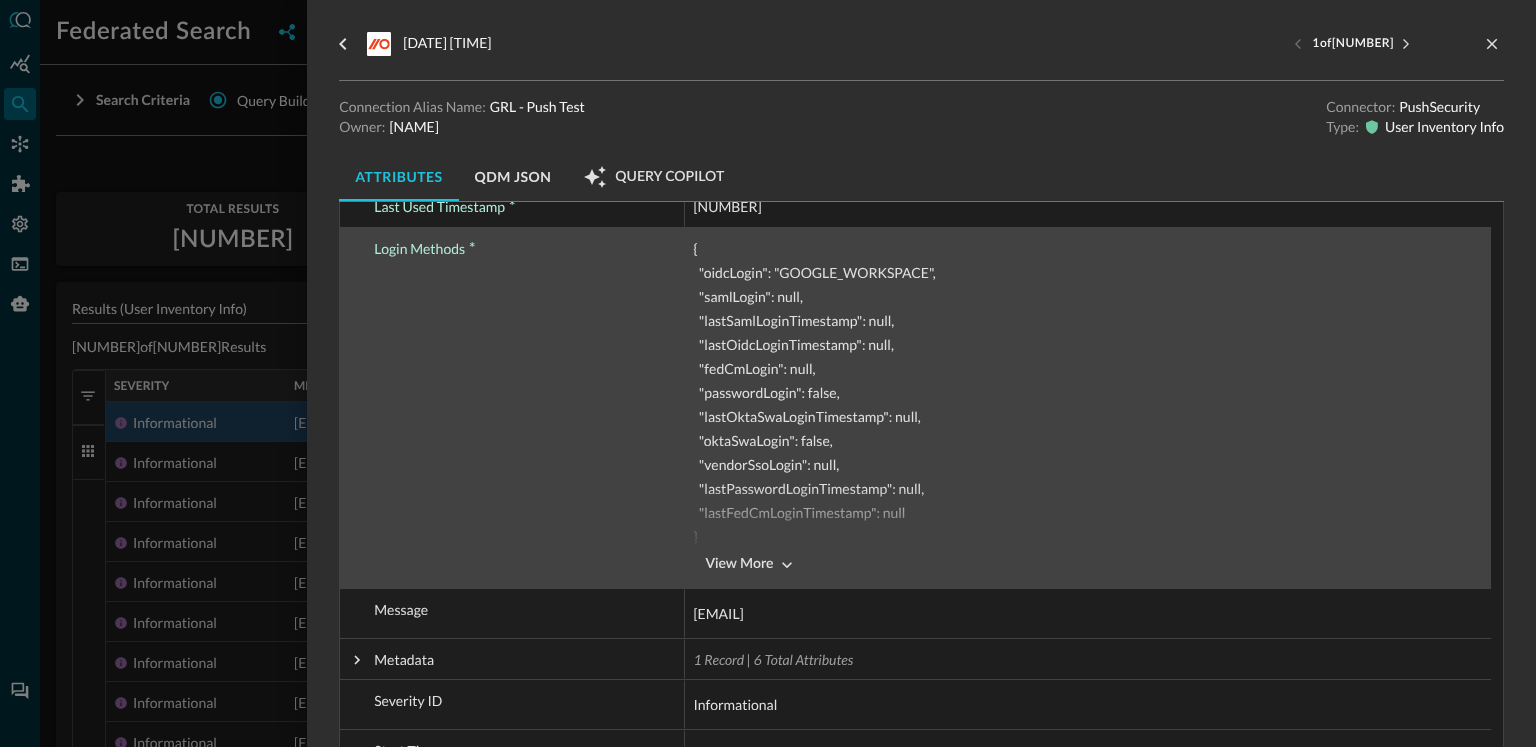 scroll, scrollTop: 534, scrollLeft: 0, axis: vertical 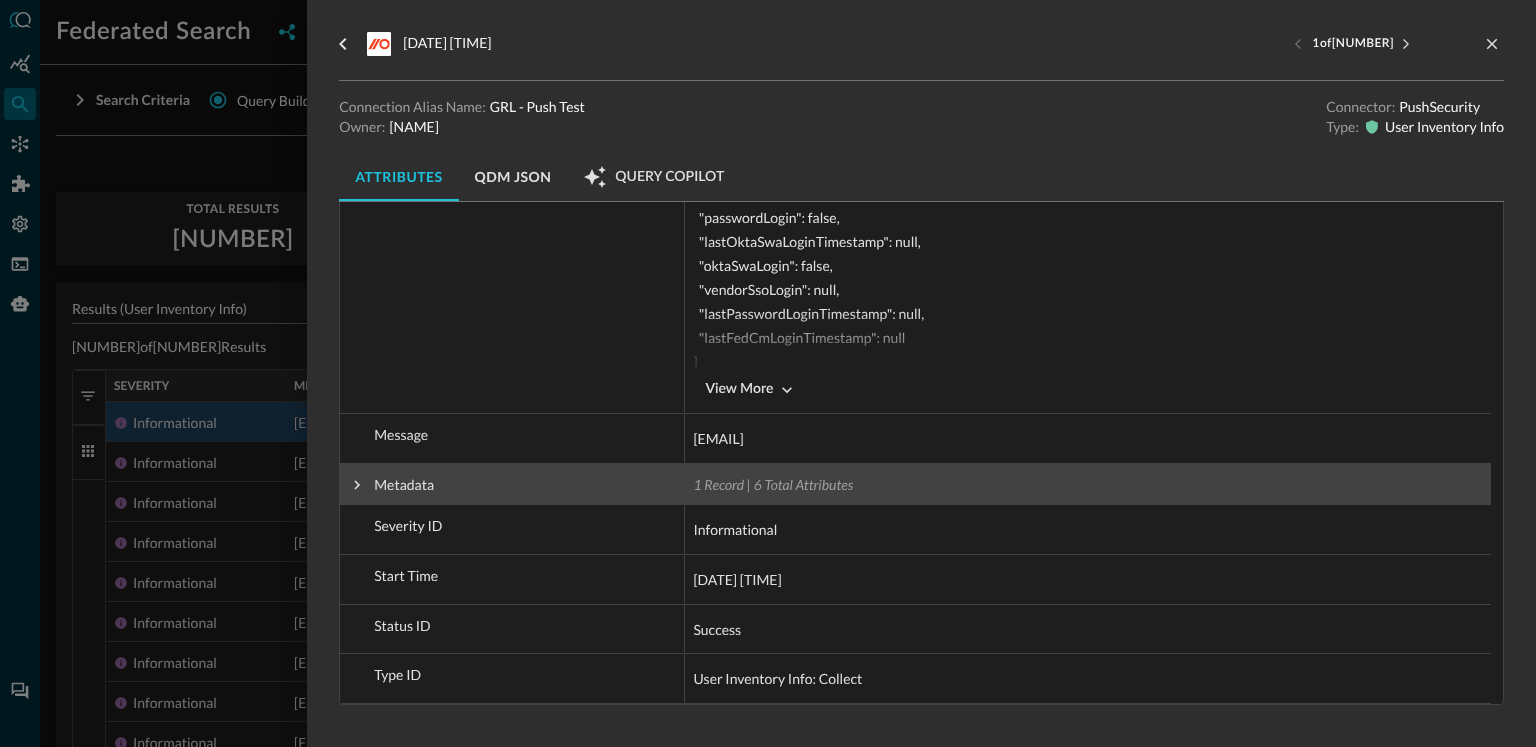 click on "Metadata" at bounding box center (512, 485) 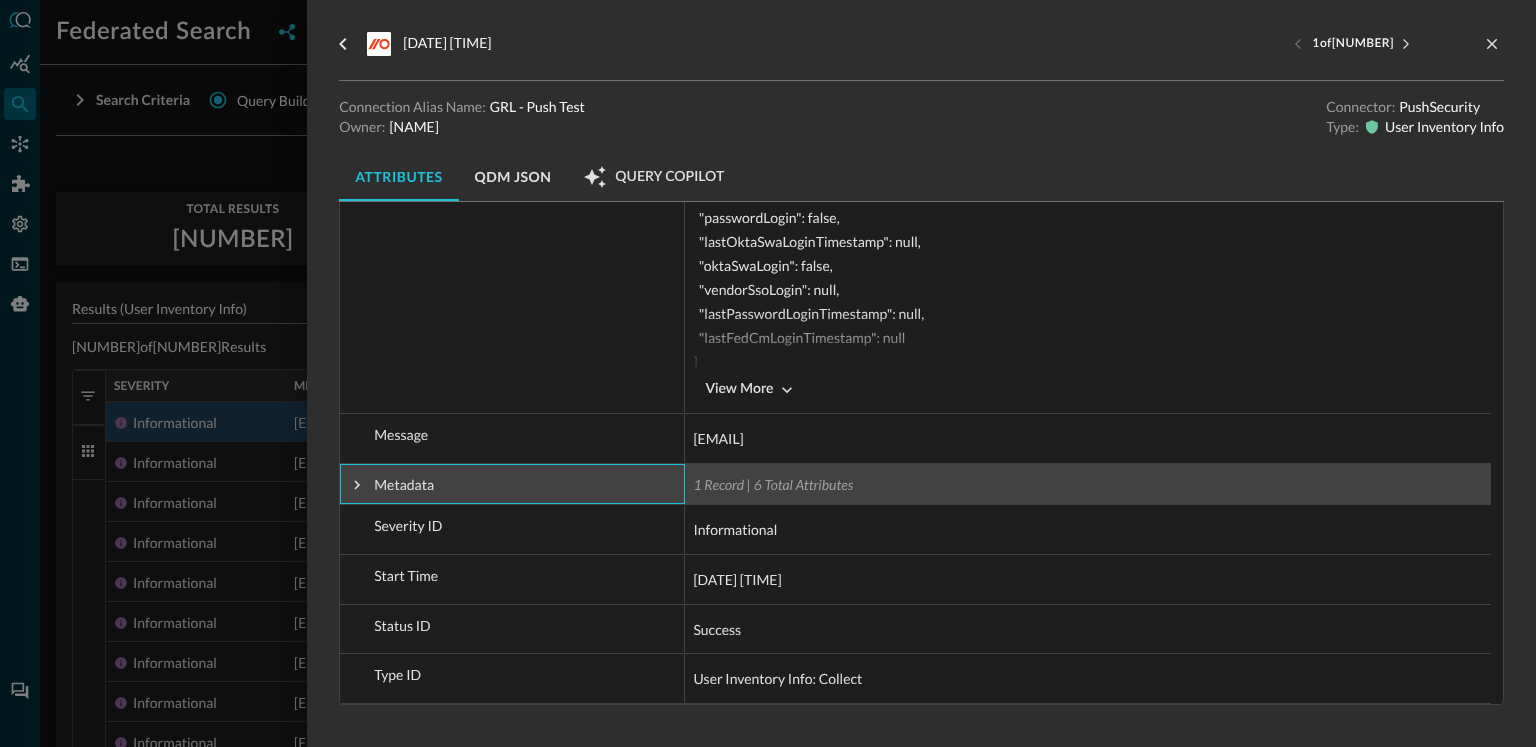 click at bounding box center (357, 485) 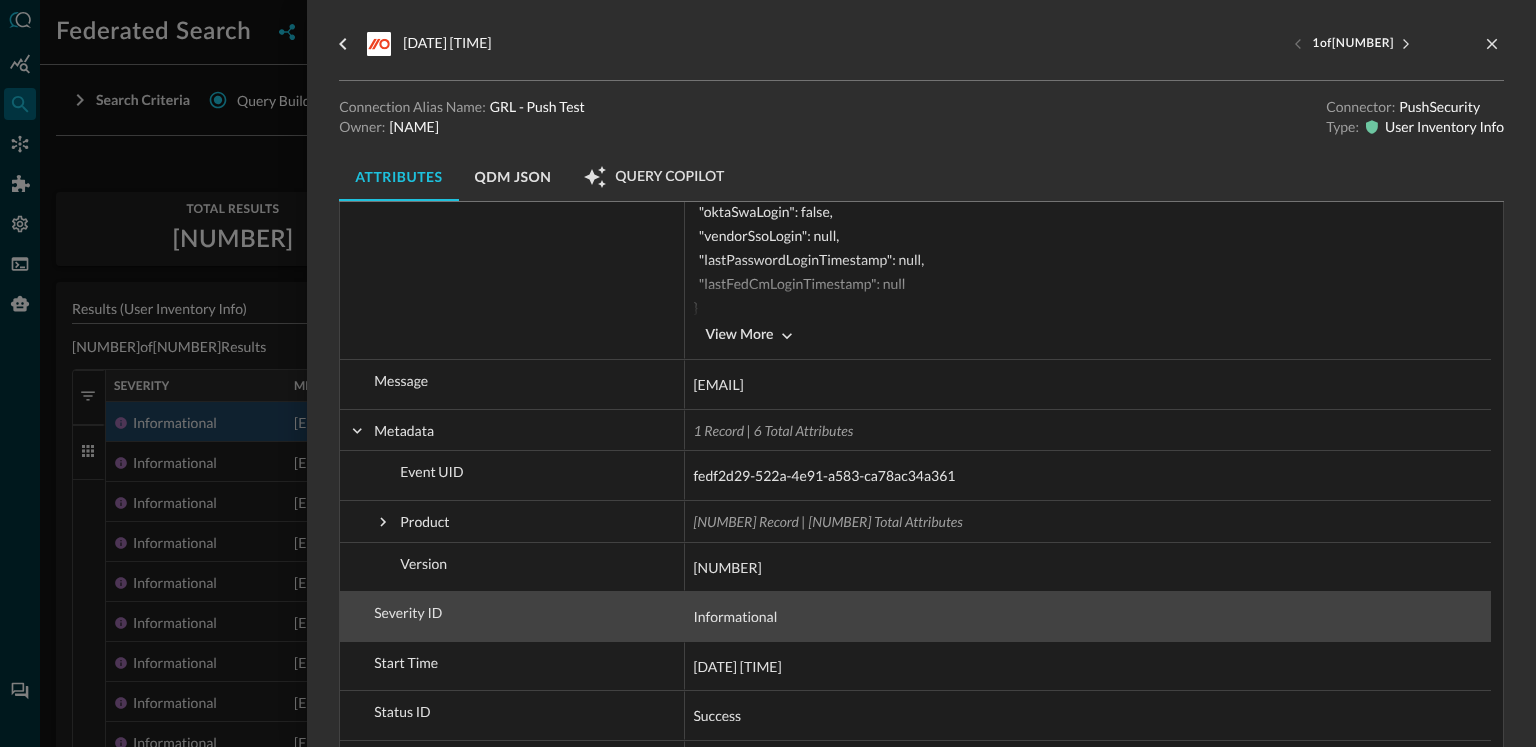 scroll, scrollTop: 675, scrollLeft: 0, axis: vertical 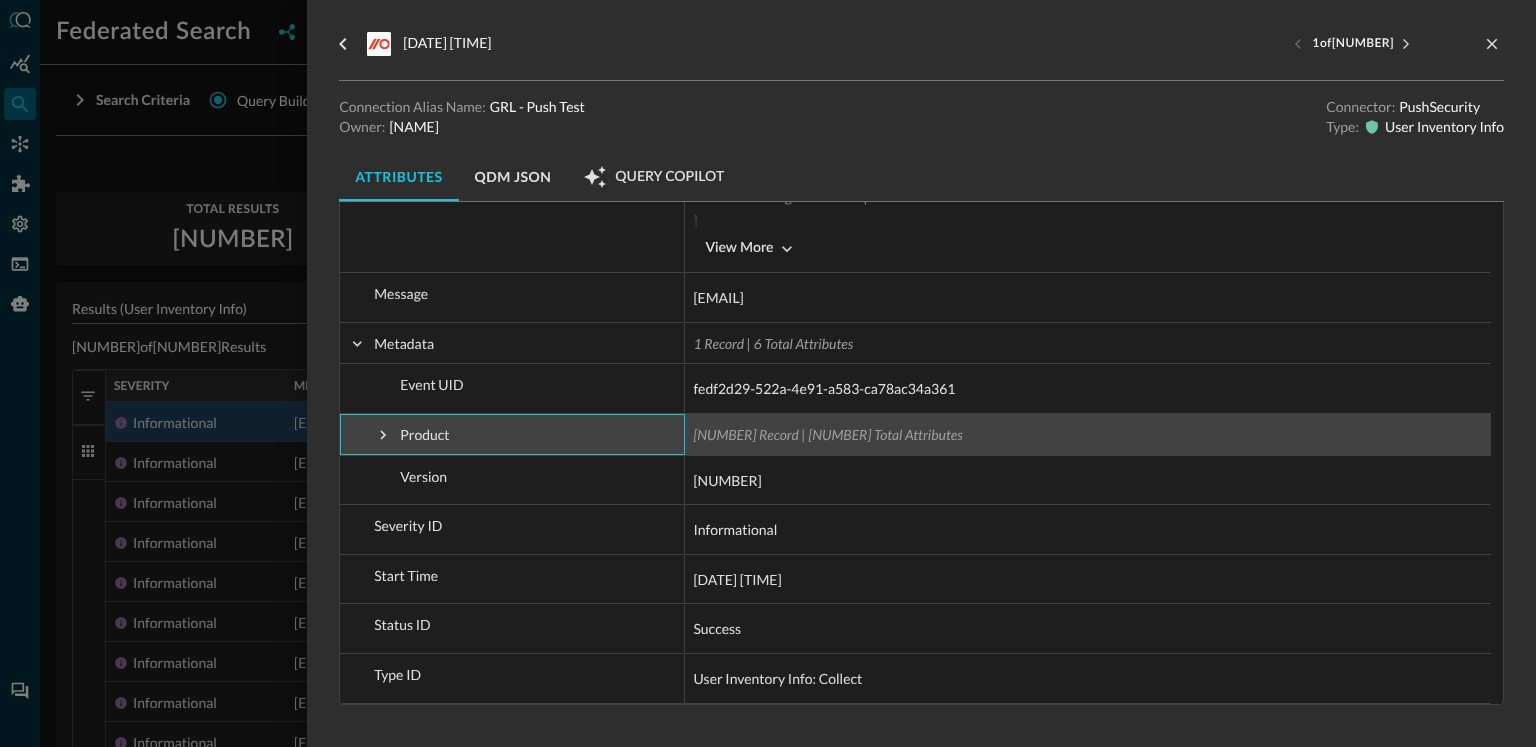 click at bounding box center [383, 435] 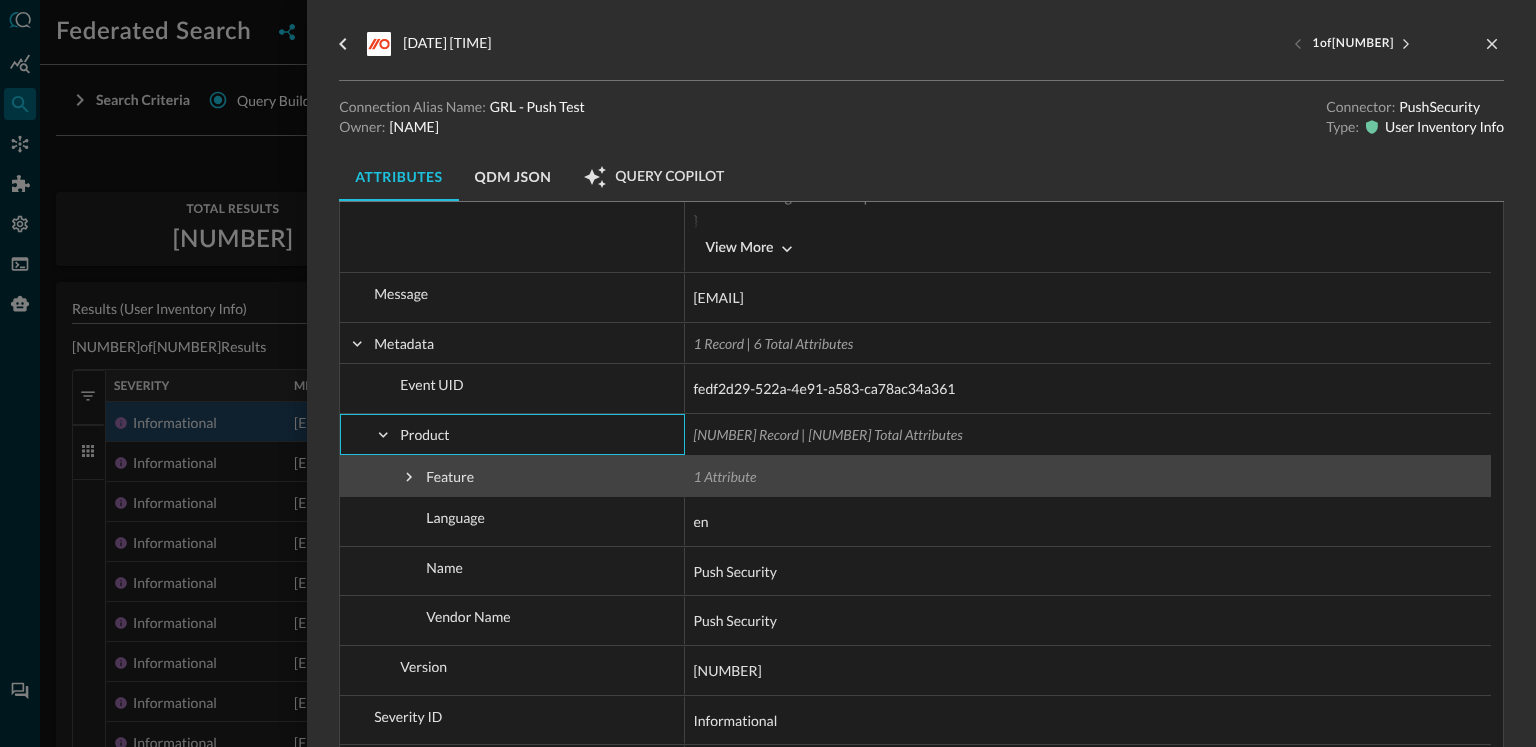 click on "Feature" at bounding box center (512, 477) 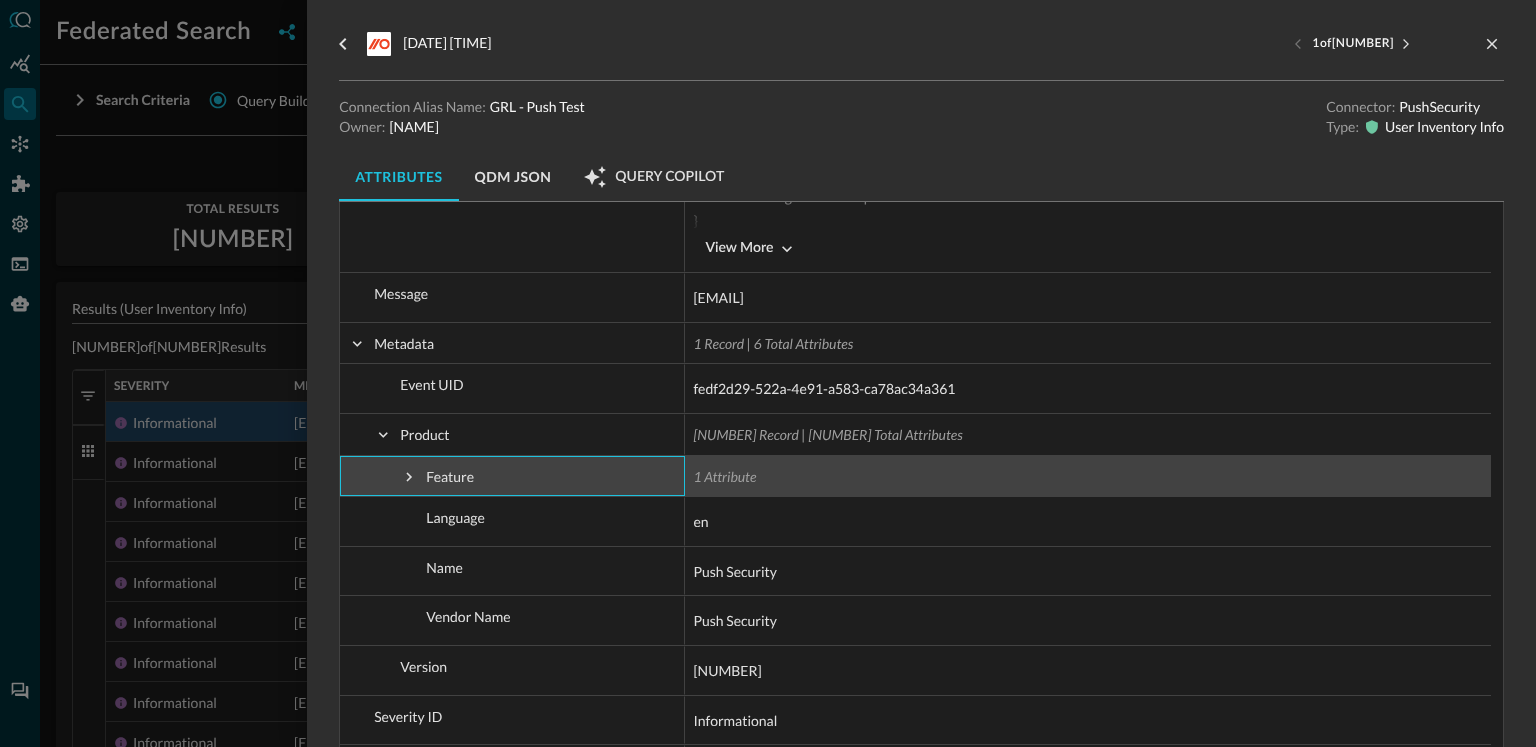 click at bounding box center (409, 477) 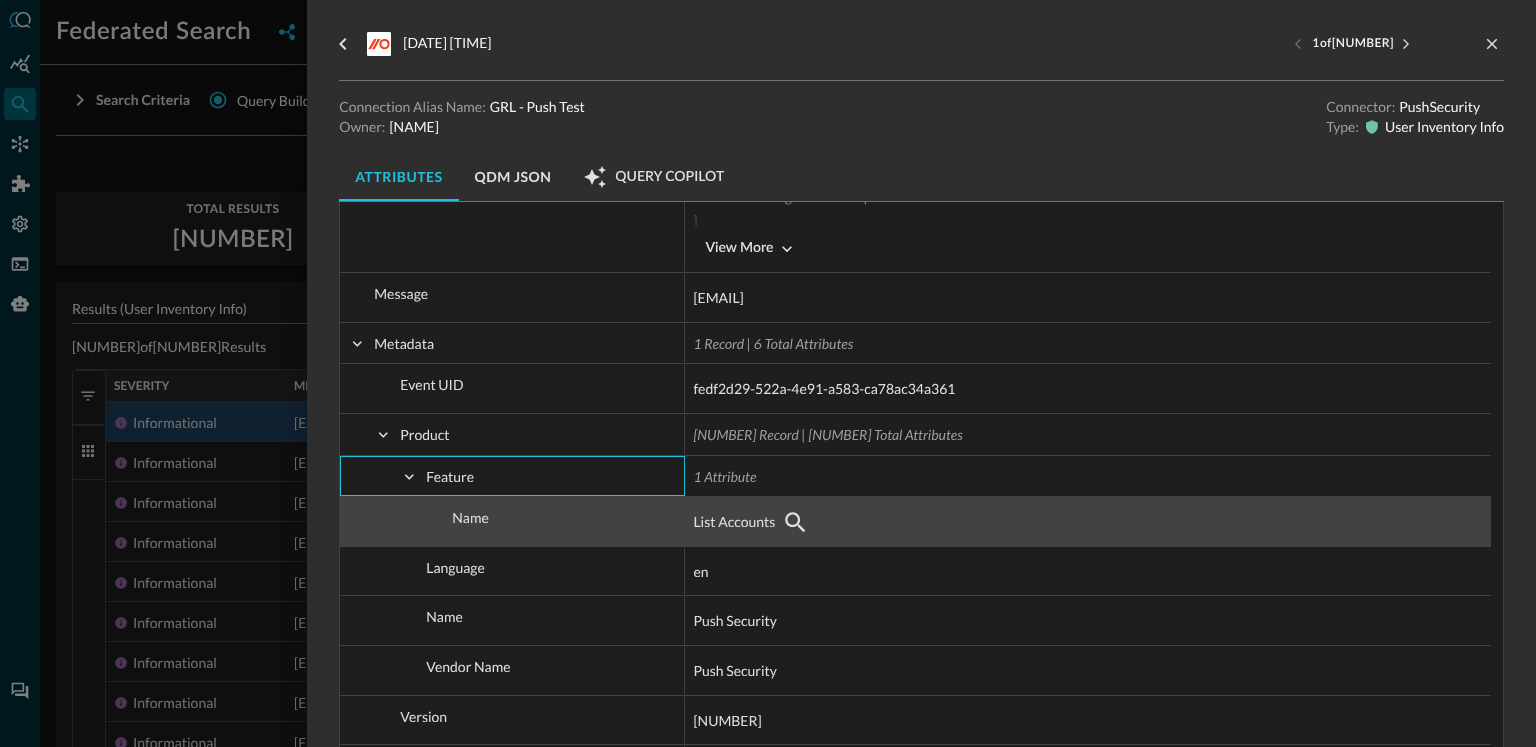 click on "List Accounts" at bounding box center [734, 522] 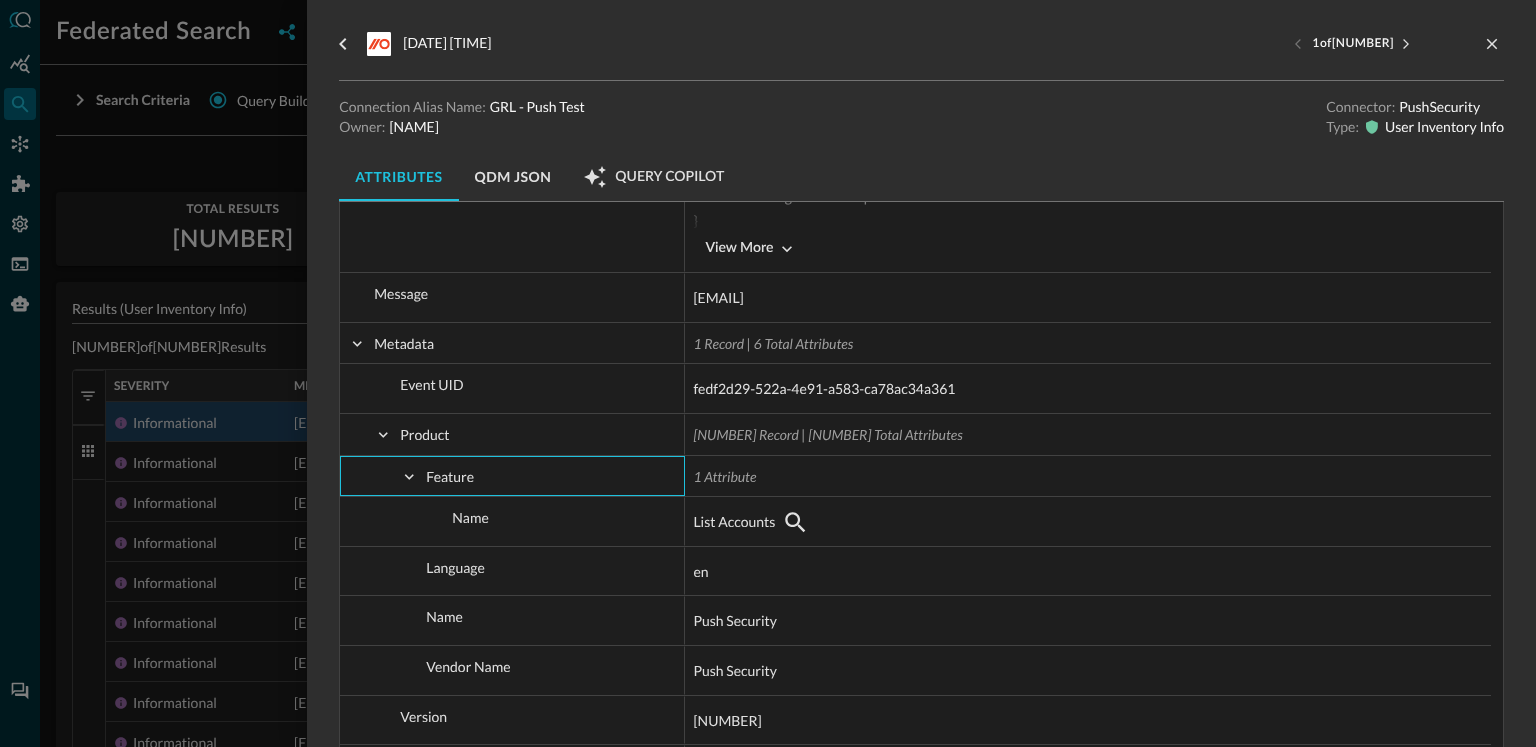 click at bounding box center [768, 373] 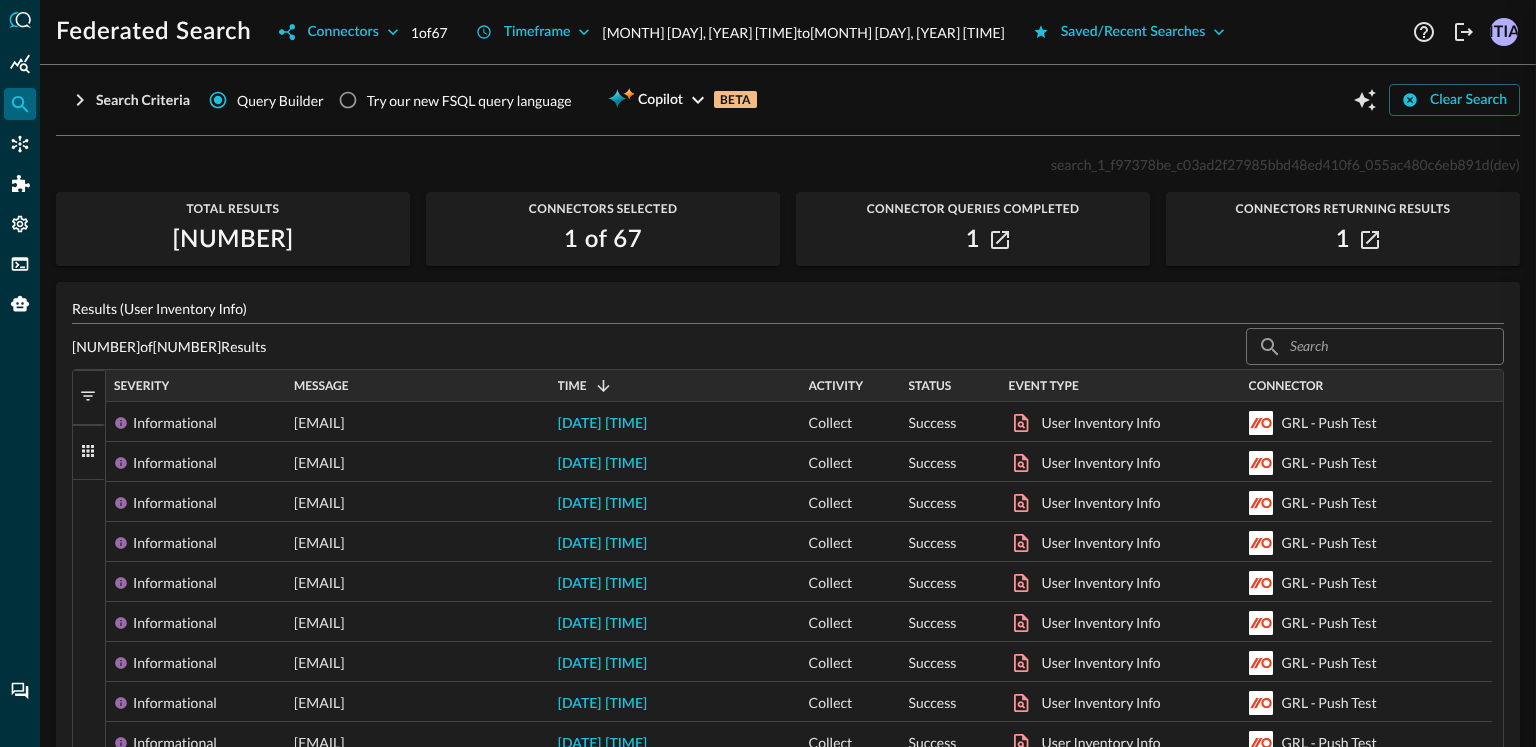 scroll, scrollTop: 0, scrollLeft: 0, axis: both 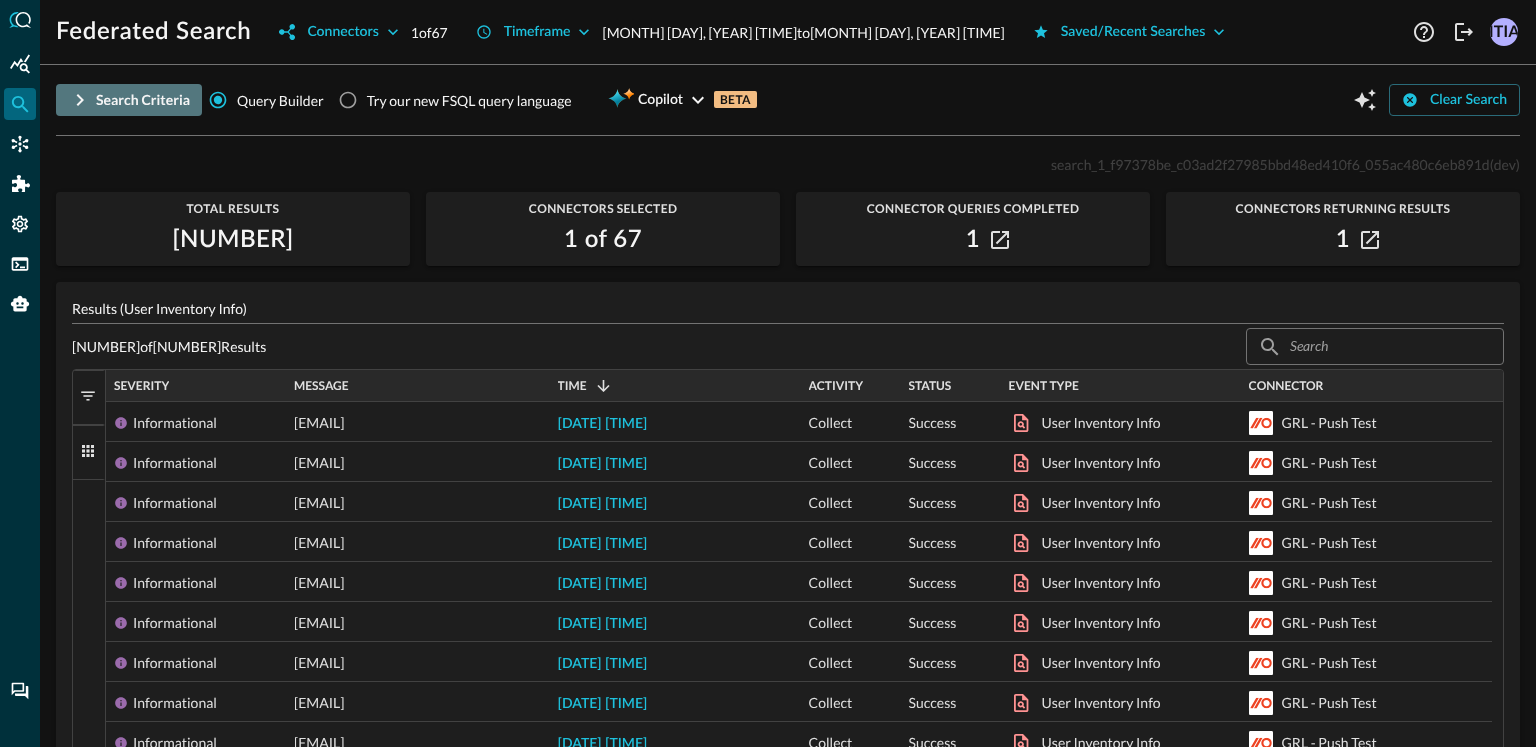 click 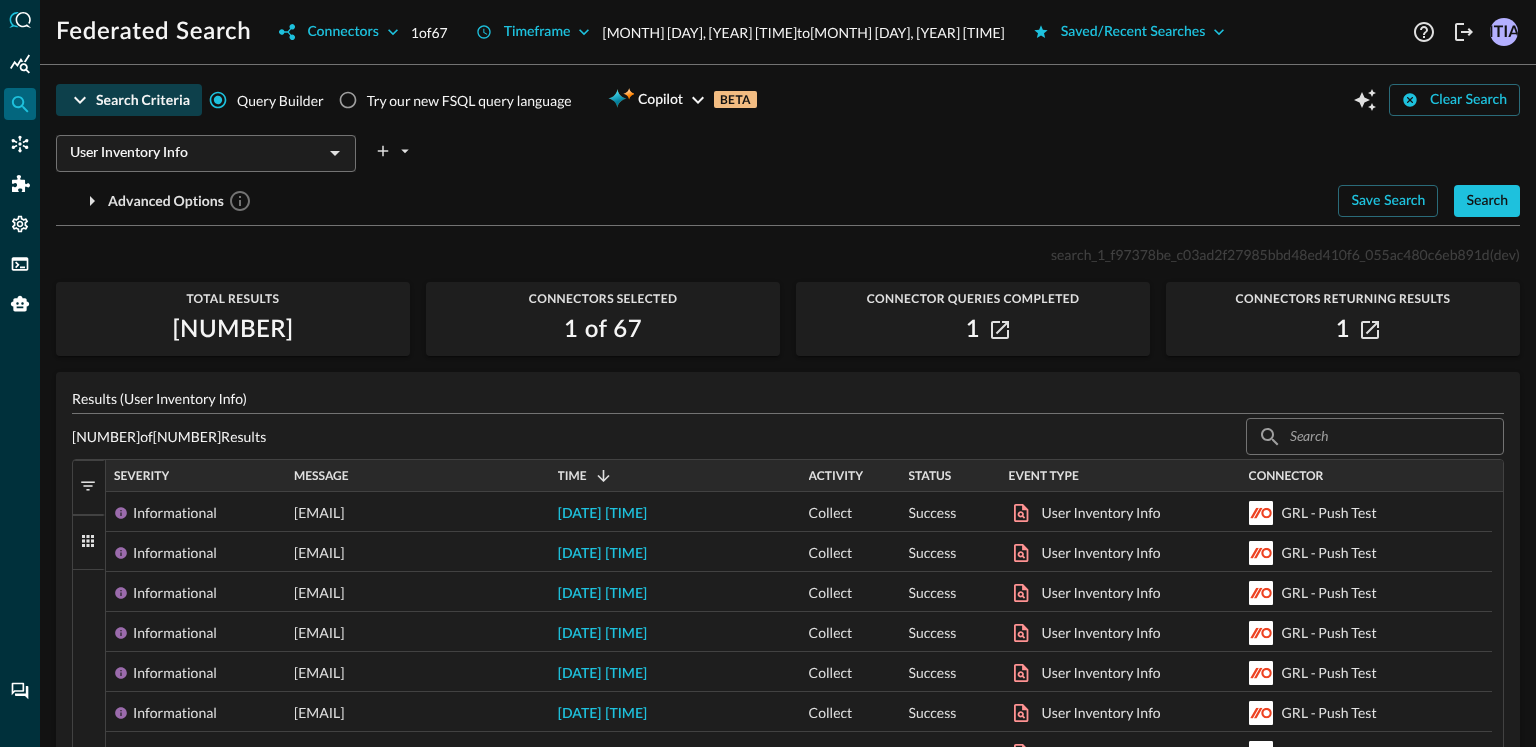 click on "User Inventory Info" at bounding box center [189, 153] 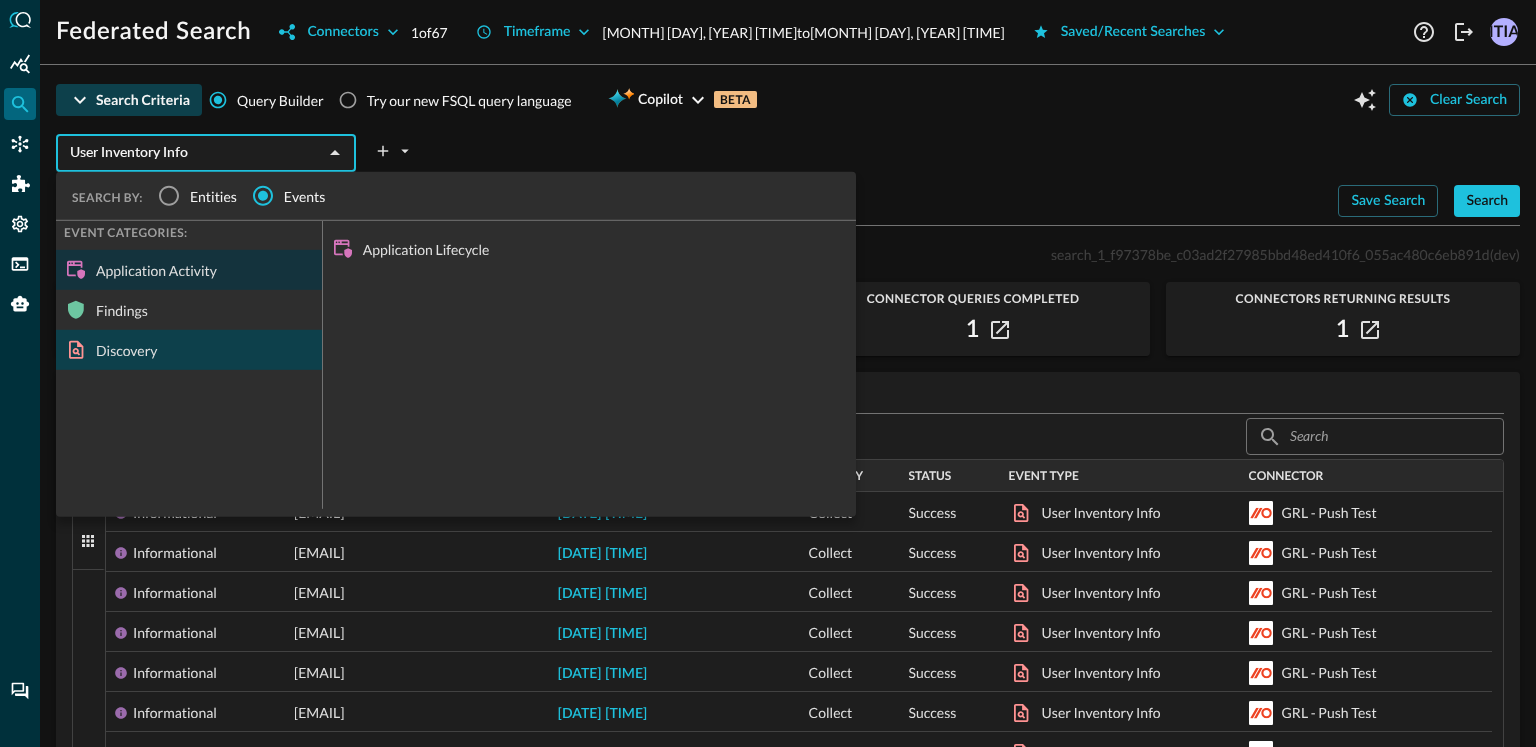 click on "Discovery" at bounding box center [189, 350] 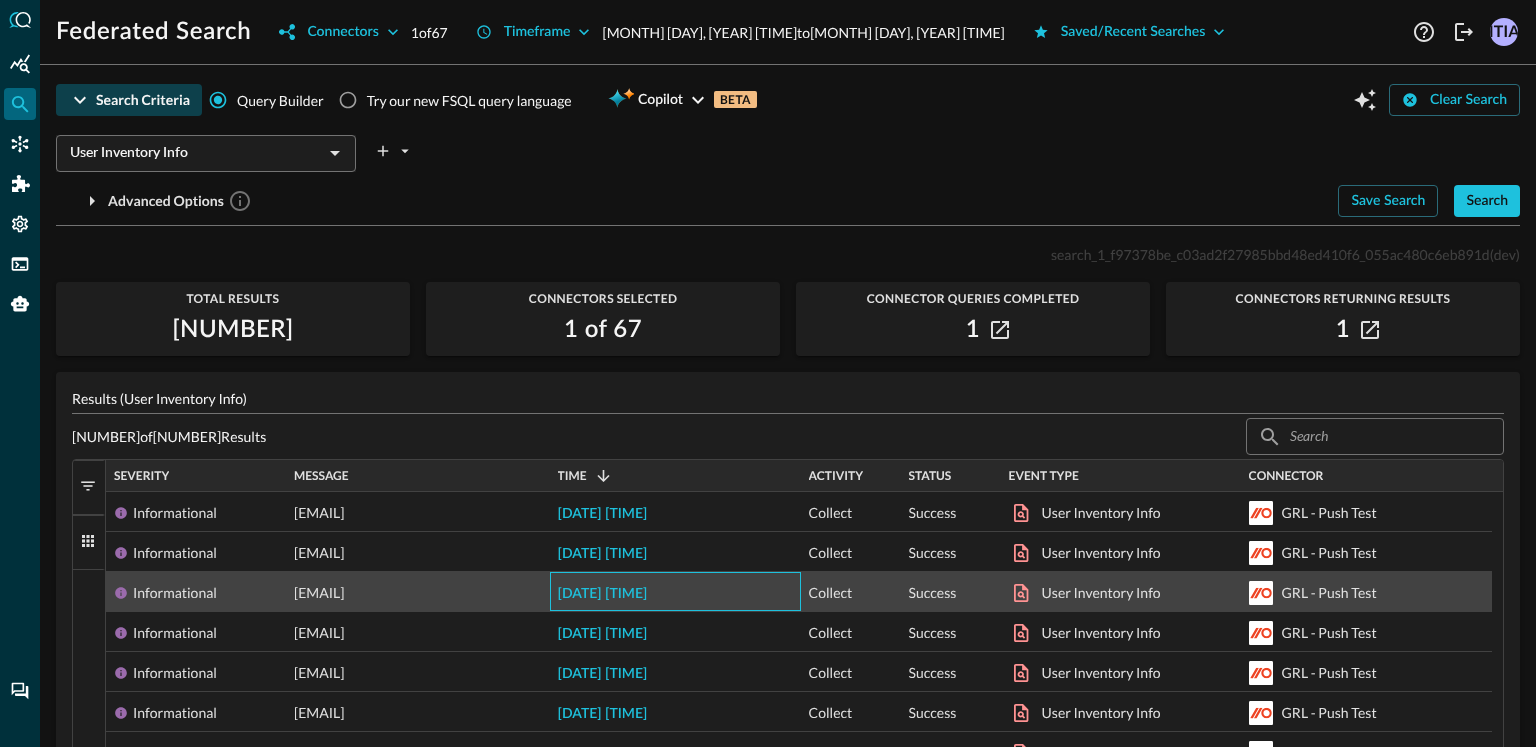 click on "[DATE] [TIME]" at bounding box center (675, 591) 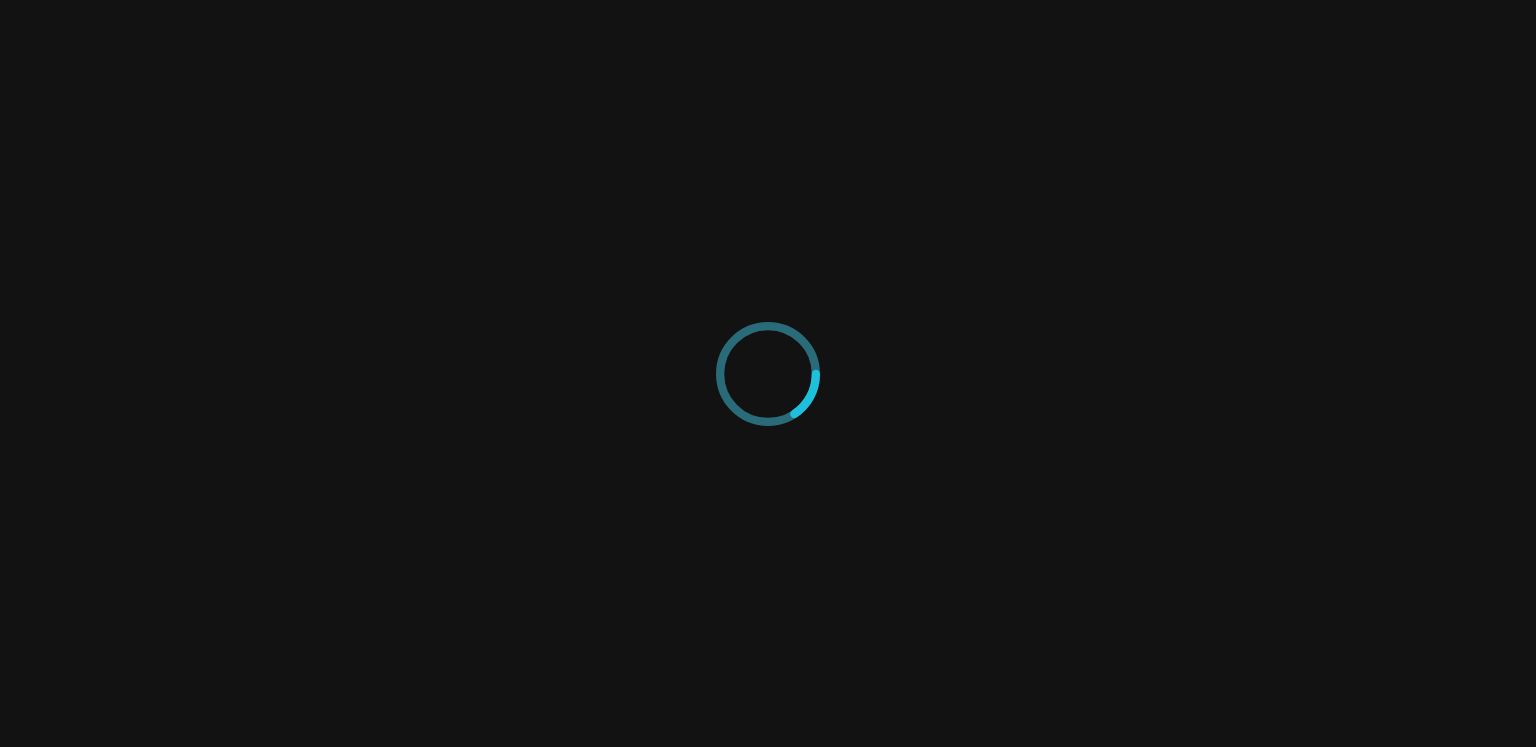 scroll, scrollTop: 0, scrollLeft: 0, axis: both 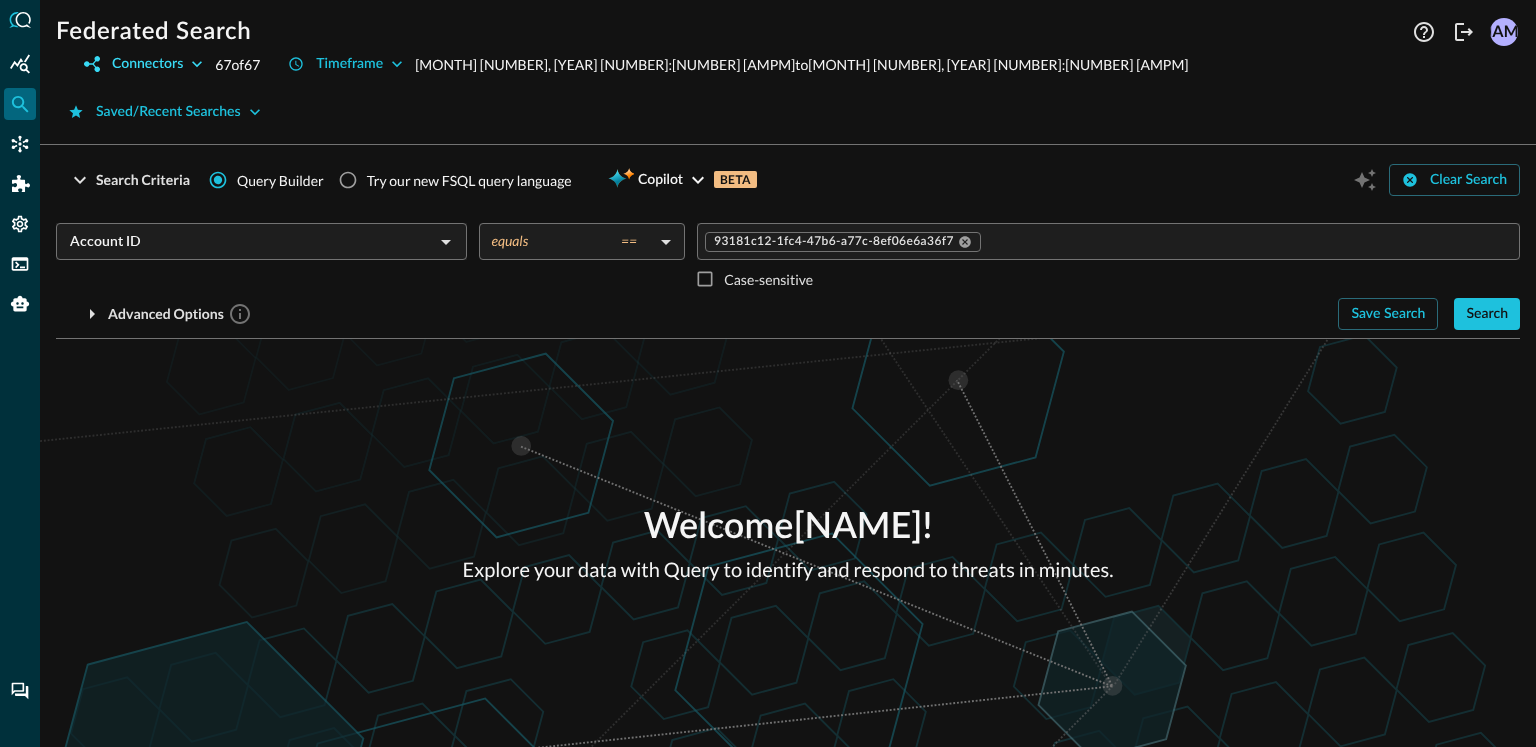 click on "Connectors" at bounding box center (147, 64) 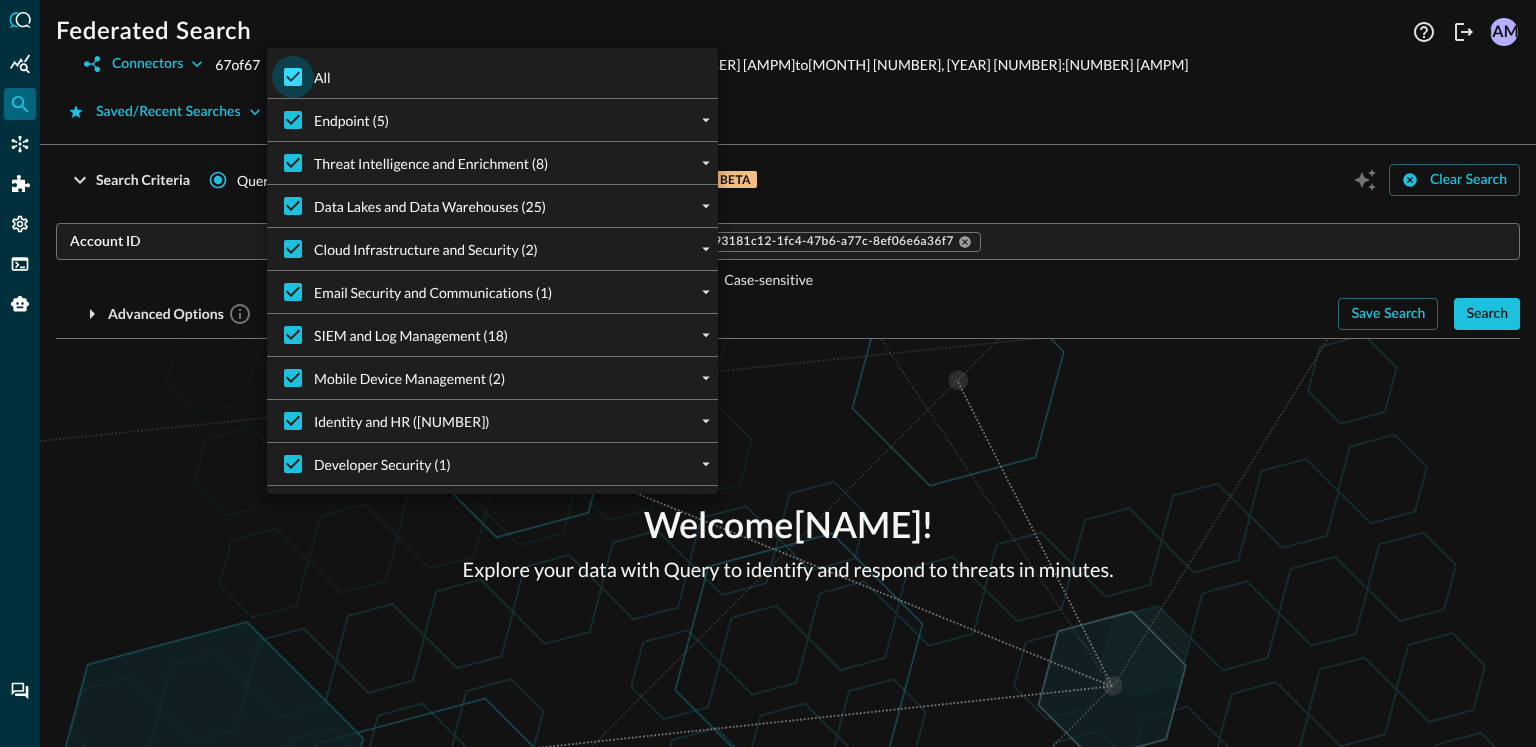 click on "All" at bounding box center (293, 77) 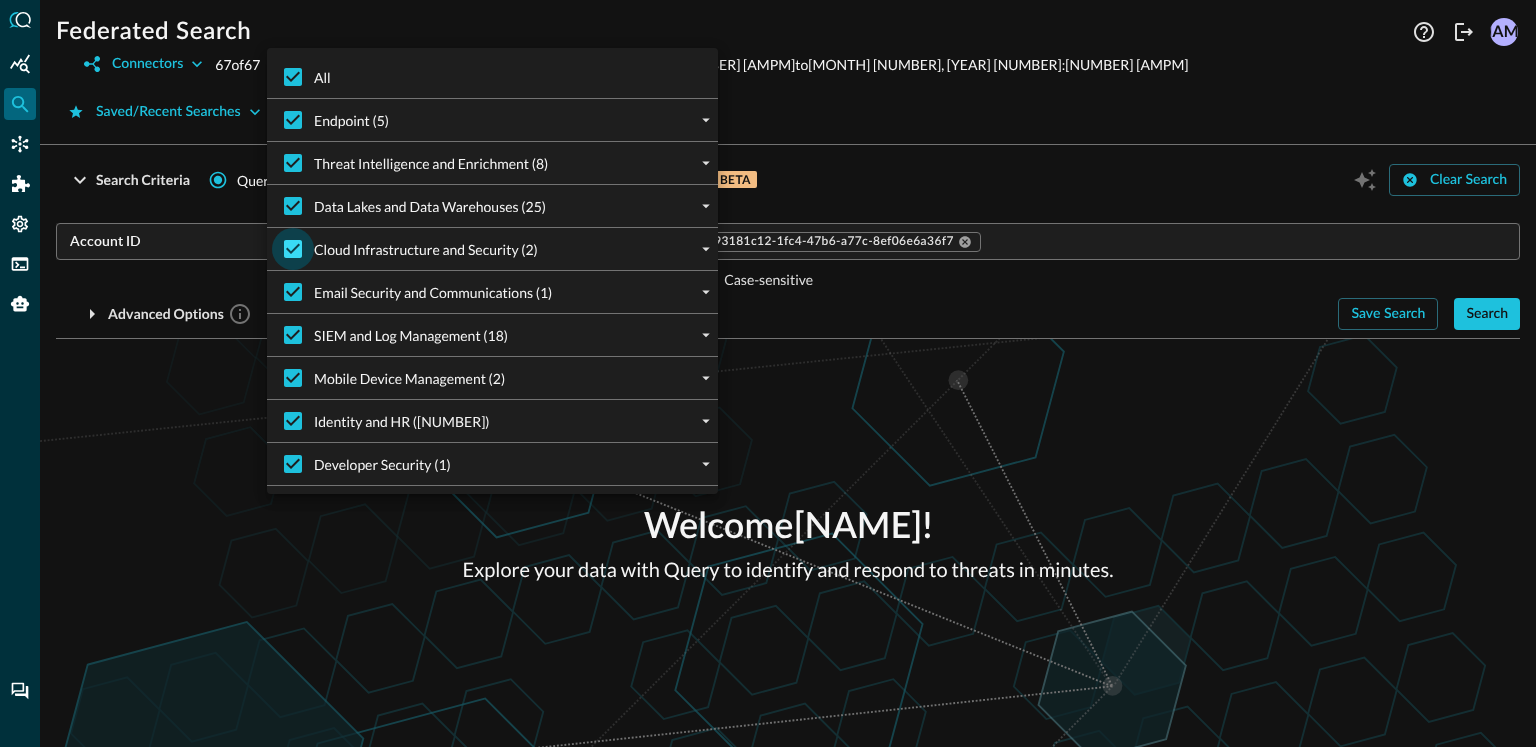 checkbox on "false" 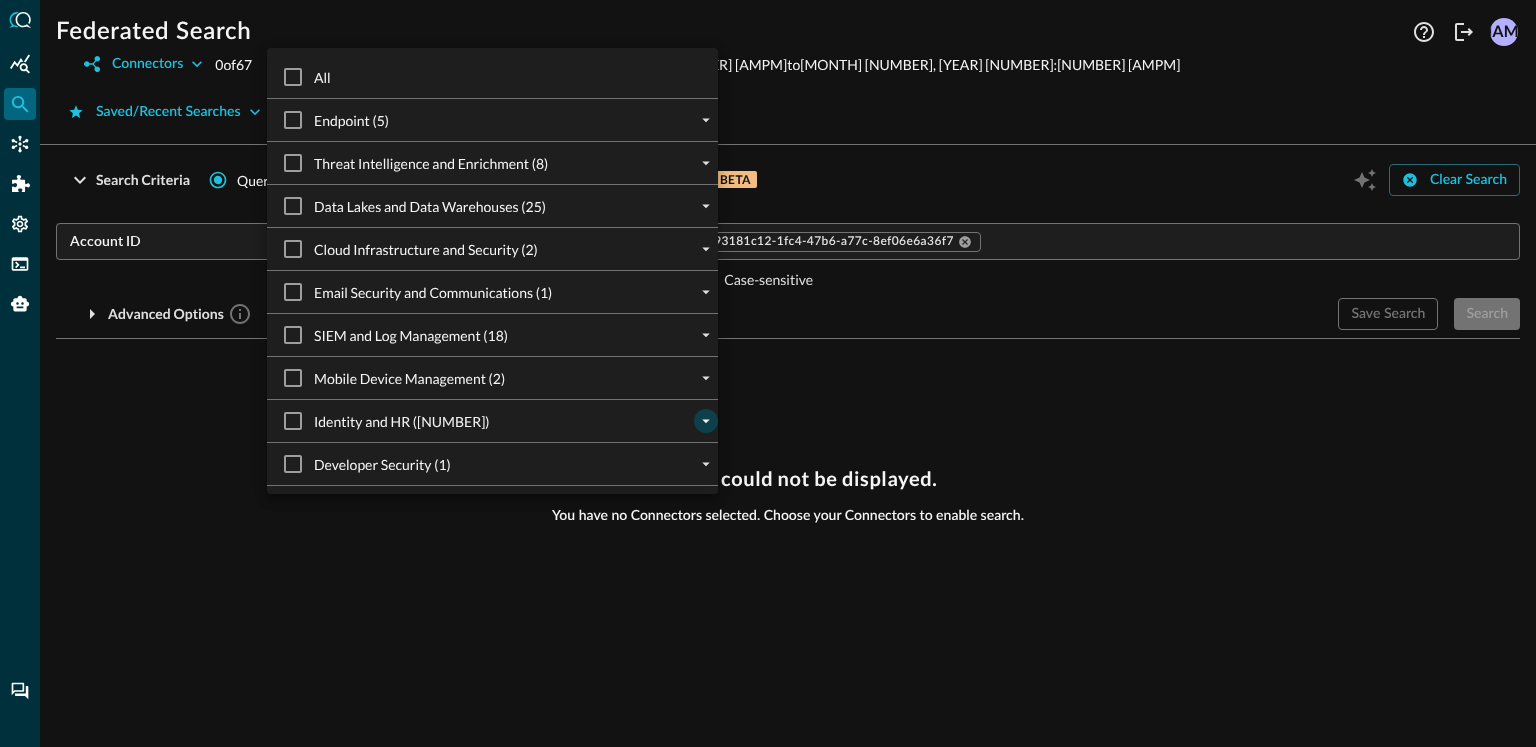 click 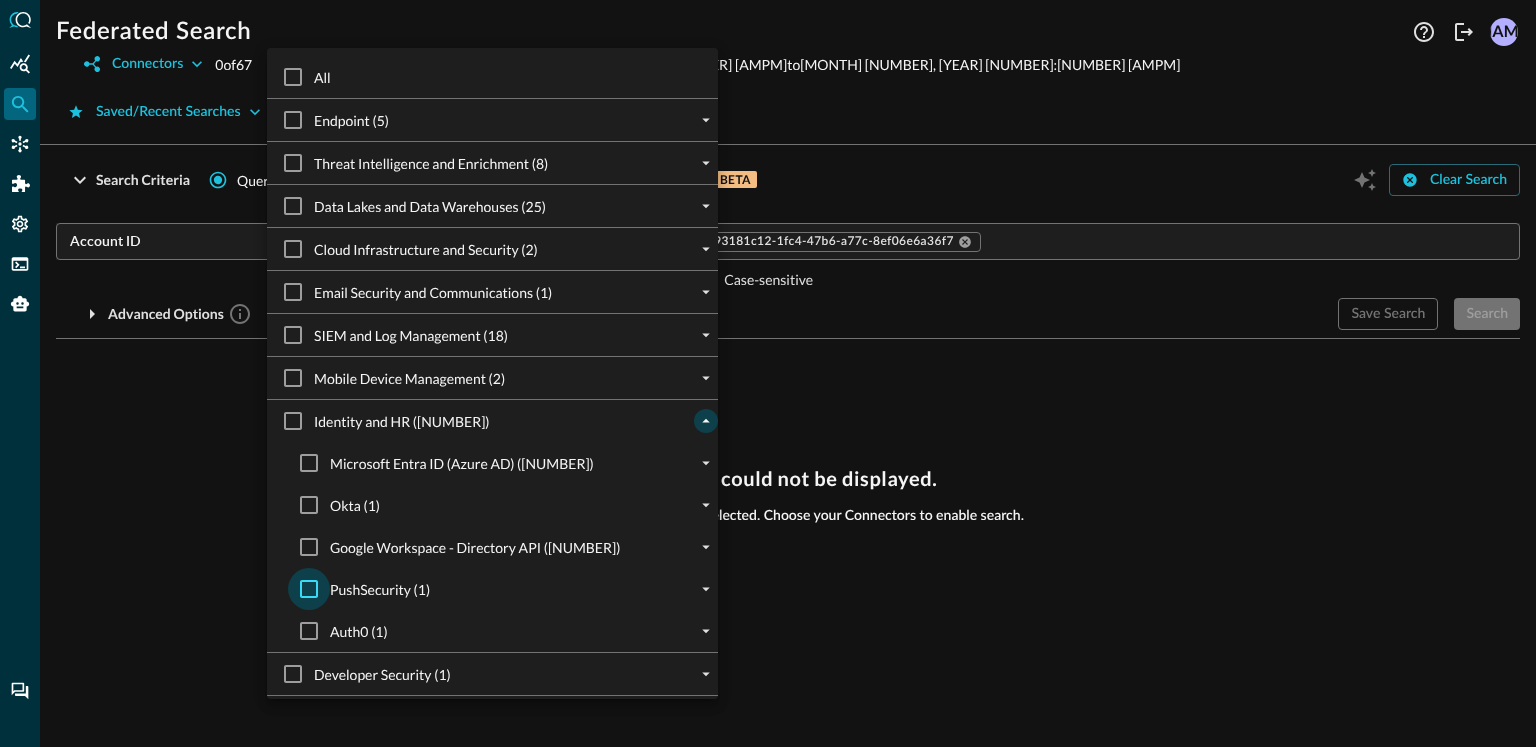 click on "PushSecurity (1)" at bounding box center [309, 589] 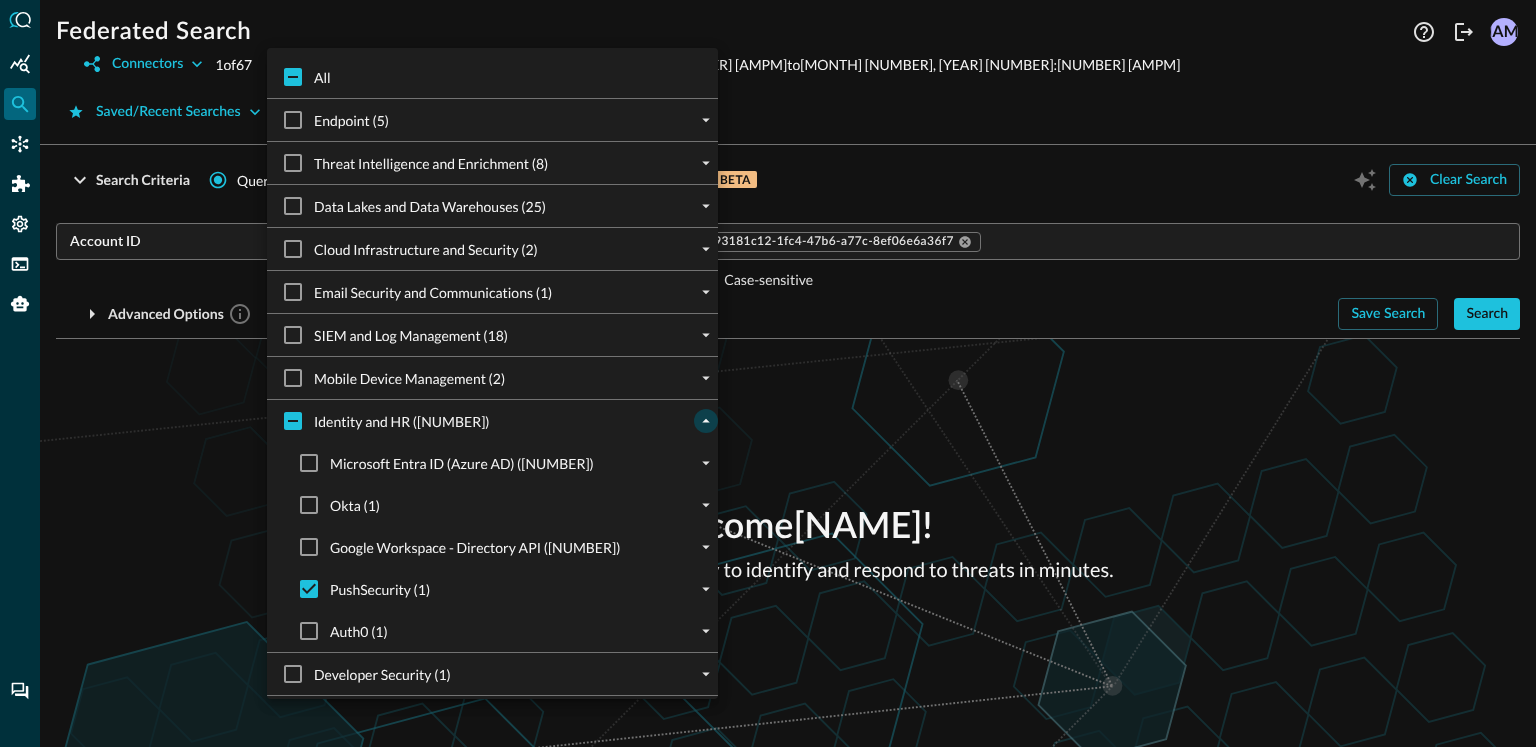 drag, startPoint x: 963, startPoint y: 456, endPoint x: 976, endPoint y: 453, distance: 13.341664 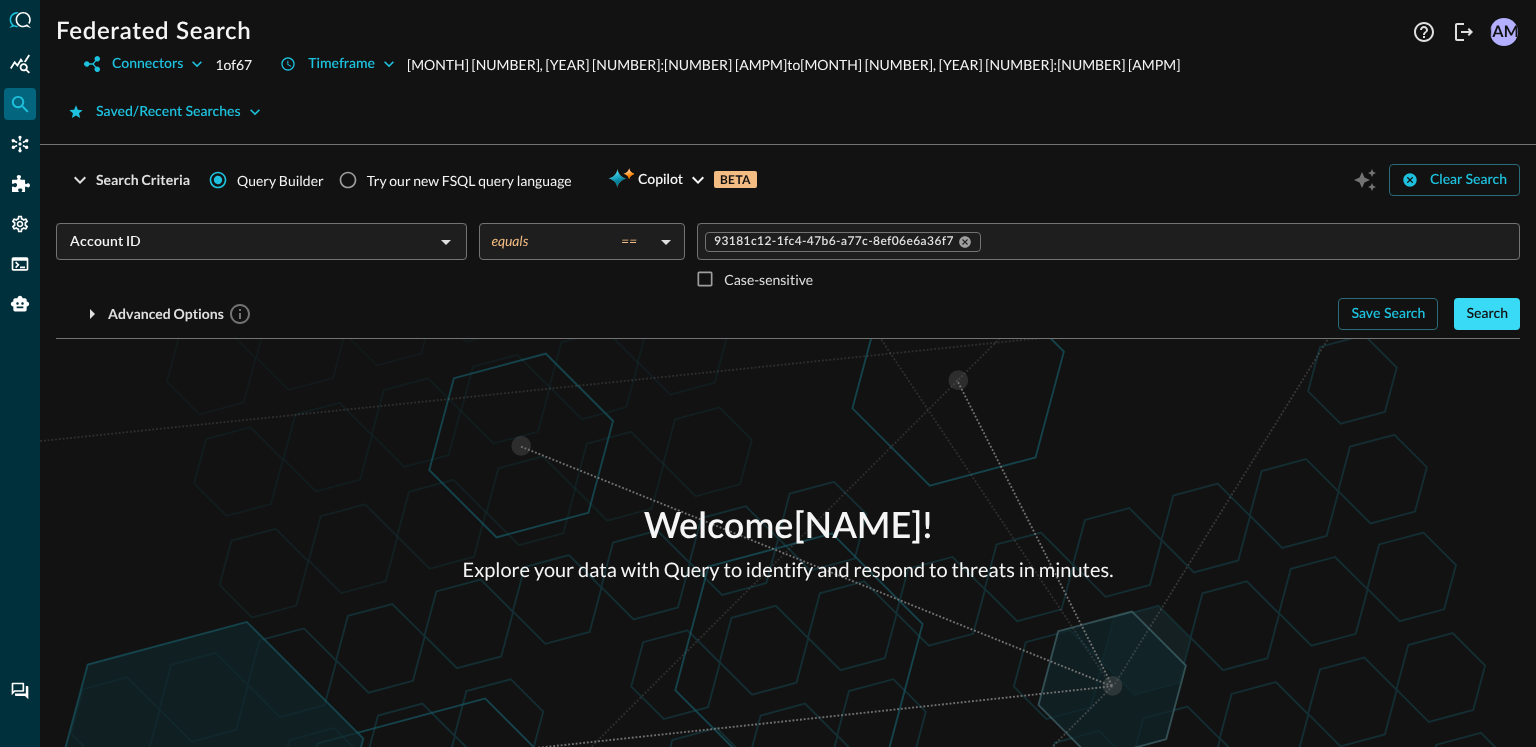 click on "Search" at bounding box center [1487, 314] 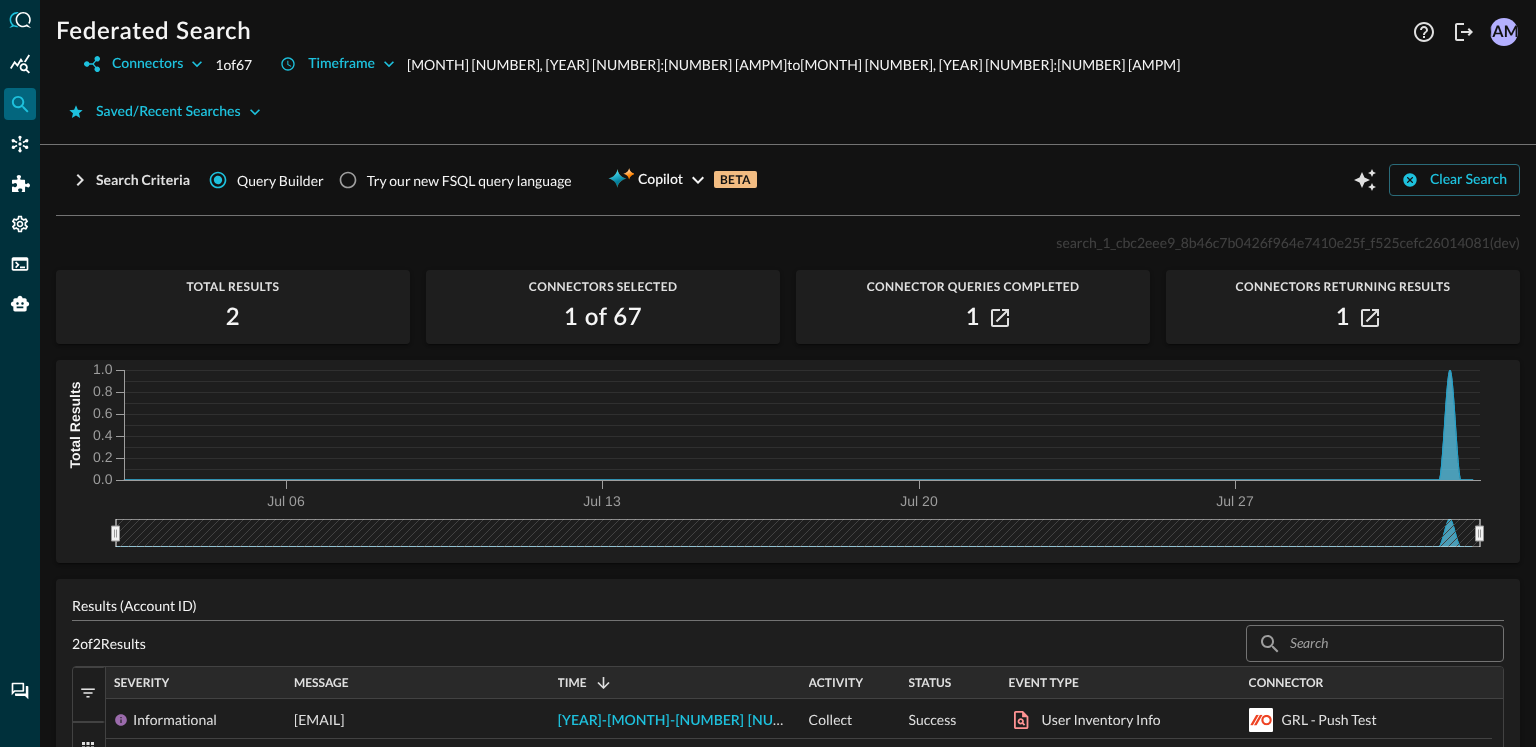 scroll, scrollTop: 3, scrollLeft: 0, axis: vertical 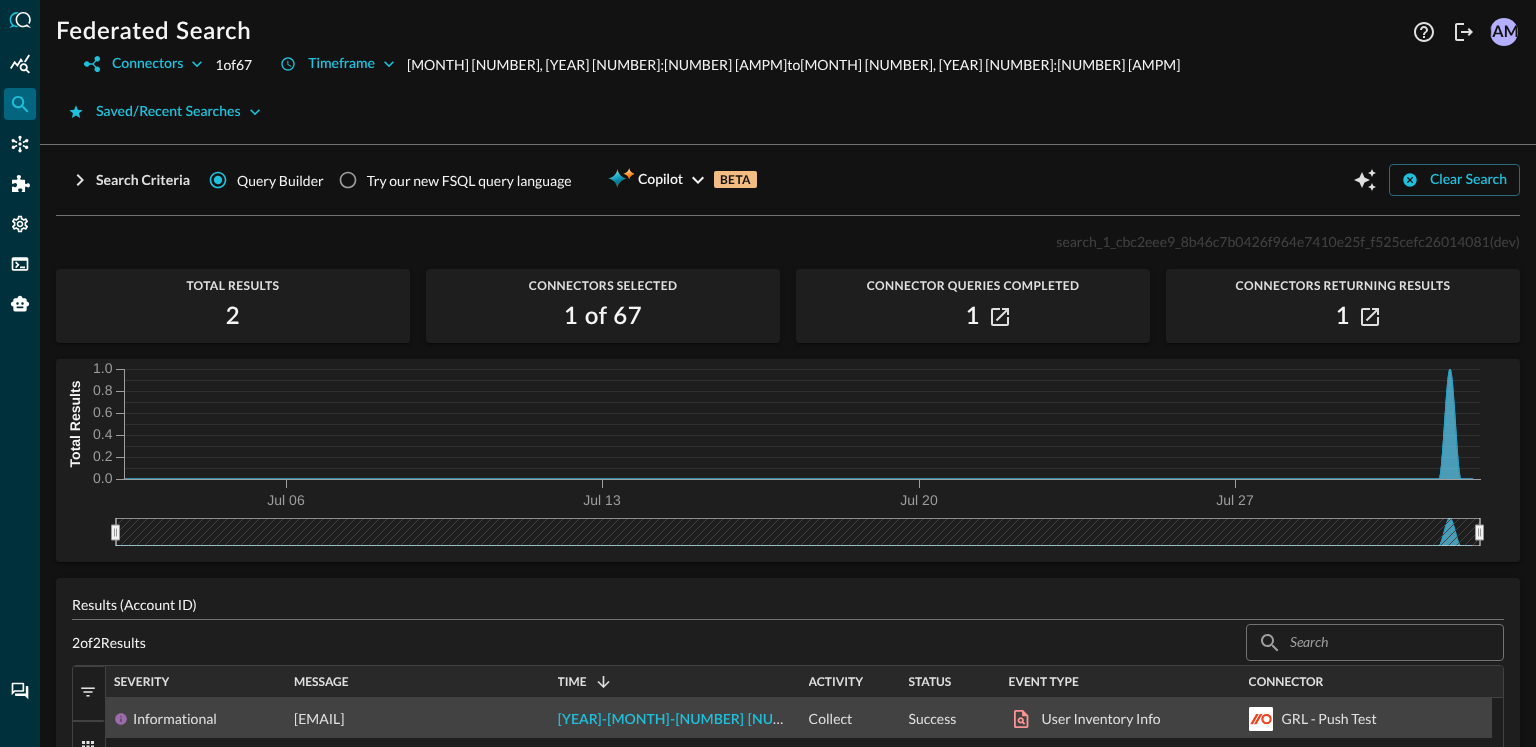 click on "2025-08-01 09:42:26 AM" at bounding box center (788, 718) 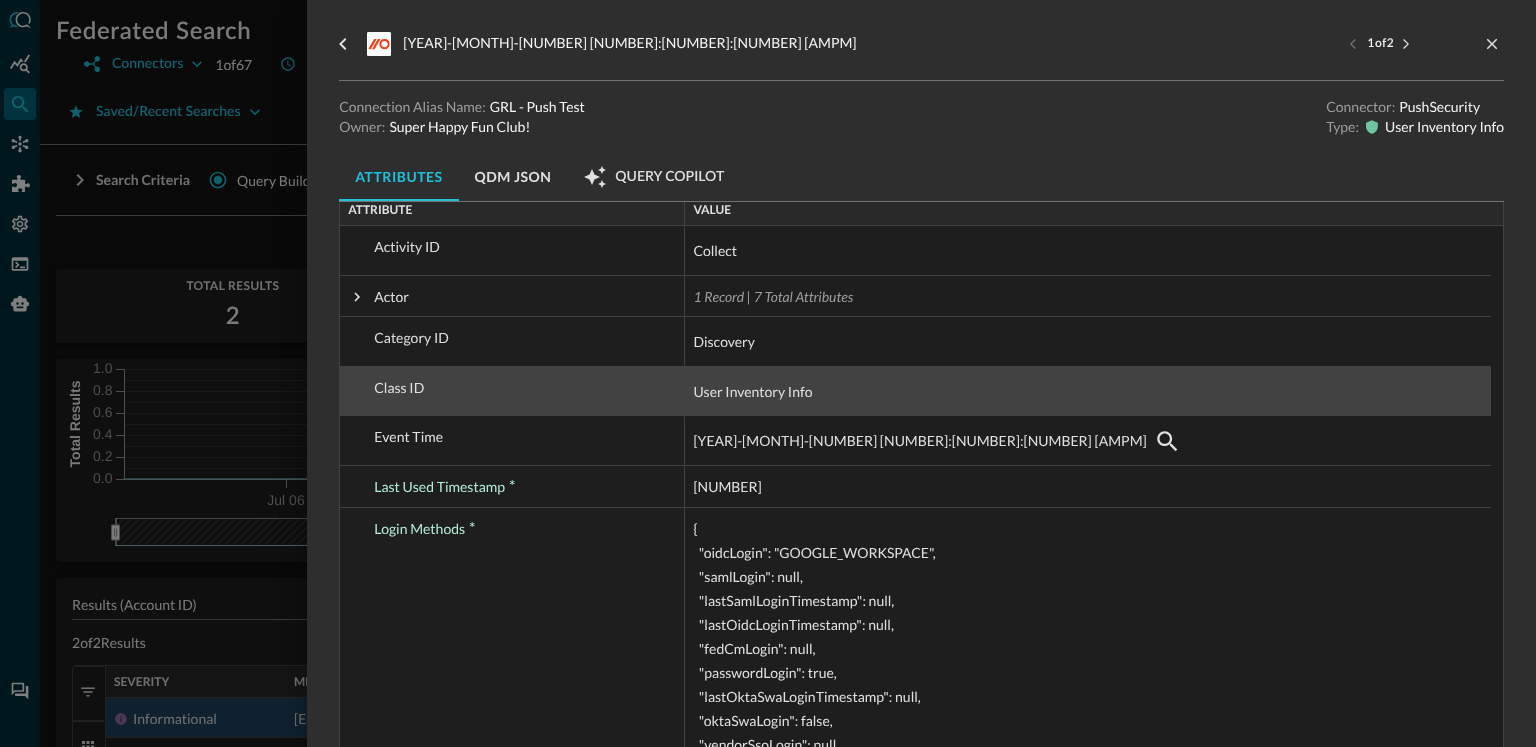 scroll, scrollTop: 232, scrollLeft: 0, axis: vertical 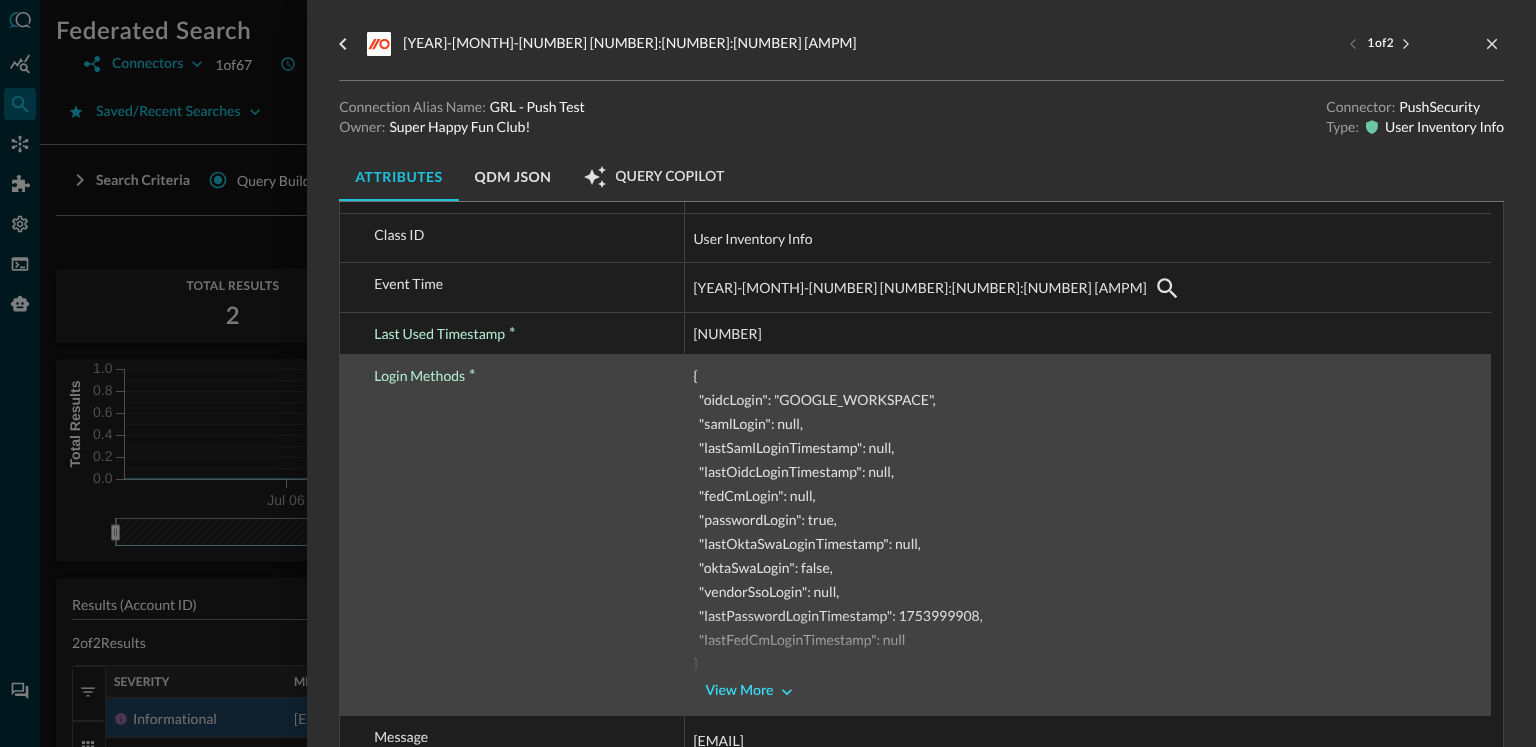 click on "View More" at bounding box center (739, 691) 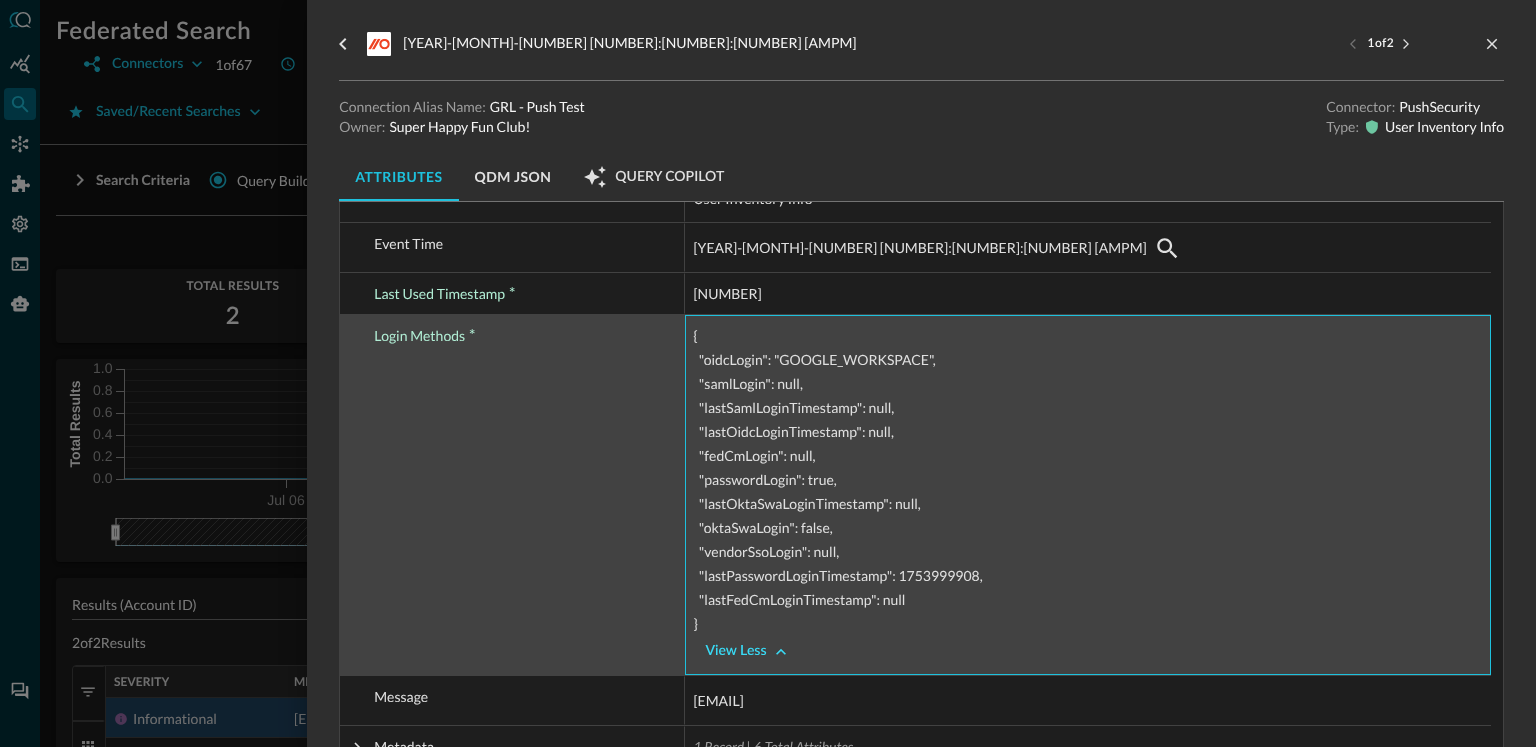 scroll, scrollTop: 342, scrollLeft: 0, axis: vertical 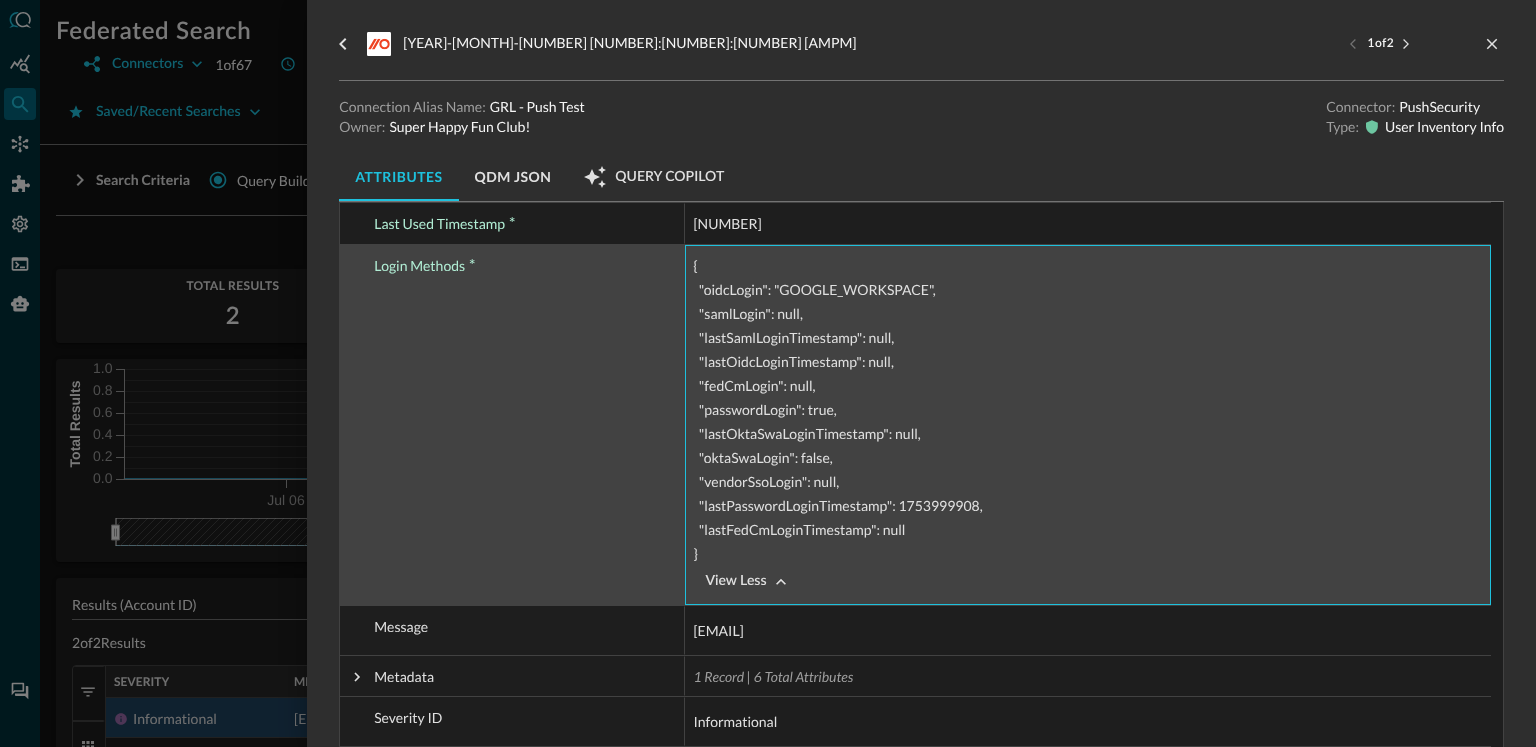 click on "{
"oidcLogin": "GOOGLE_WORKSPACE",
"samlLogin": null,
"lastSamlLoginTimestamp": null,
"lastOidcLoginTimestamp": null,
"fedCmLogin": null,
"passwordLogin": true,
"lastOktaSwaLoginTimestamp": null,
"oktaSwaLogin": false,
"vendorSsoLogin": null,
"lastPasswordLoginTimestamp": 1753999908,
"lastFedCmLoginTimestamp": null
}" at bounding box center (1088, 410) 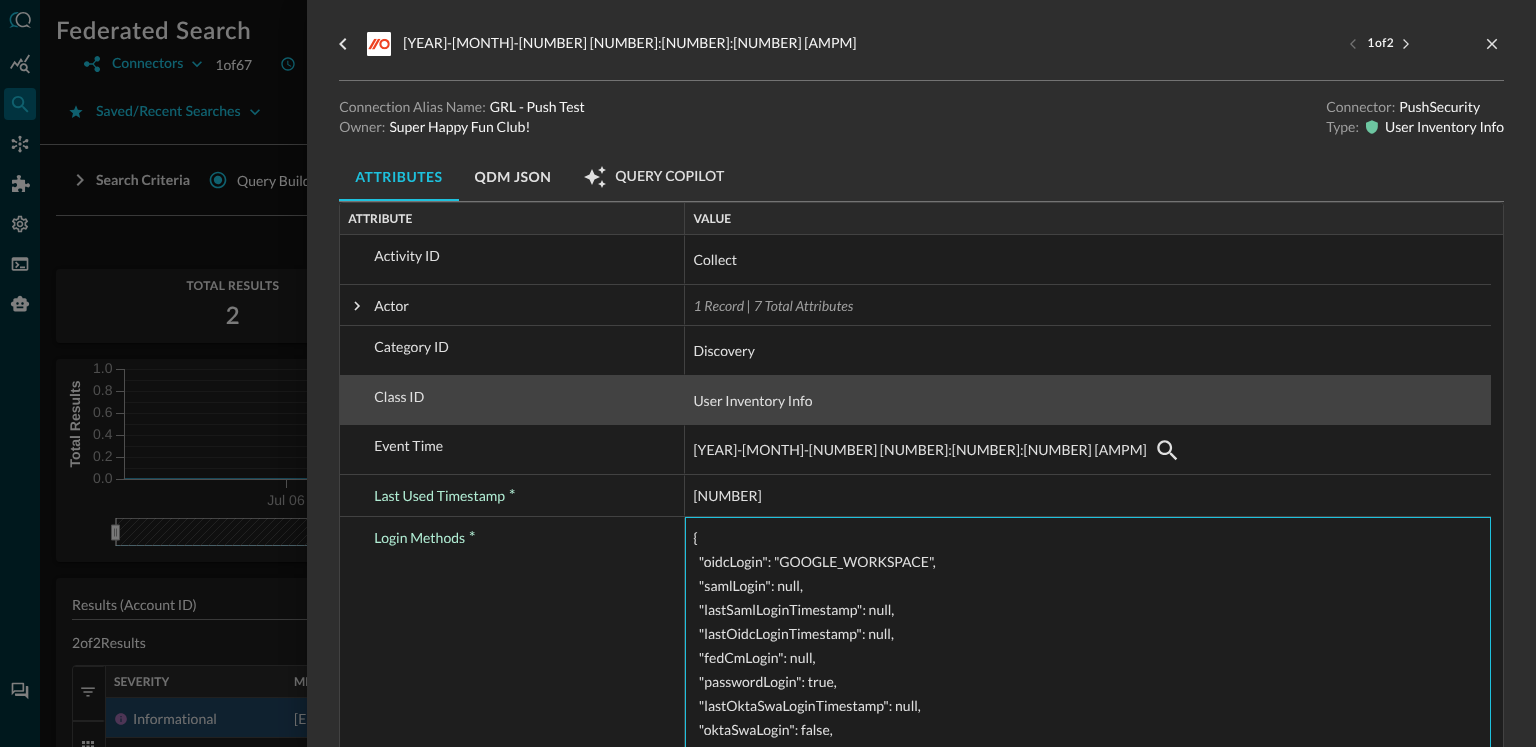 scroll, scrollTop: 65, scrollLeft: 0, axis: vertical 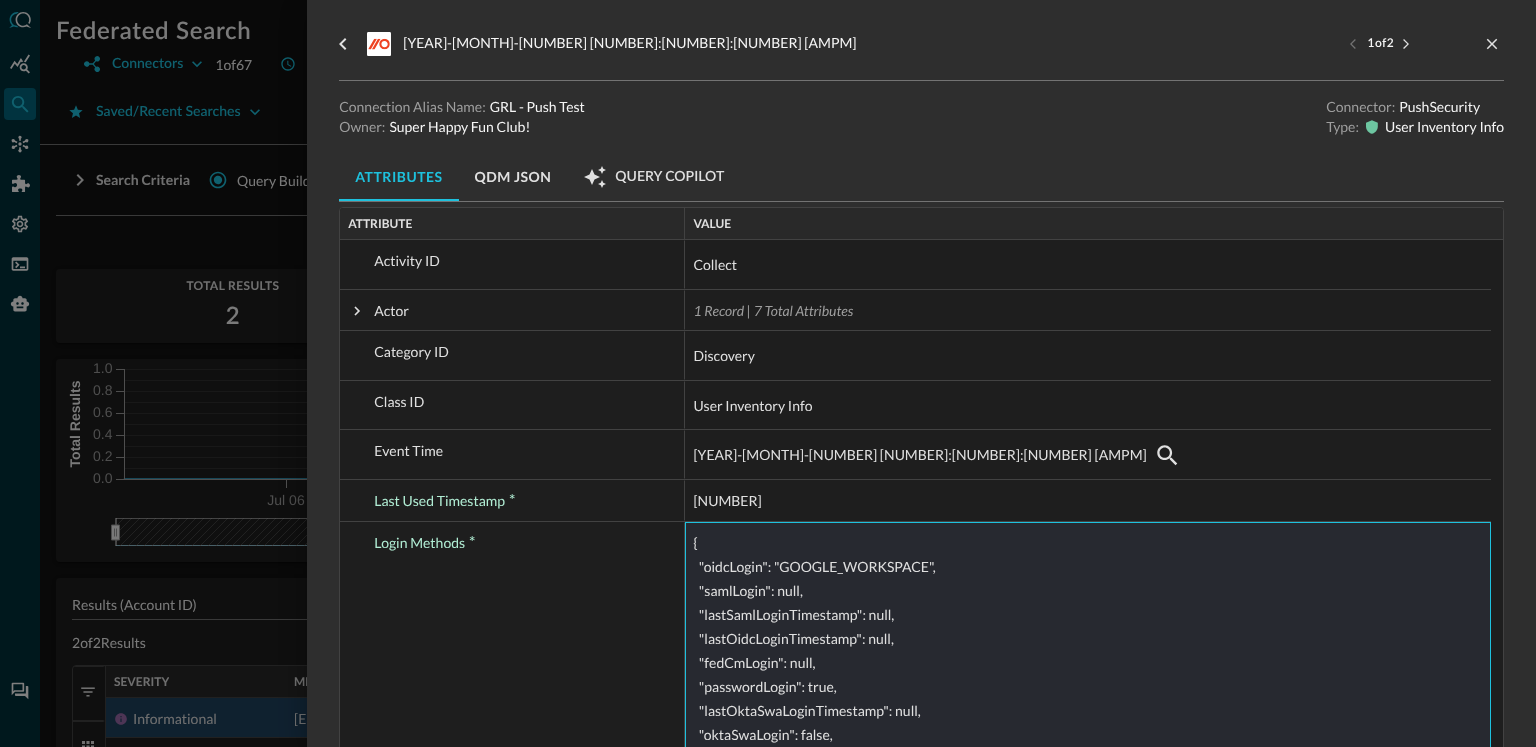 click on "2025-08-01 09:42:26 AM 1  of  2 Connection Alias Name: GRL - Push Test Owner: Super Happy Fun Club! Connector: PushSecurity Type: User Inventory Info Attributes QDM JSON Query Copilot Expand all Show only fields with values ​ ​ Drag here to set row groups Drag here to set column labels
Attribute
Value
Activity ID Actor Category ID Class ID Event Time Last Used Timestamp Login Methods Message Metadata Severity ID Start Time Status ID Type ID Collect 1 Record | 7 Total Attributes Discovery User Inventory Info 2025-08-01 09:42:26 AM 1753999918 to of" at bounding box center [921, 373] 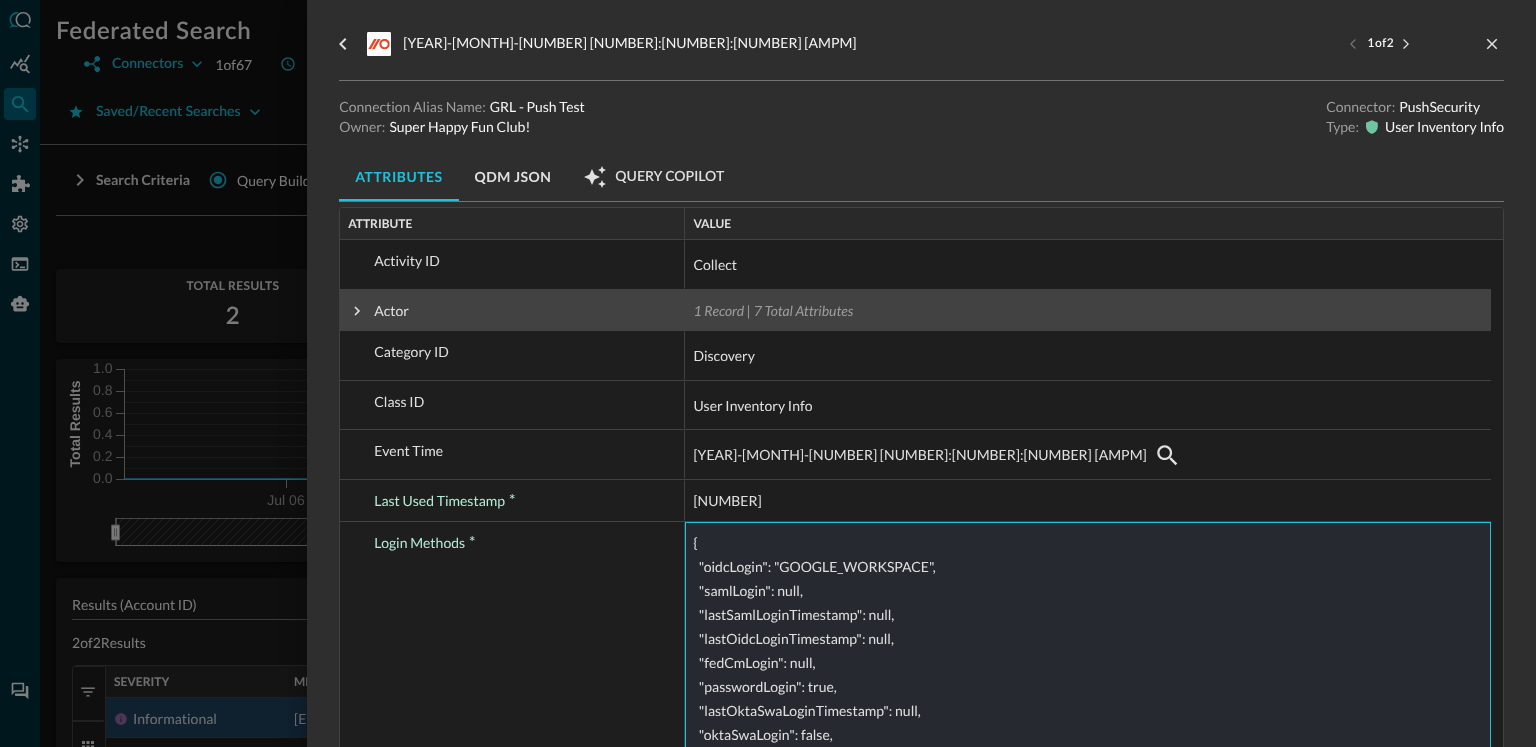 click on "Actor" at bounding box center [512, 311] 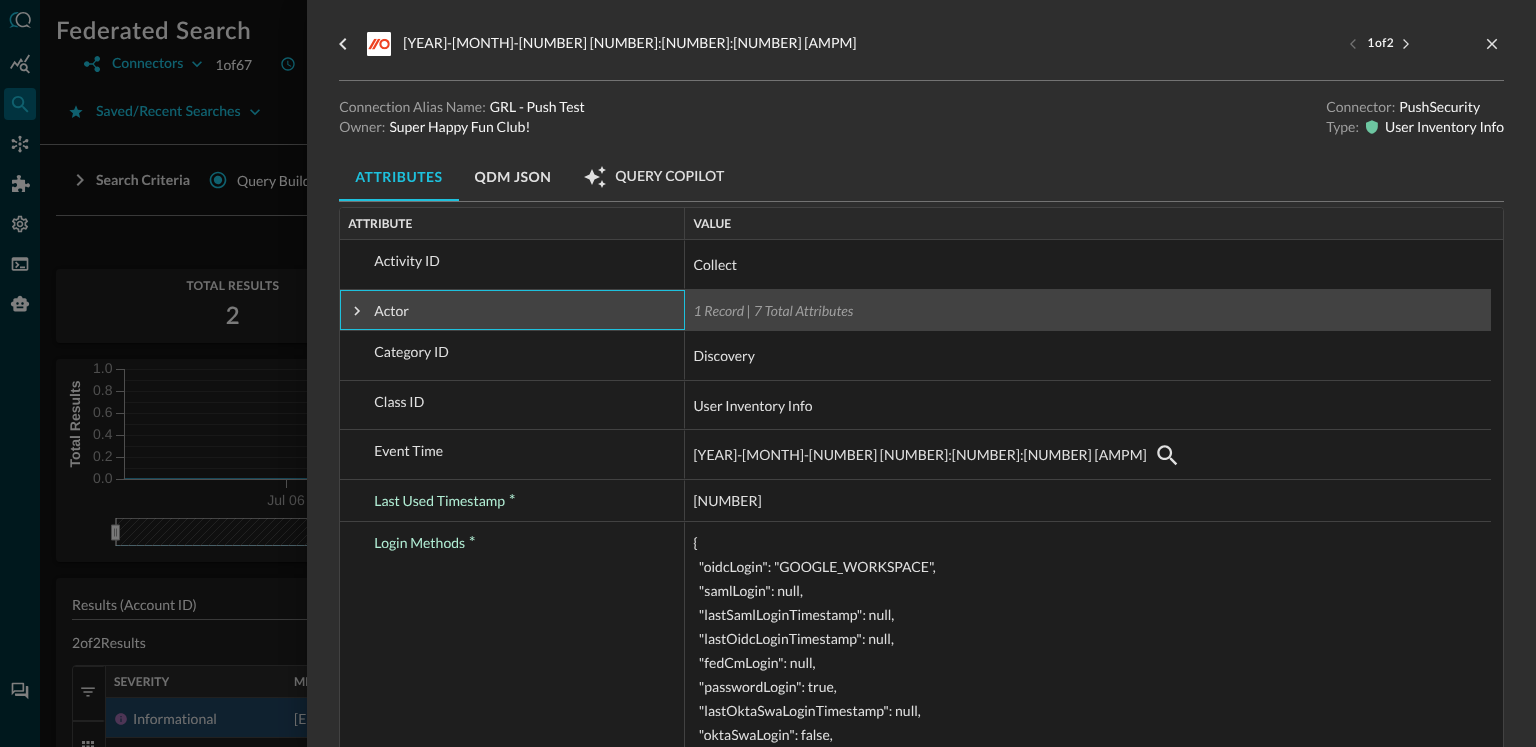 click at bounding box center (357, 311) 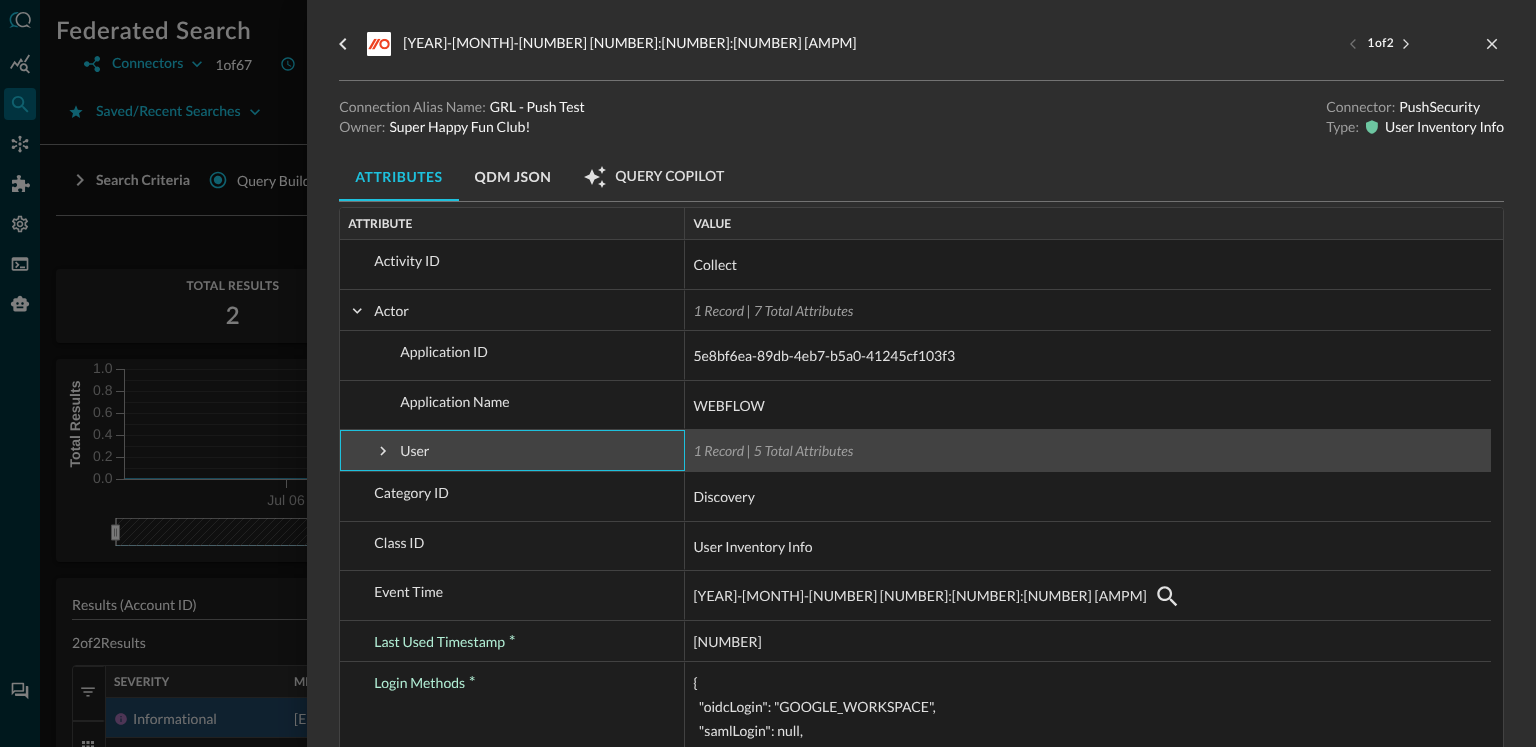 click at bounding box center (383, 451) 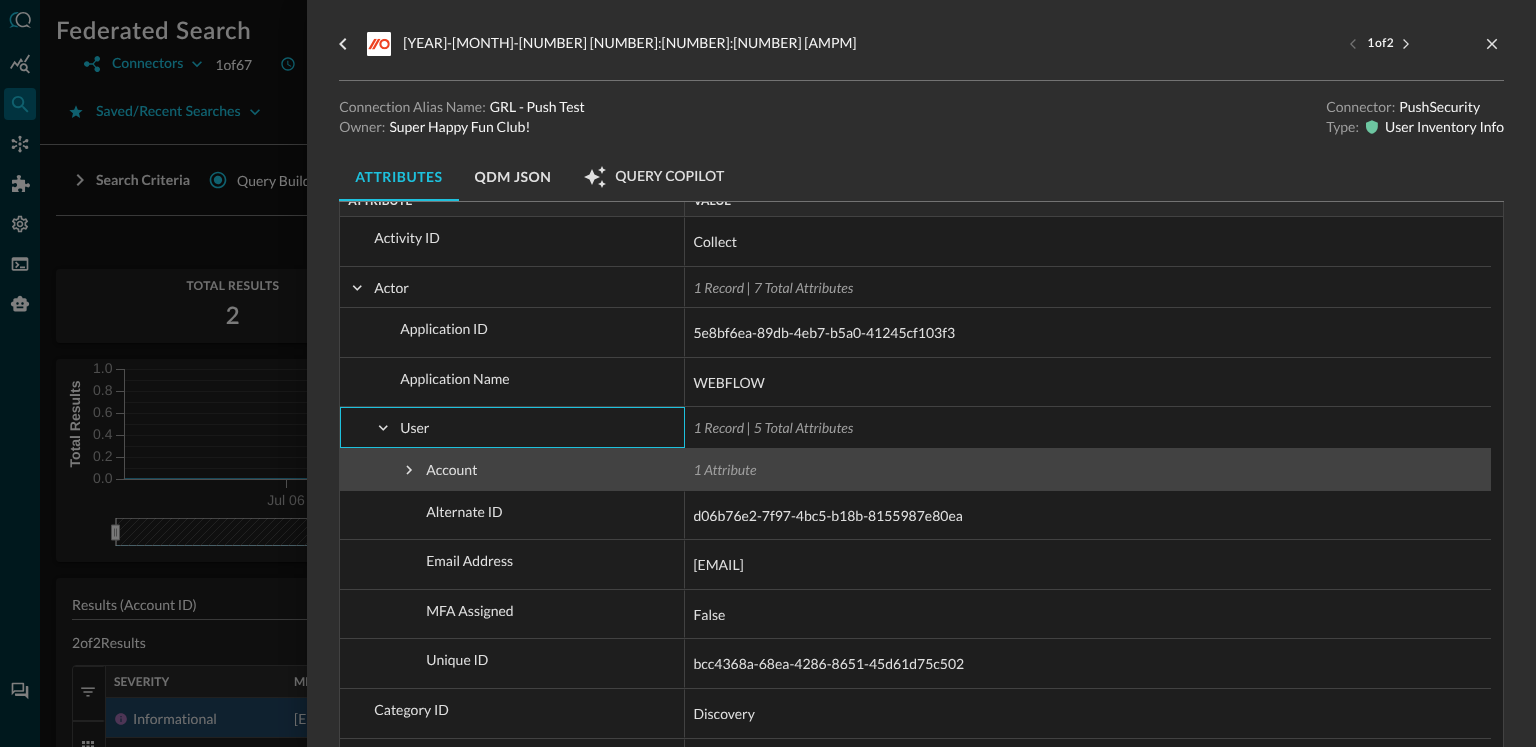 scroll, scrollTop: 88, scrollLeft: 0, axis: vertical 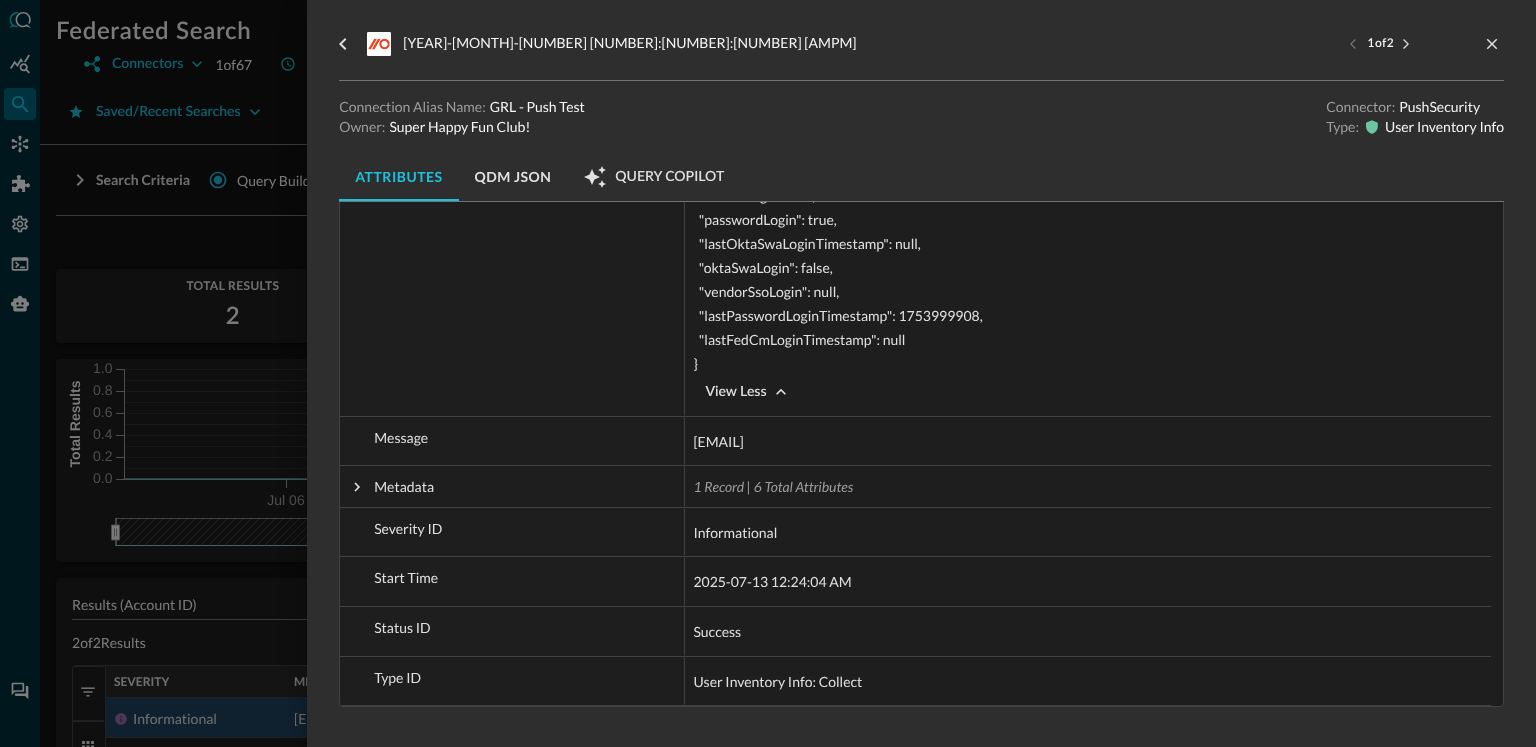 click at bounding box center (768, 373) 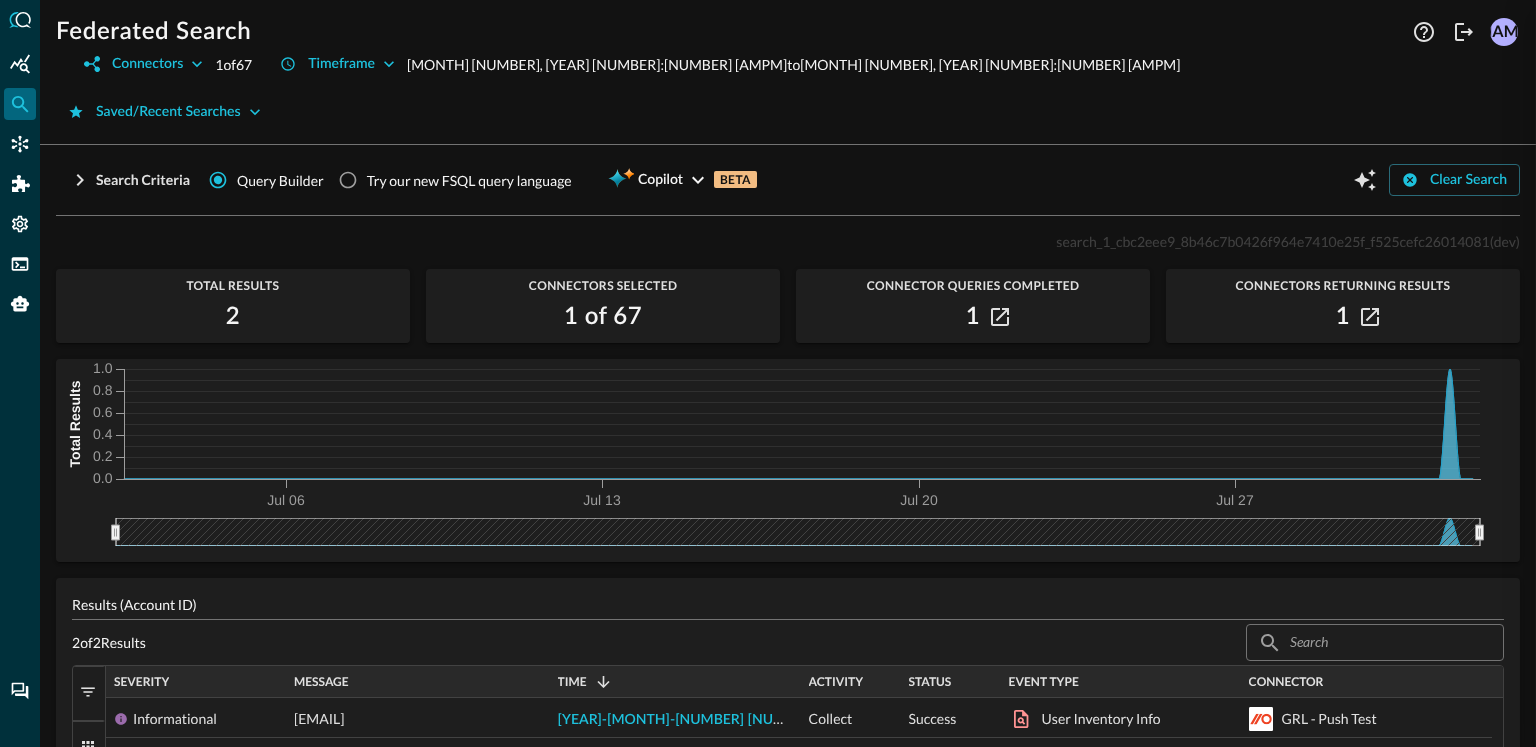 scroll, scrollTop: 0, scrollLeft: 0, axis: both 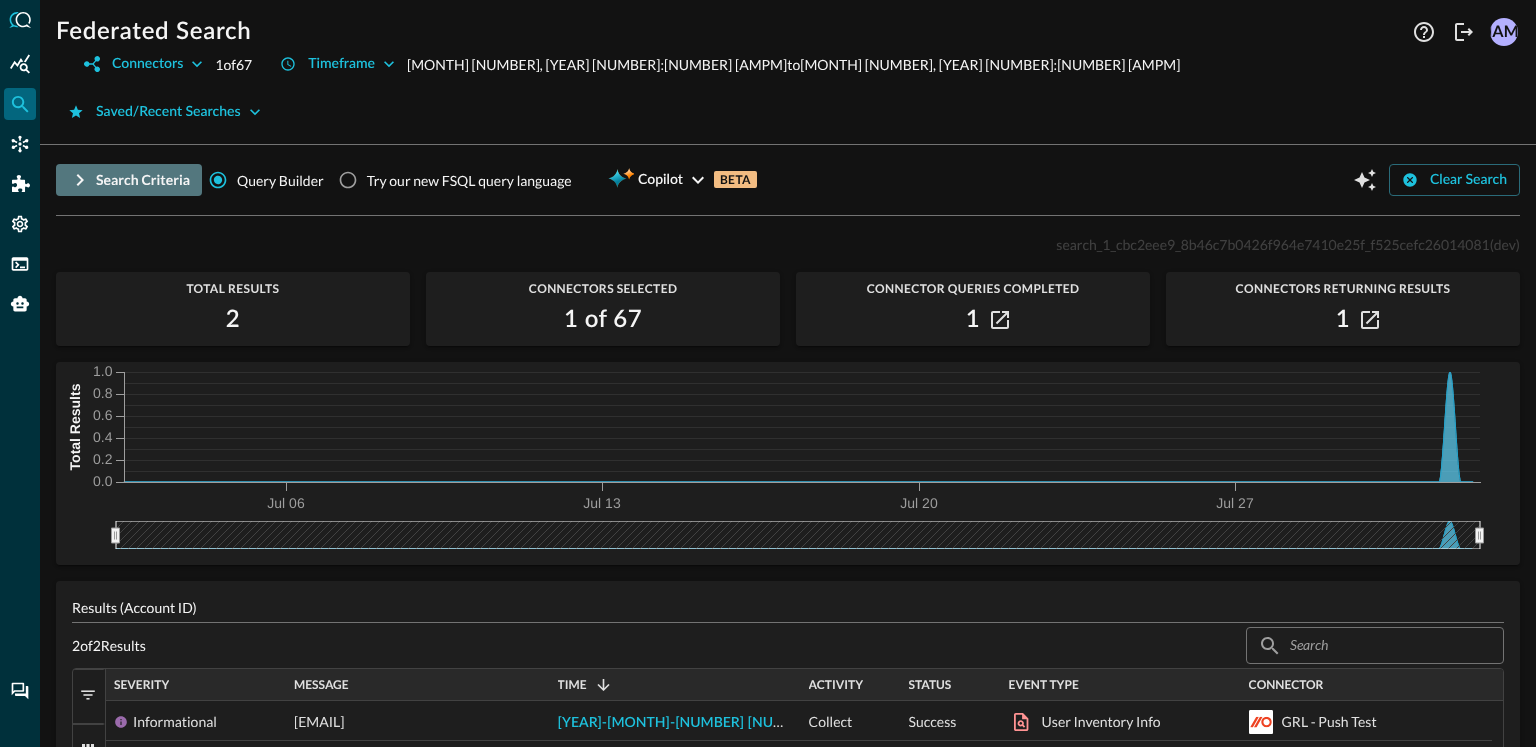 click 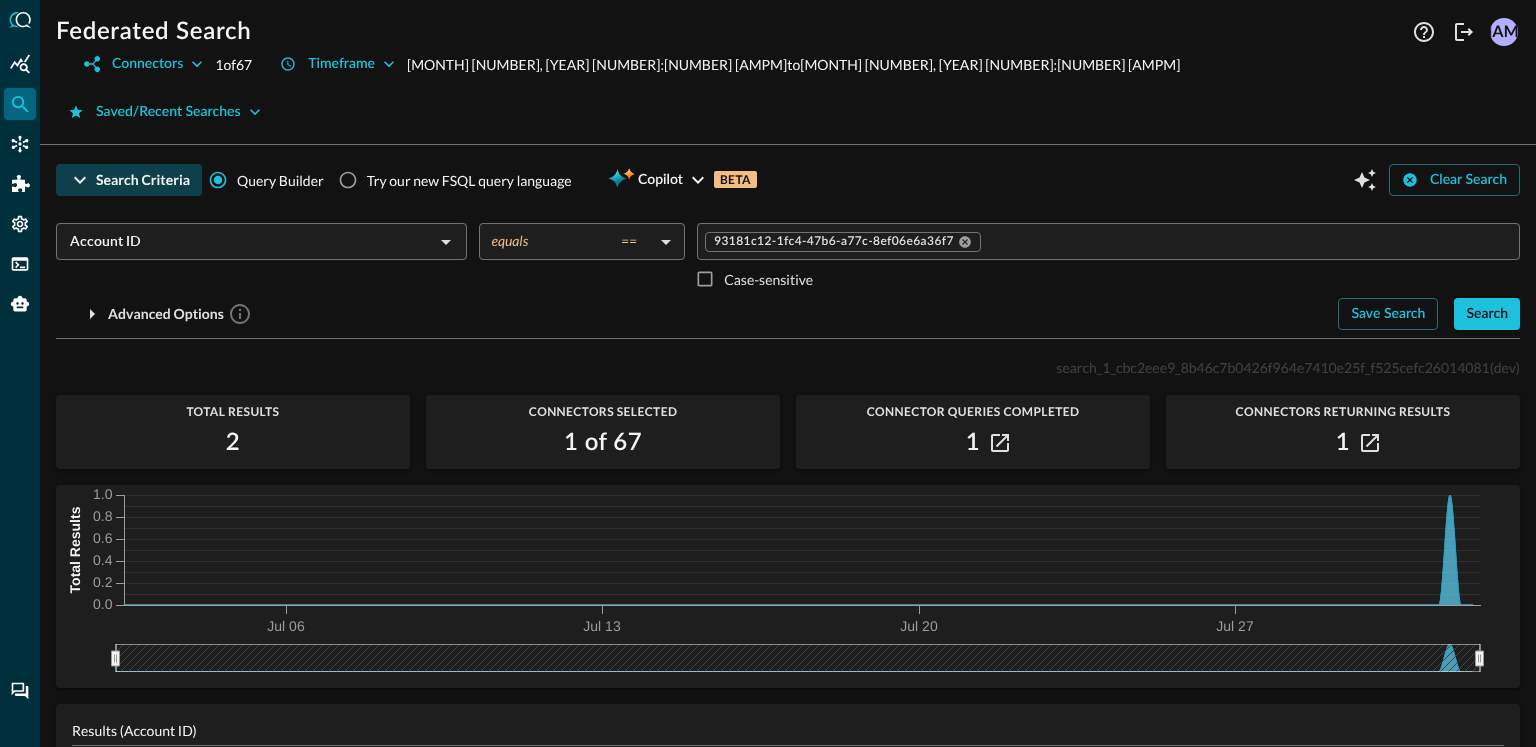 click on "Account ID" at bounding box center [245, 241] 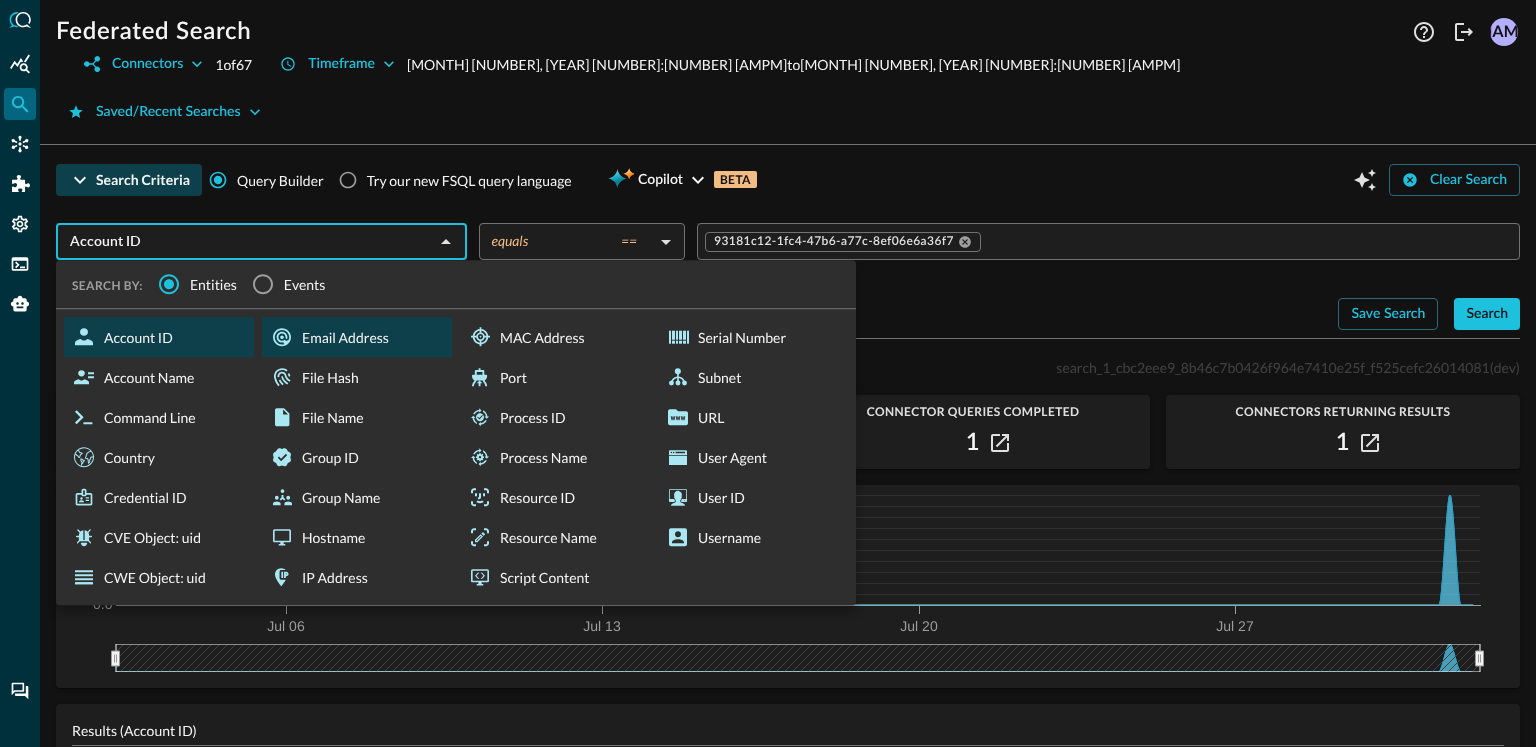 click on "Email Address" at bounding box center [357, 337] 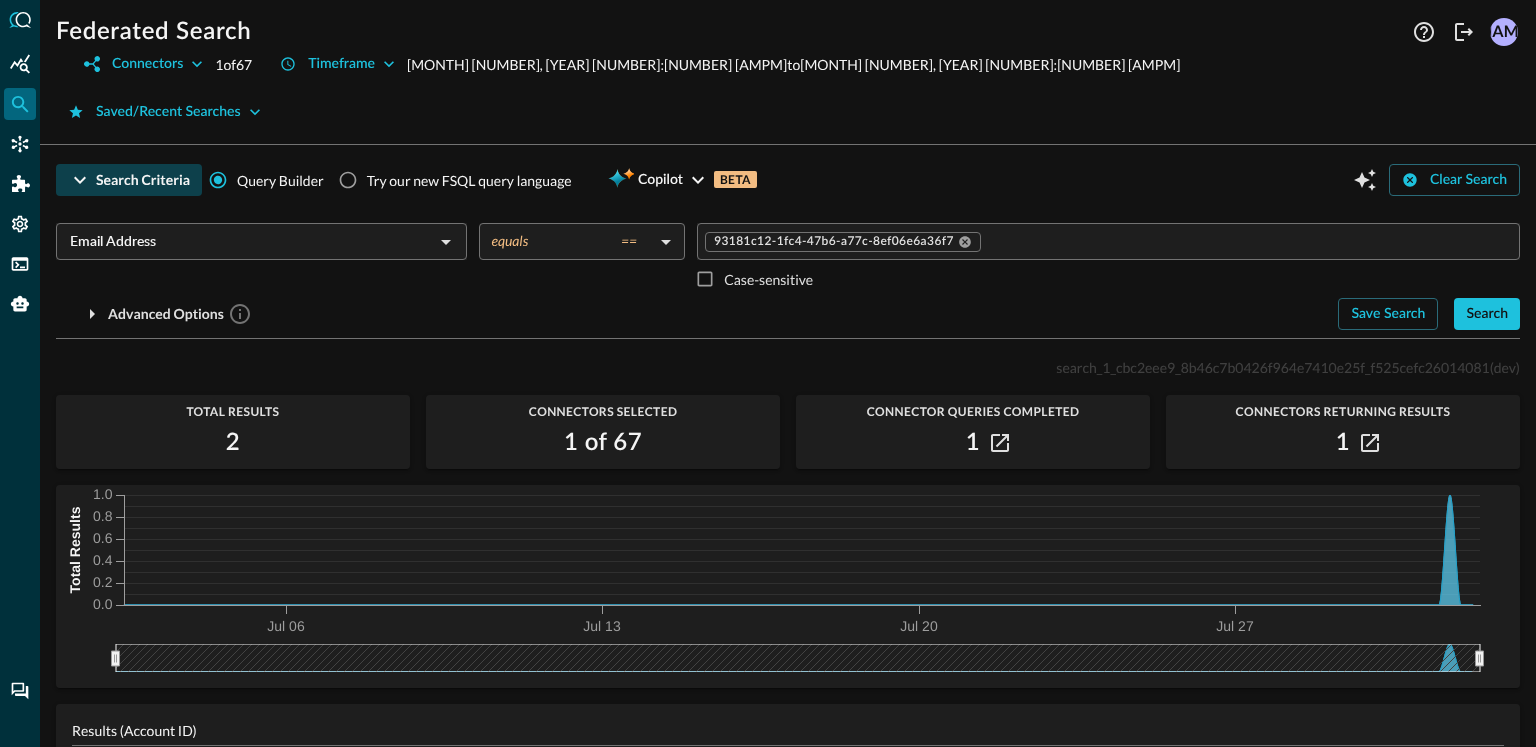 click 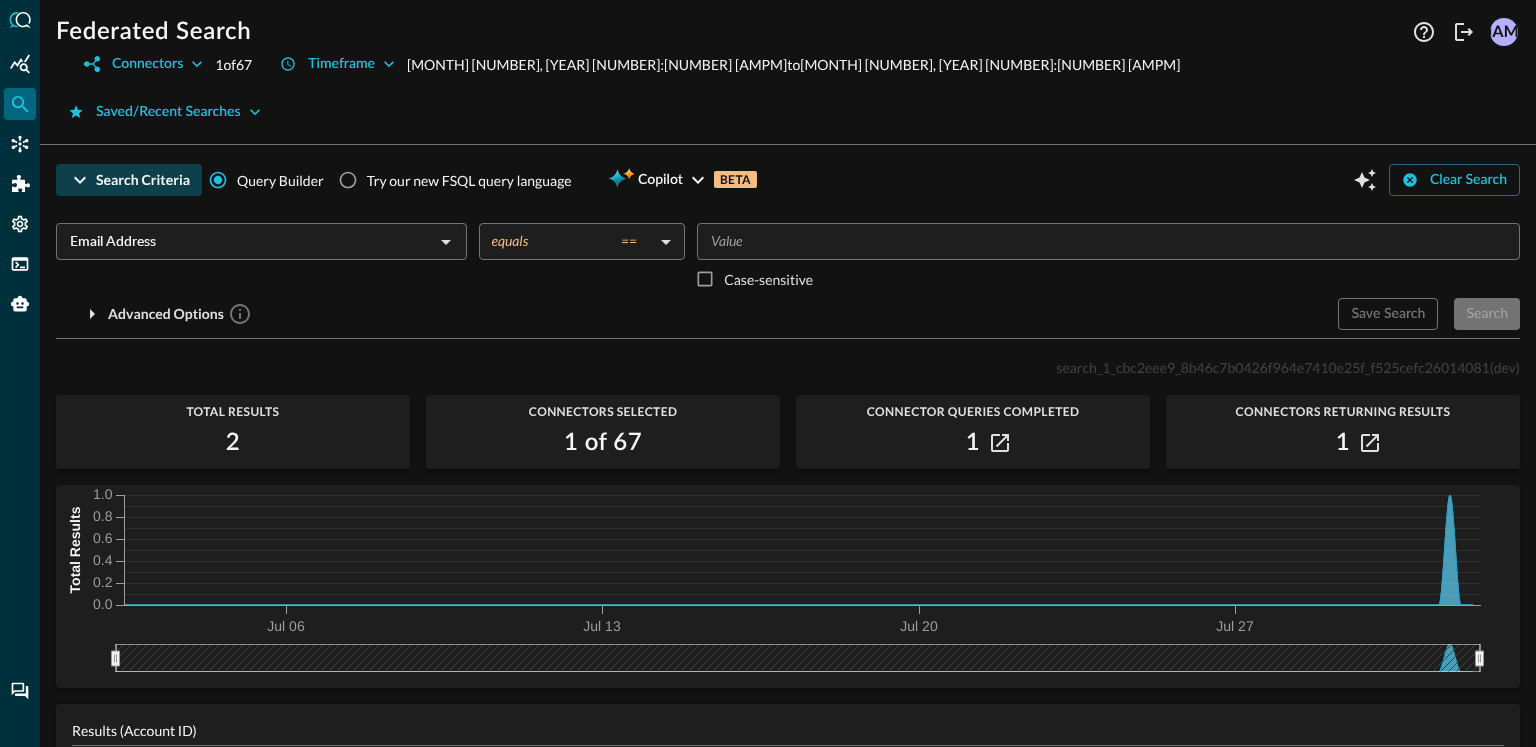click on "Federated Search Connectors 1  of  67 Timeframe Jul 02, 2025 09:57 AM  to  Aug 01, 2025 09:57 AM Saved/Recent Searches Help Logout JR Search Criteria Query Builder Try our new FSQL query language Copilot BETA Clear Search Email Address ​ equals == equals ​ ​ Case-sensitive Advanced Options Save Search Search Which Events are you interested in? All Events Application Lifecycle Compliance Finding Detection Finding Device Inventory Info User Inventory Info User Query View Related Record Types Actor Application Application Lifecycle Assignee Assignee Group Compliance Finding Detection Finding Device Device Inventory Info Evidence Artifacts Finding Information Metadata Observables Unmapped User User Inventory Info User Query search_1_cbc2eee9_8b46c7b0426f964e7410e25f_f525cefc26014081  (dev) Total Results 2 Connectors Selected 1 of 67 Connector Queries Completed 1 Connectors Returning Results 1 Jul 06 Jul 13 Jul 20 Jul 27 0.0 0.2 0.4 0.6 0.8 1.0 Total Results Results (Account ID) 2  of  2  Results" at bounding box center [768, 373] 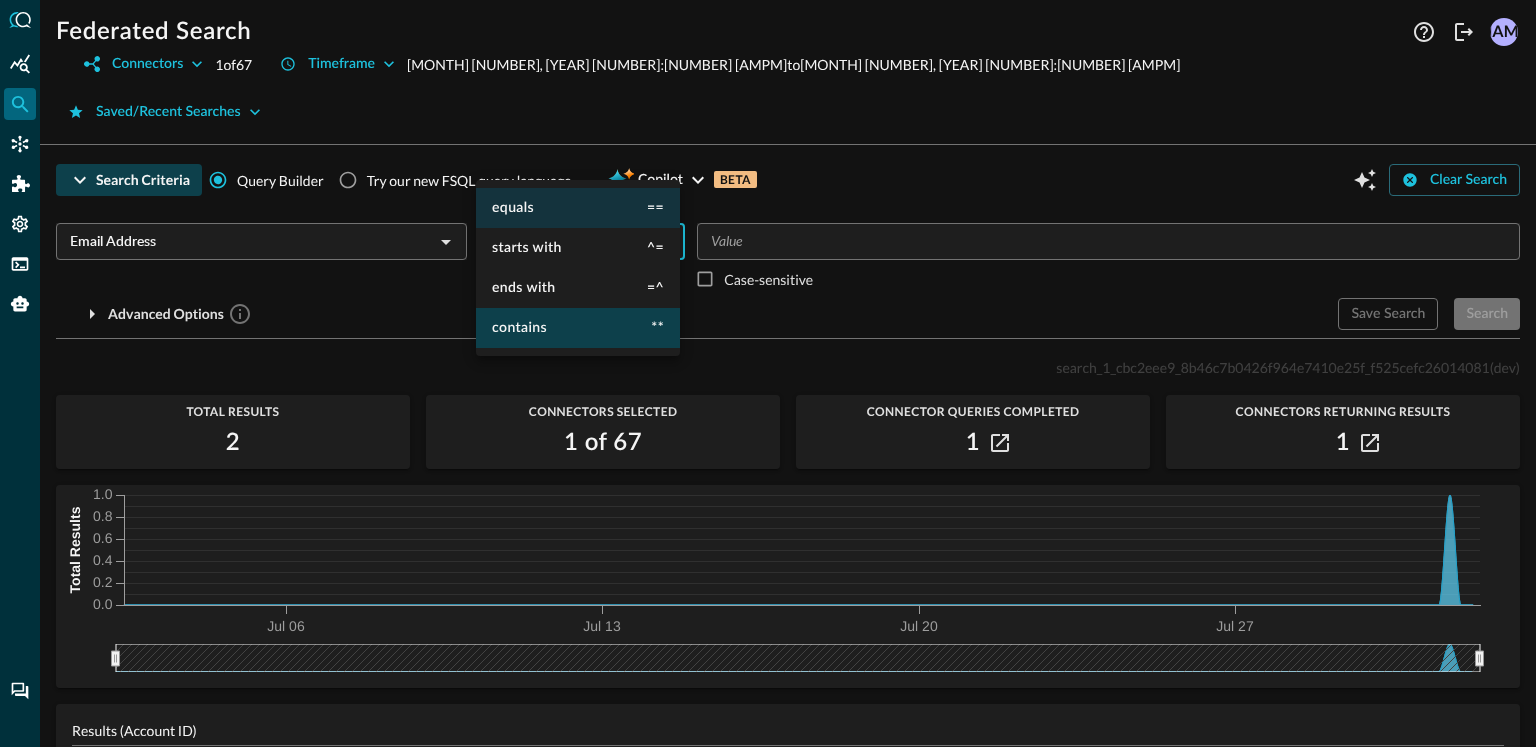 drag, startPoint x: 523, startPoint y: 337, endPoint x: 538, endPoint y: 323, distance: 20.518284 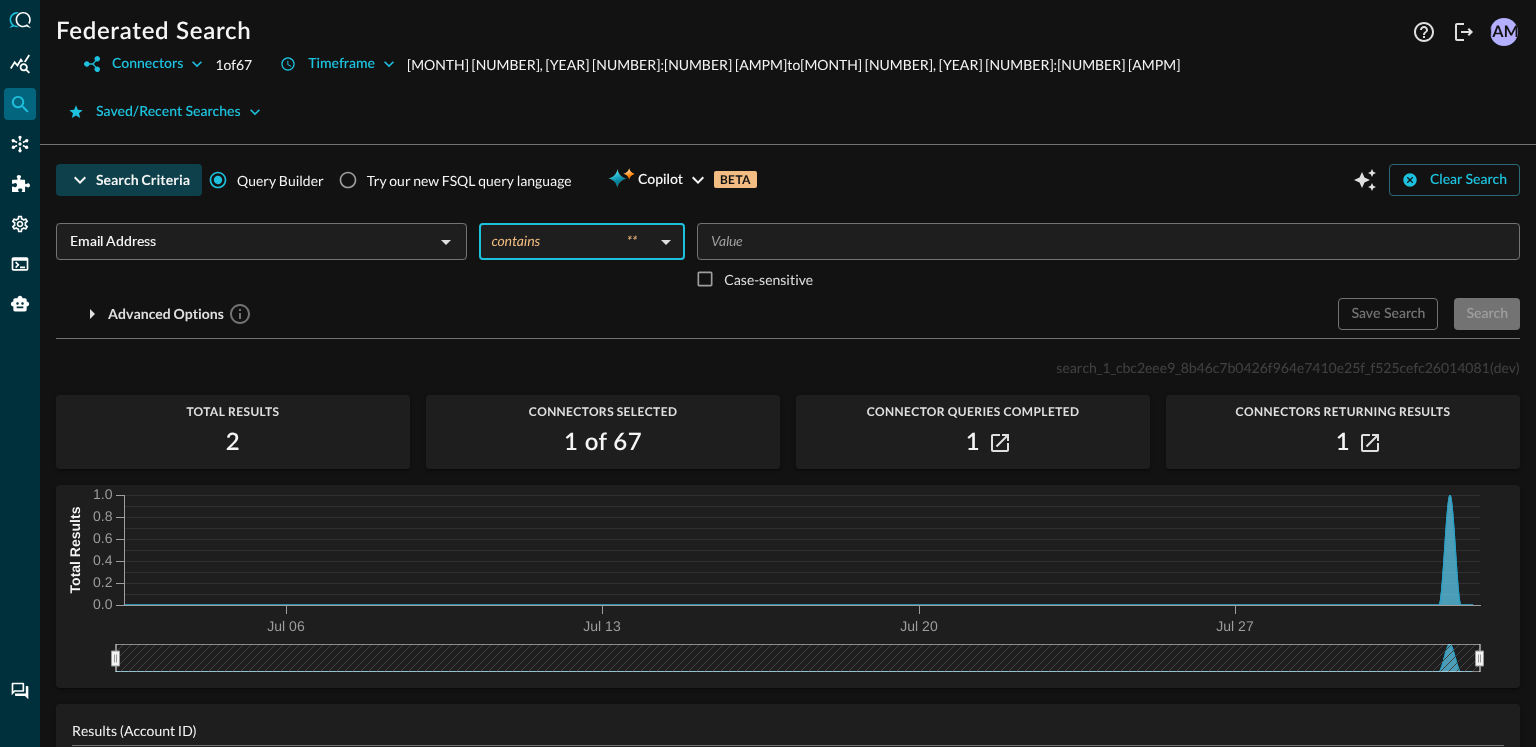 drag, startPoint x: 756, startPoint y: 189, endPoint x: 796, endPoint y: 155, distance: 52.49762 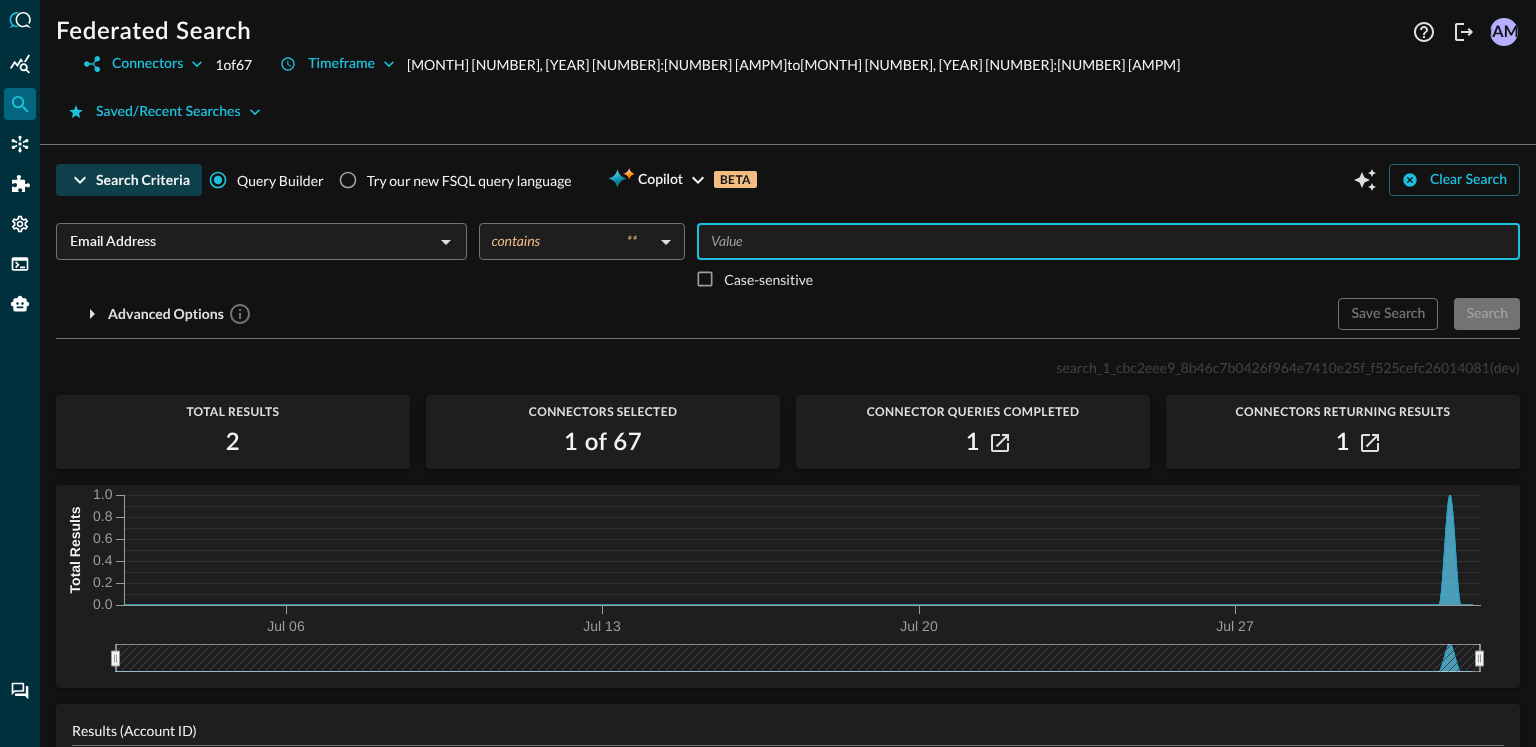click at bounding box center [1107, 241] 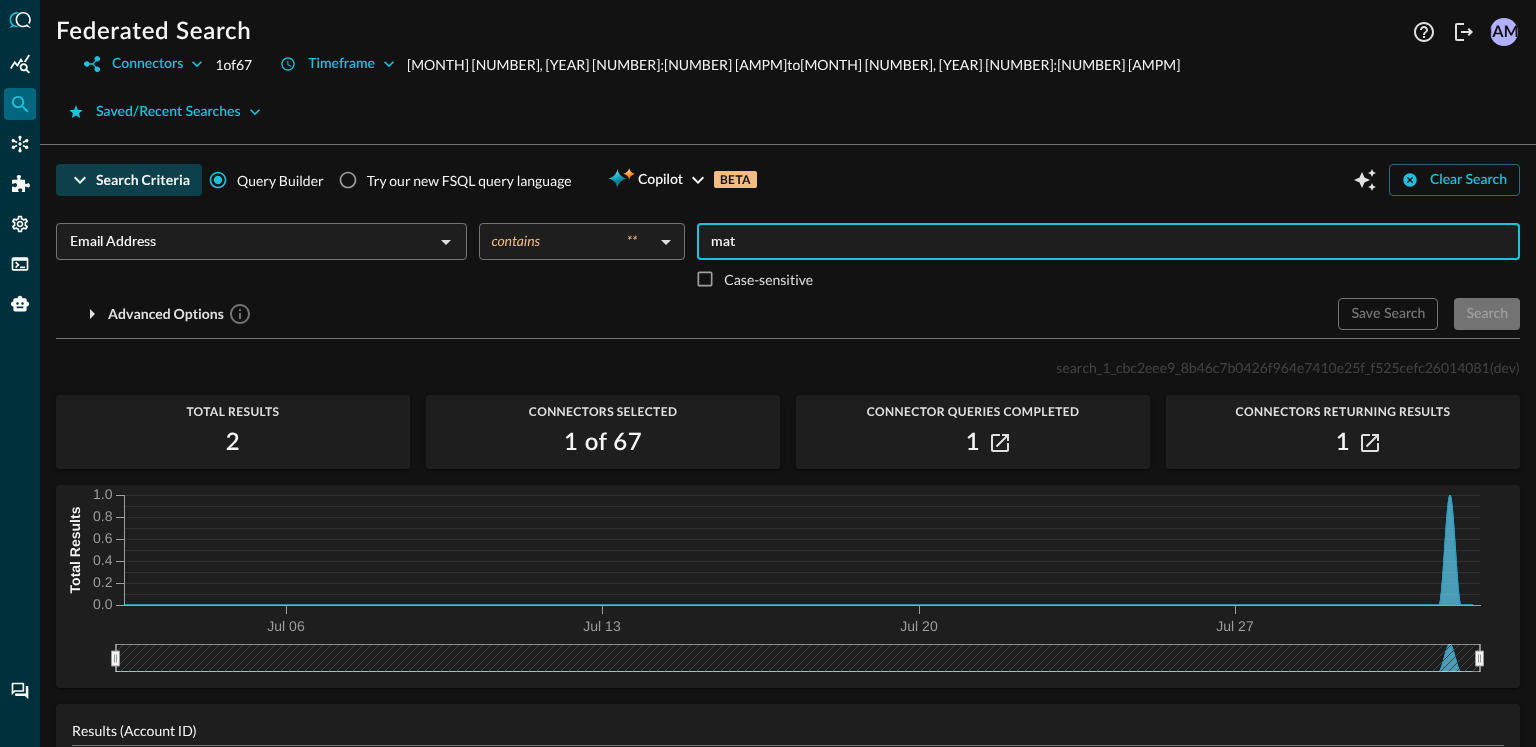 type on "matt" 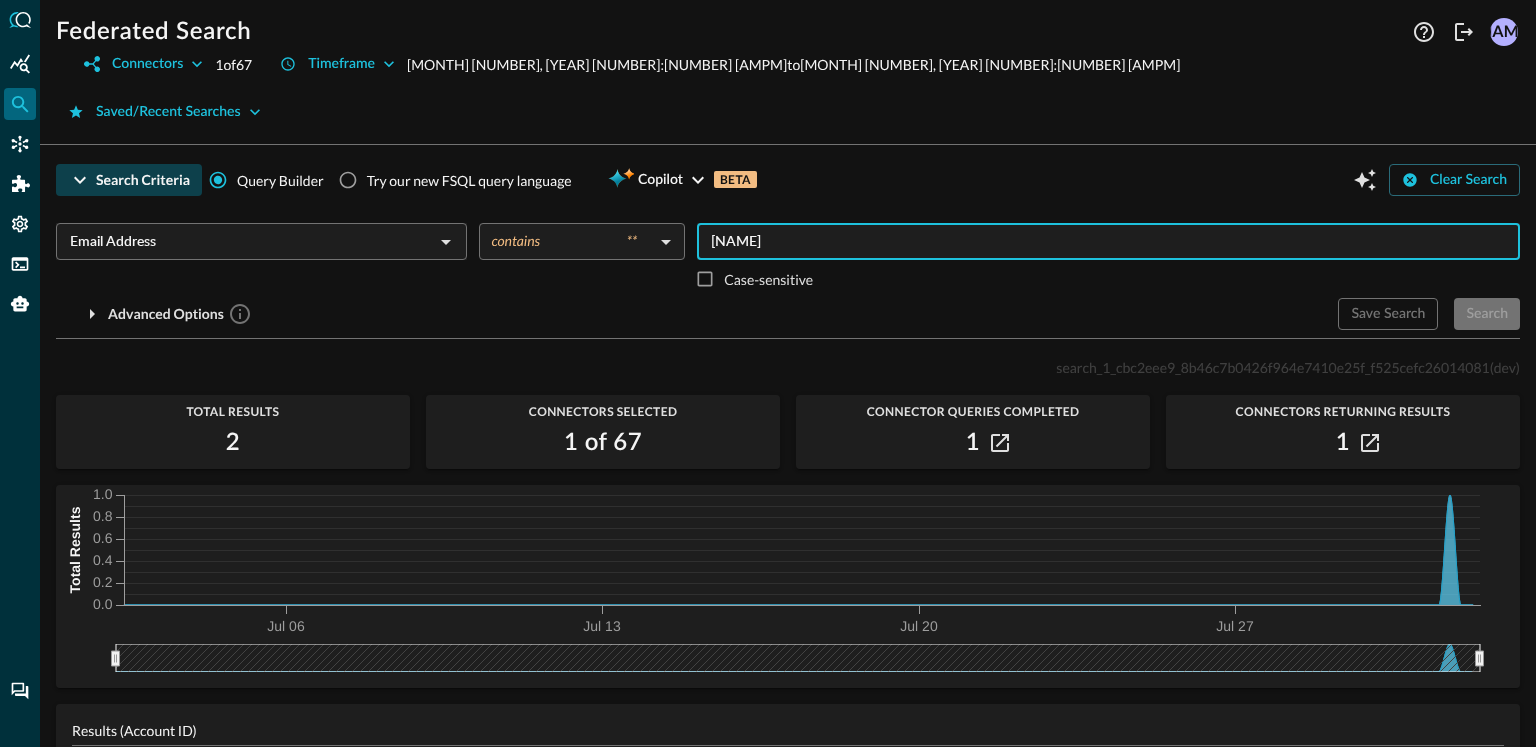 type 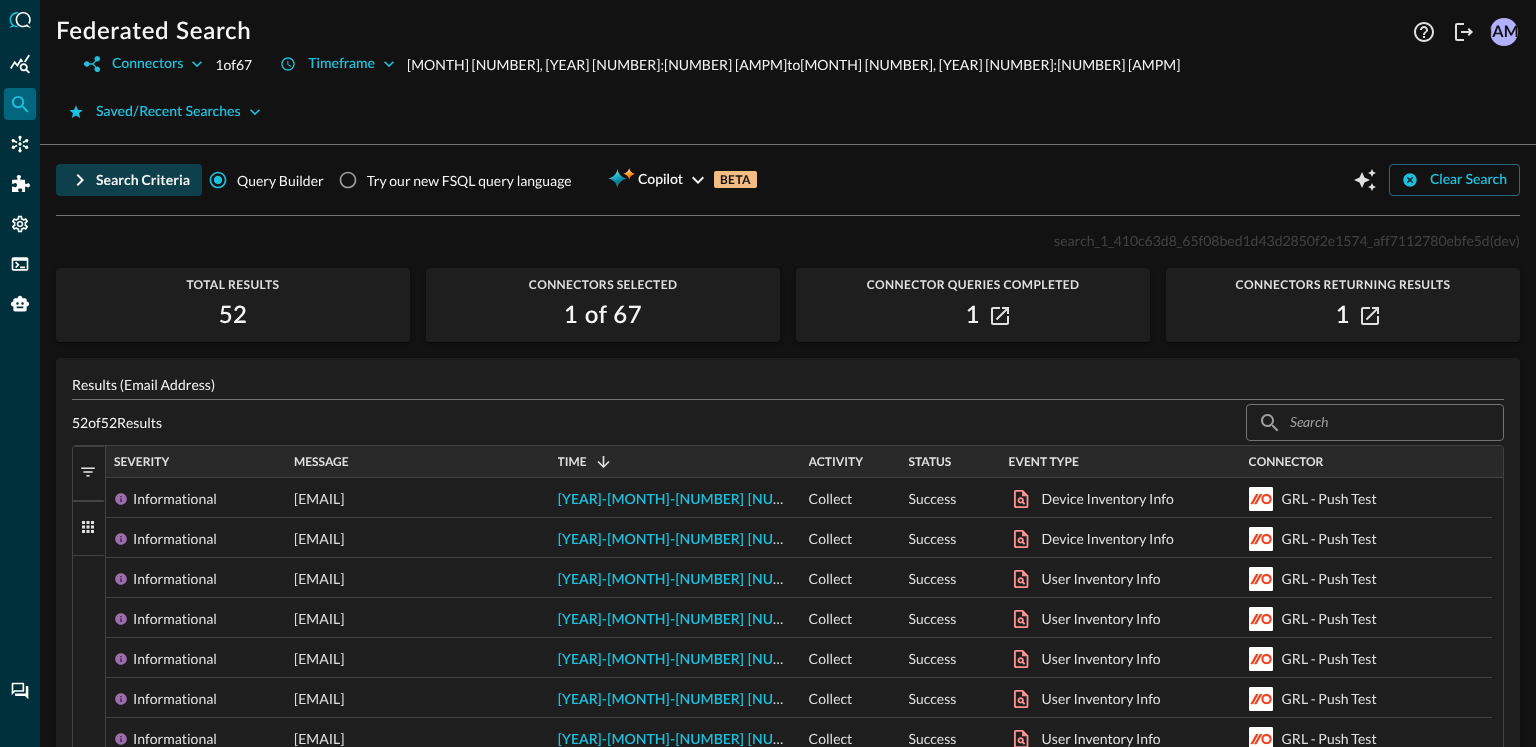 scroll, scrollTop: 0, scrollLeft: 0, axis: both 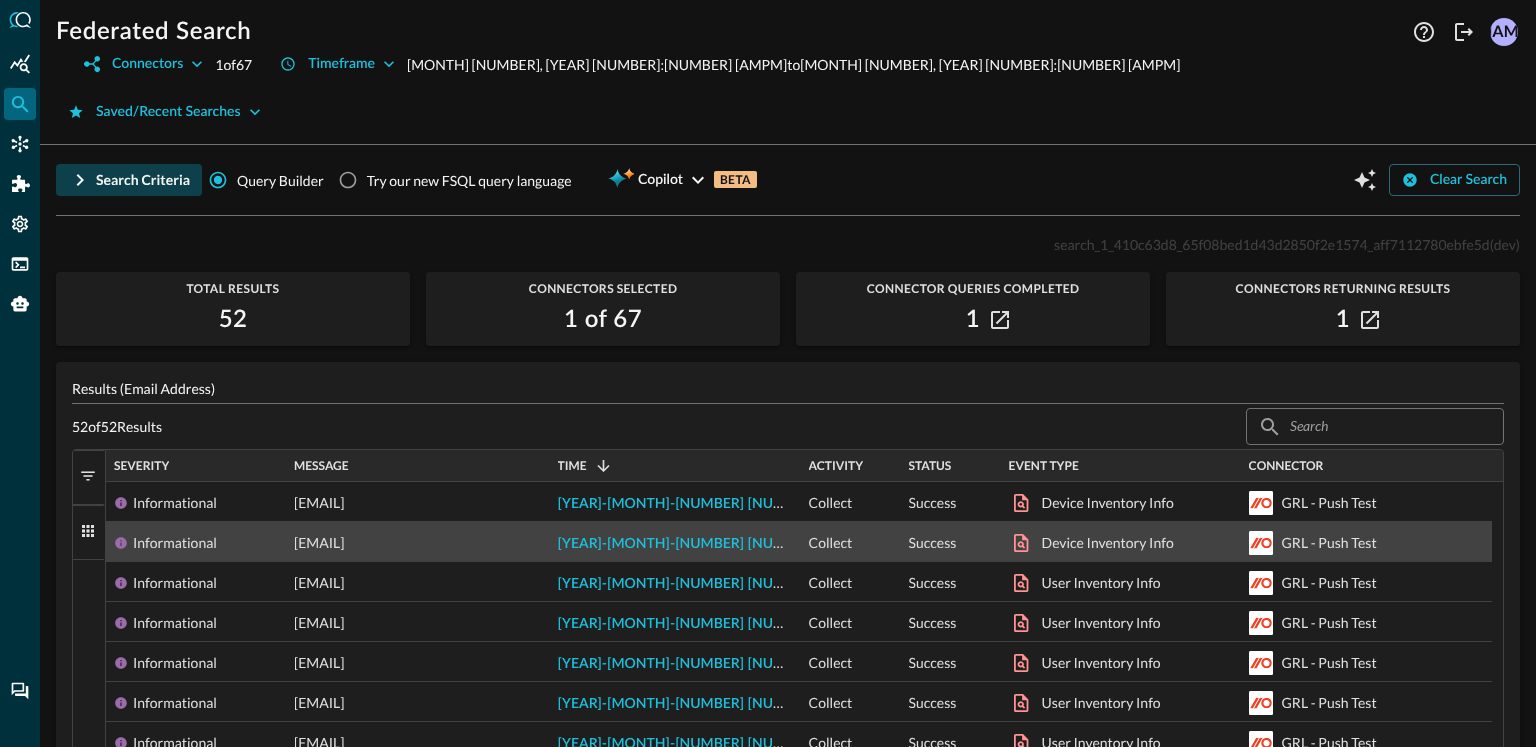 click on "[DATE] [TIME] [AMPM]" at bounding box center (788, 542) 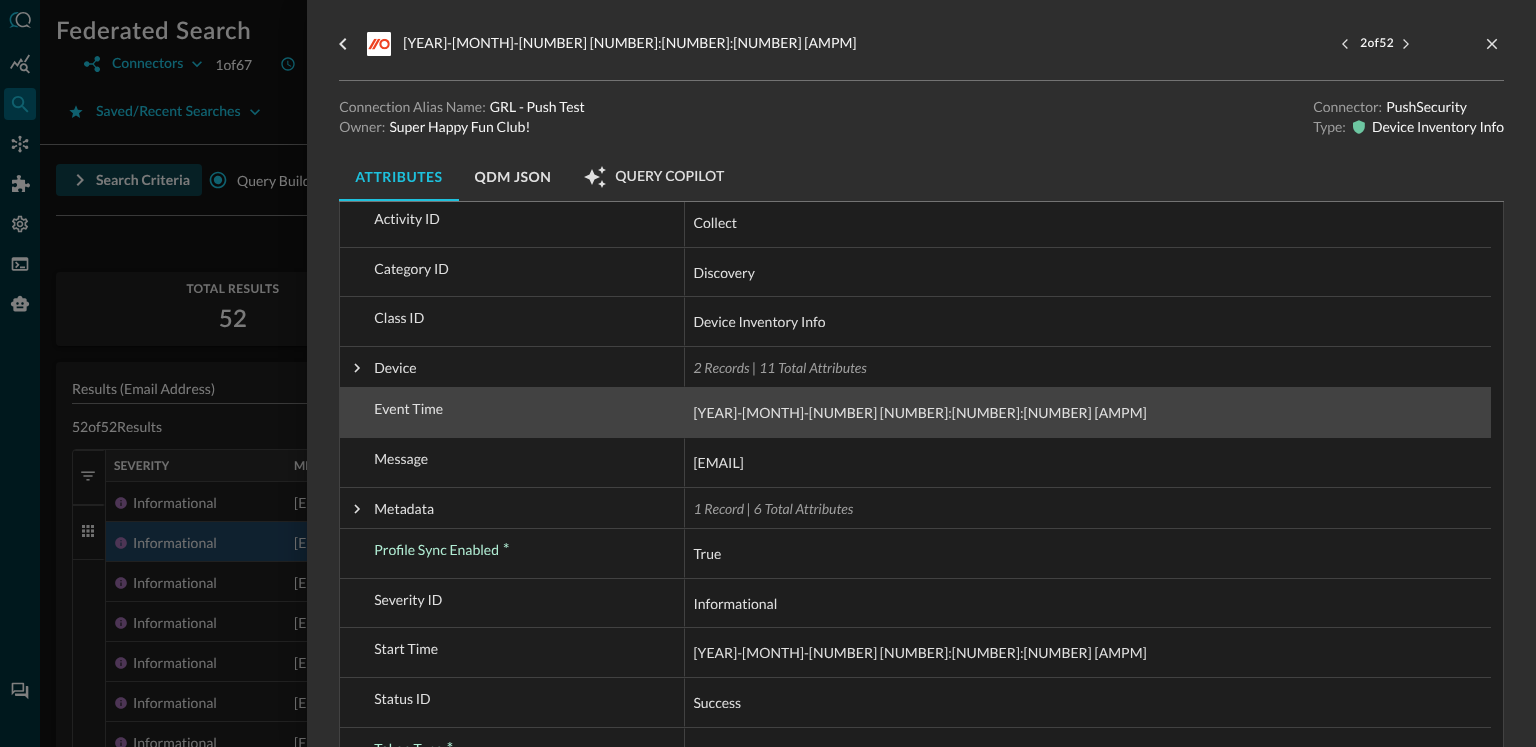 scroll, scrollTop: 230, scrollLeft: 0, axis: vertical 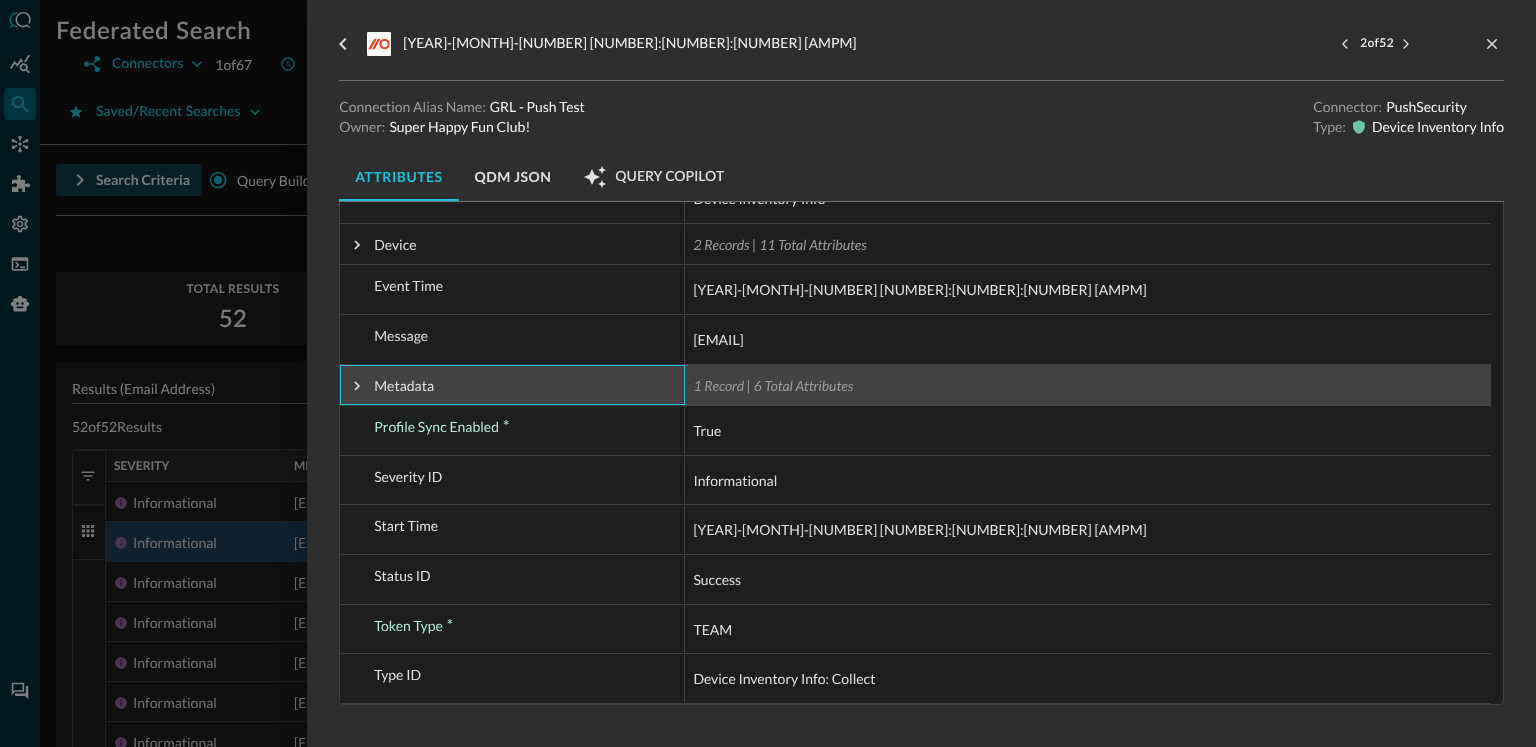 click on "Metadata" at bounding box center (512, 385) 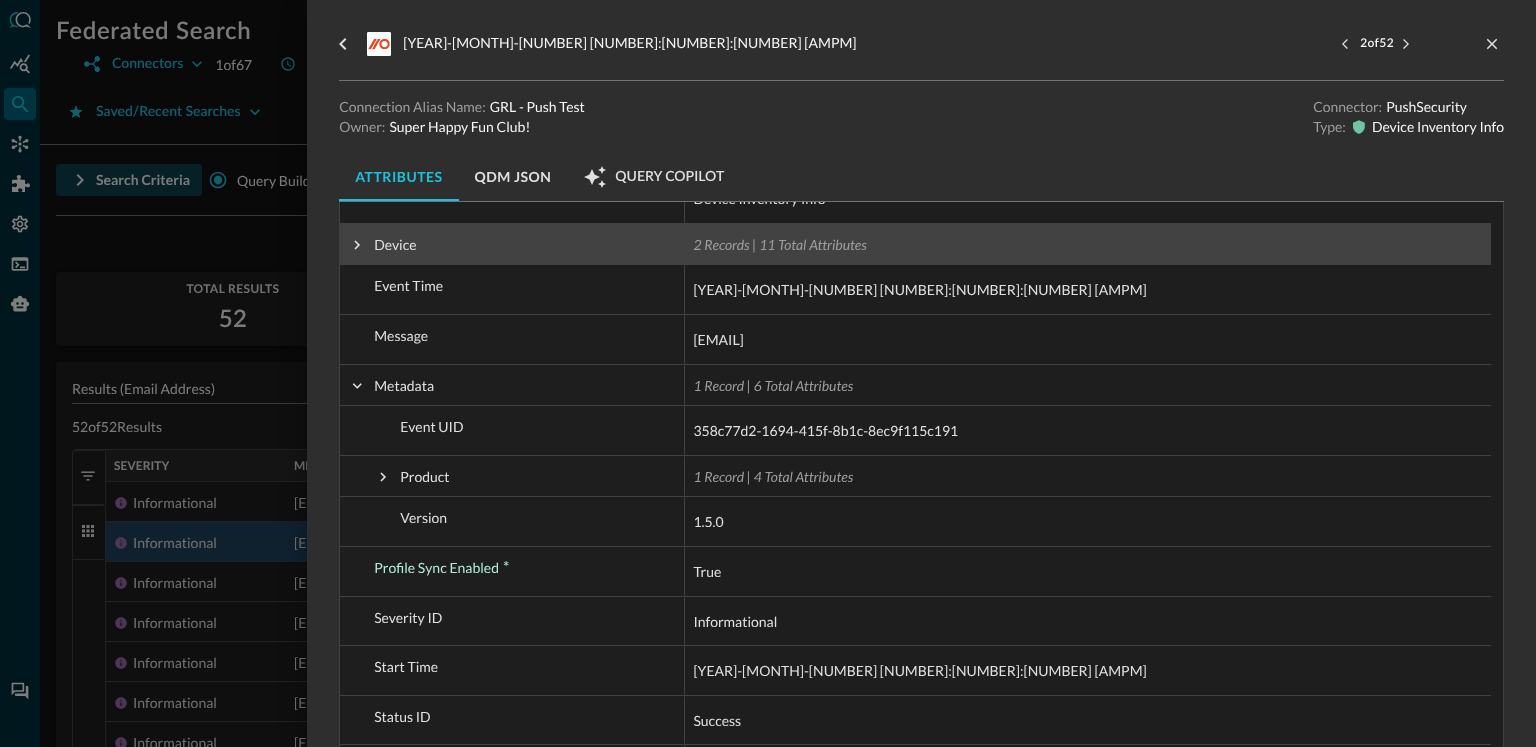 click at bounding box center [357, 245] 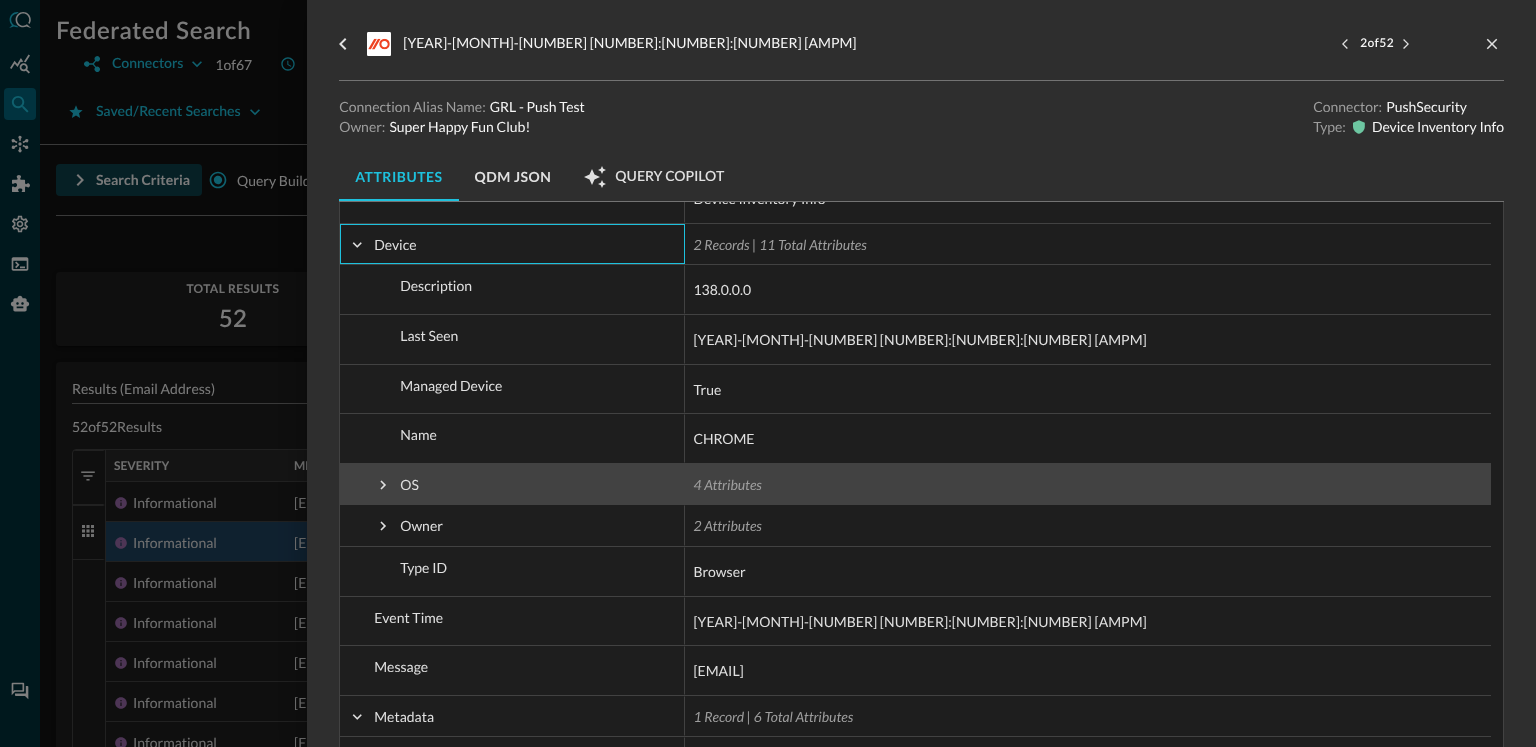 click at bounding box center [383, 485] 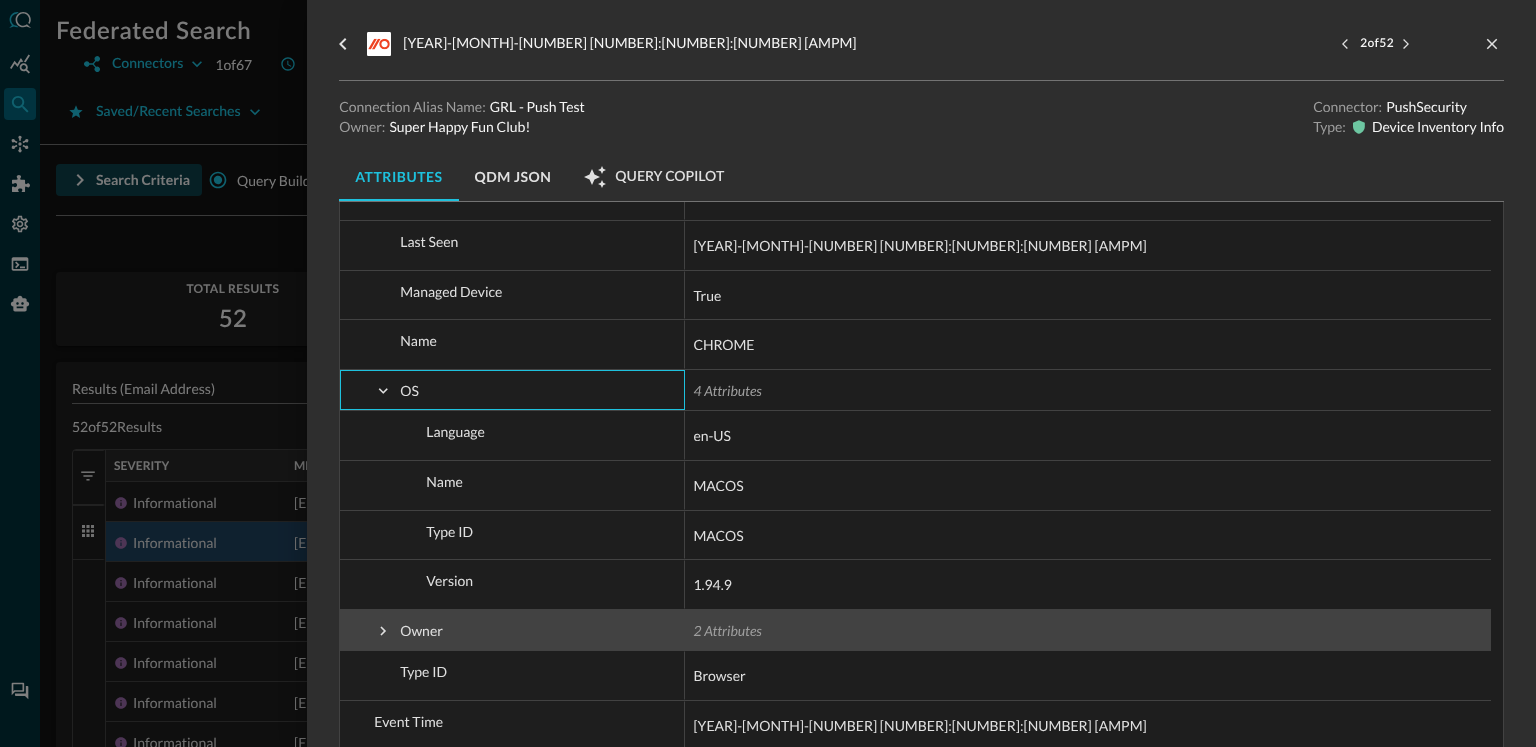scroll, scrollTop: 385, scrollLeft: 0, axis: vertical 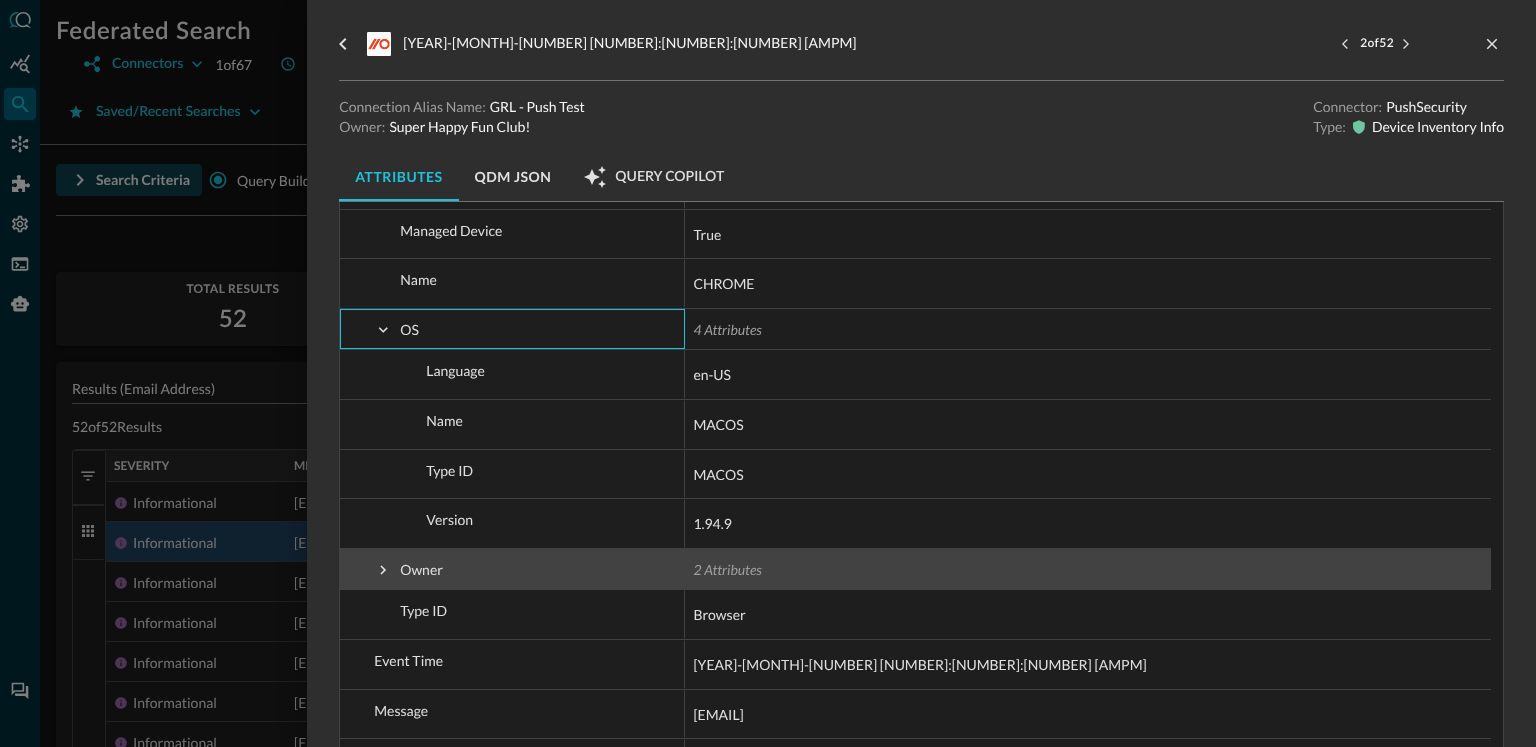 click at bounding box center (383, 570) 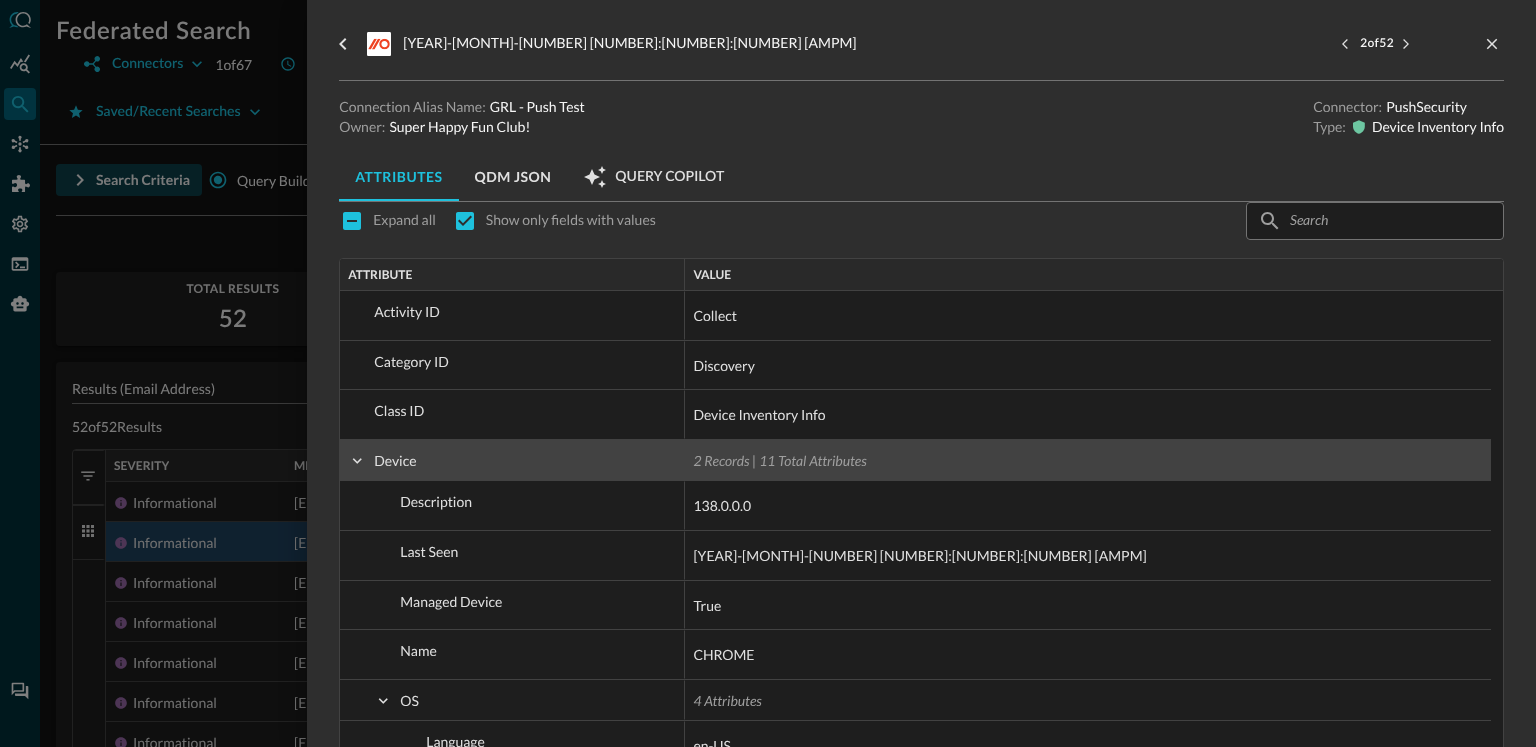 scroll, scrollTop: 2, scrollLeft: 0, axis: vertical 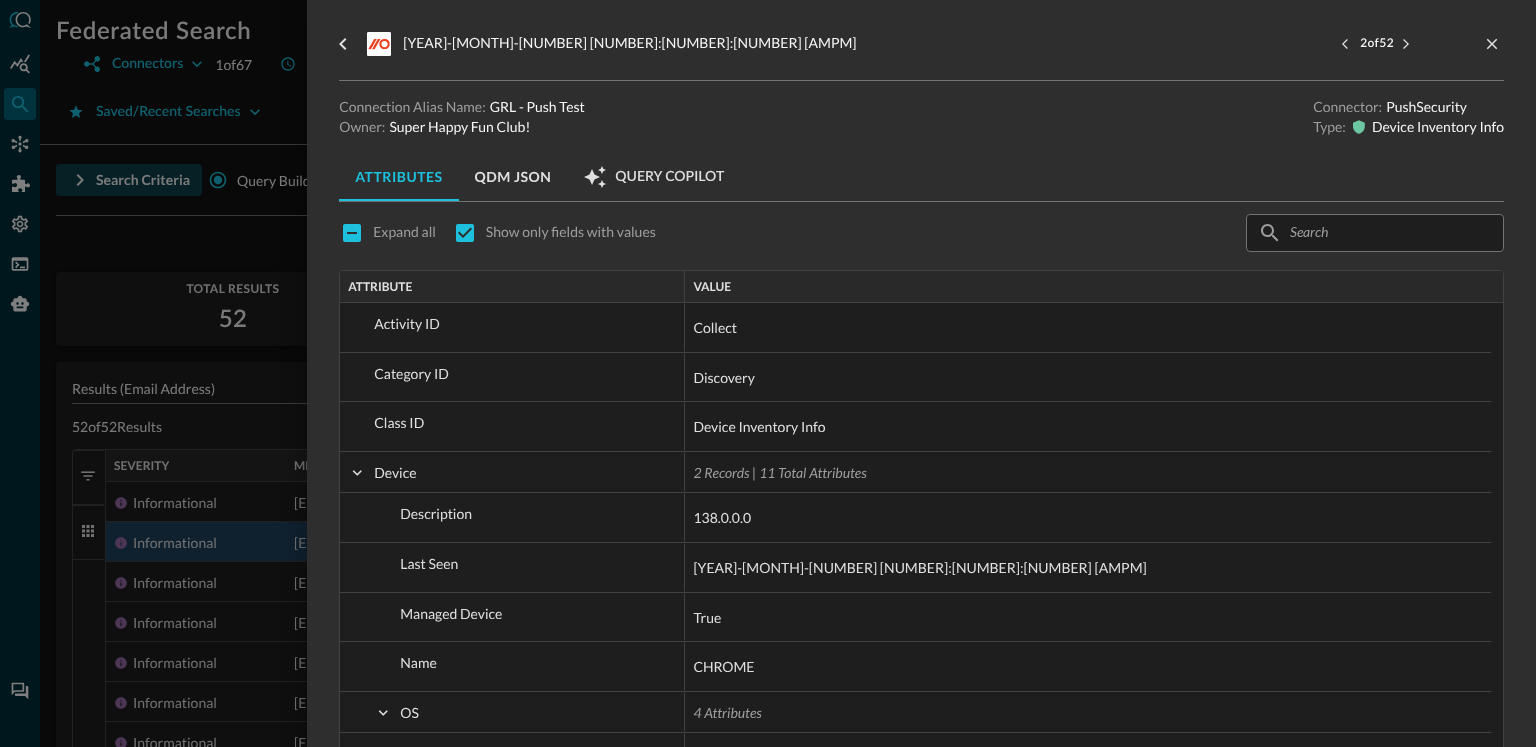 click at bounding box center [768, 373] 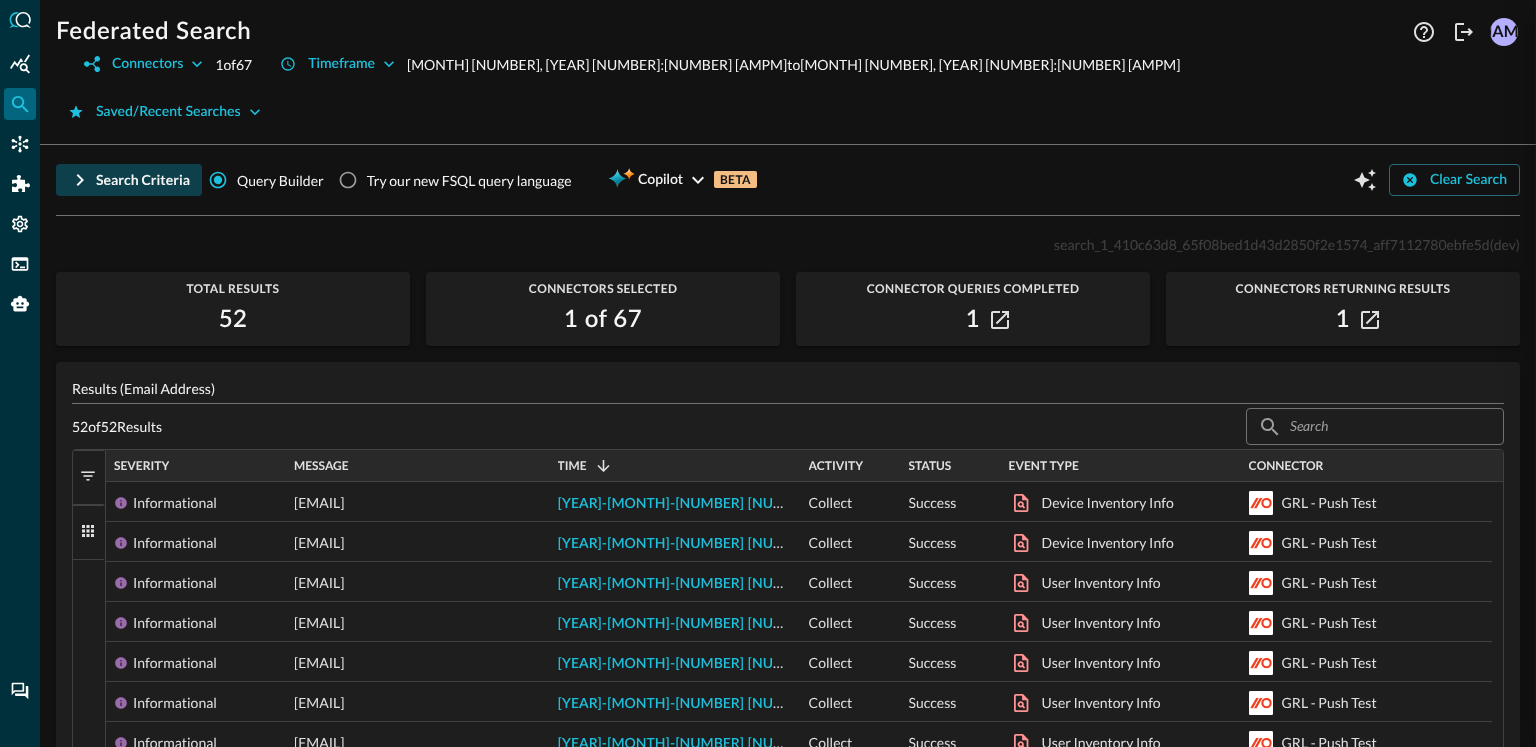 scroll, scrollTop: 0, scrollLeft: 0, axis: both 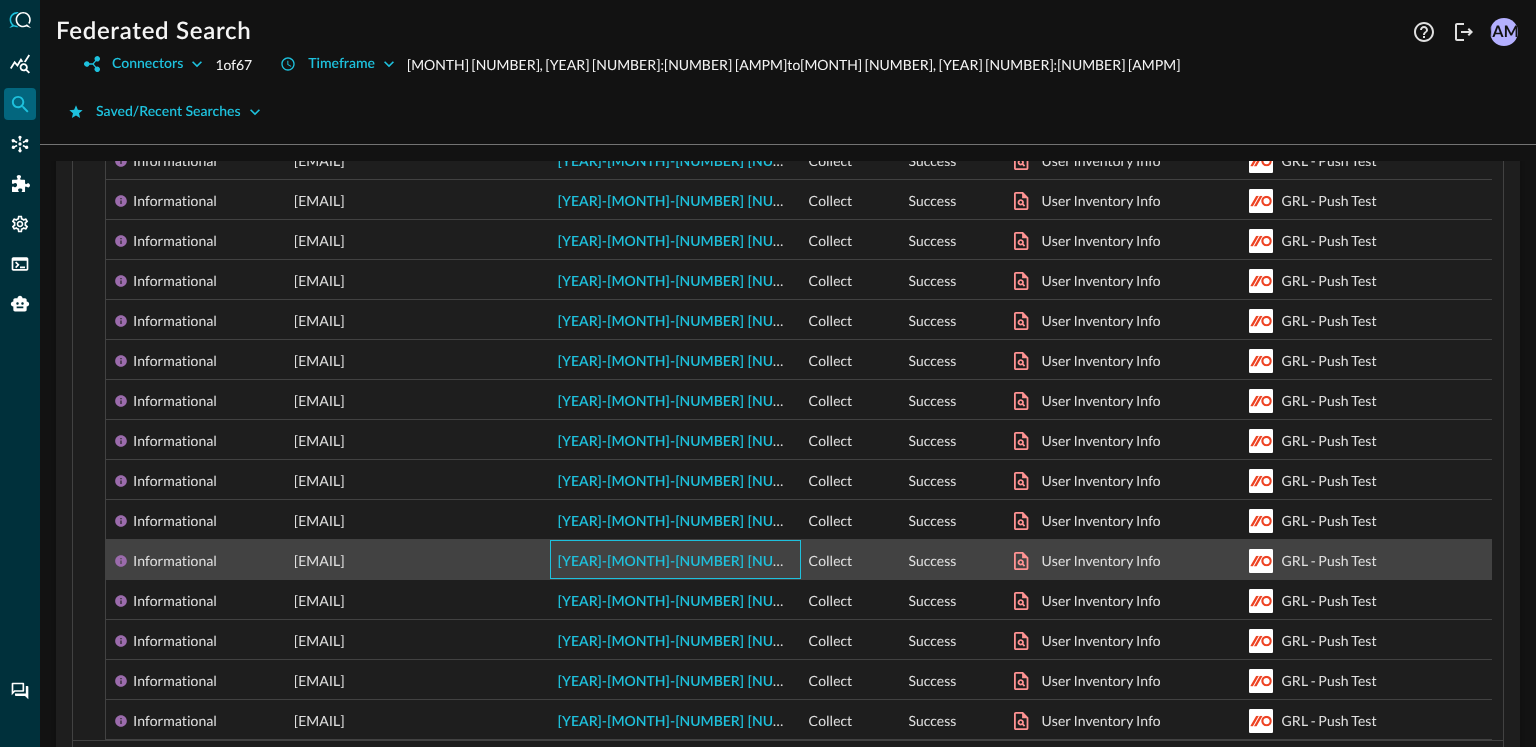 click on "2025-08-01 09:43:06 AM" at bounding box center [788, 560] 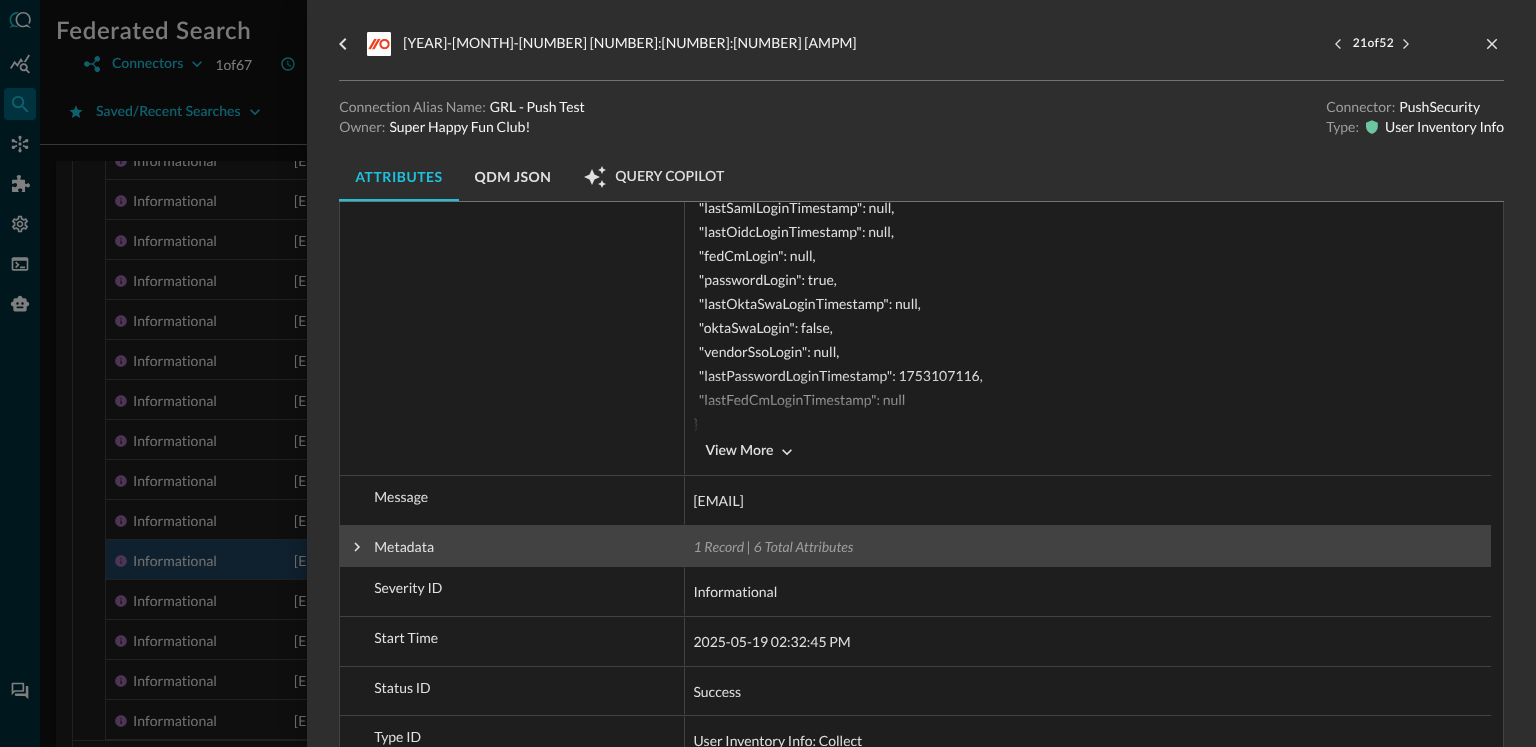 scroll, scrollTop: 534, scrollLeft: 0, axis: vertical 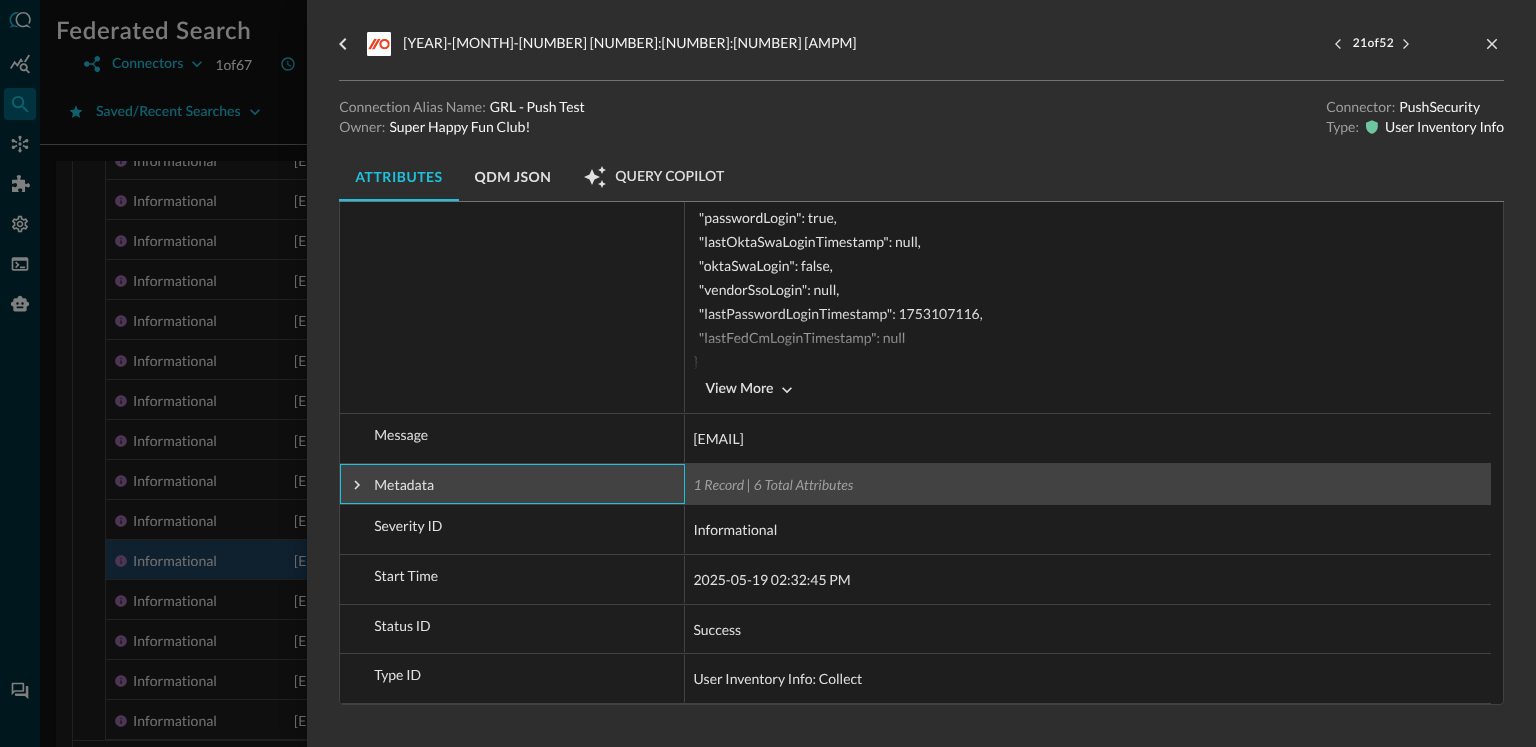 drag, startPoint x: 377, startPoint y: 491, endPoint x: 347, endPoint y: 482, distance: 31.320919 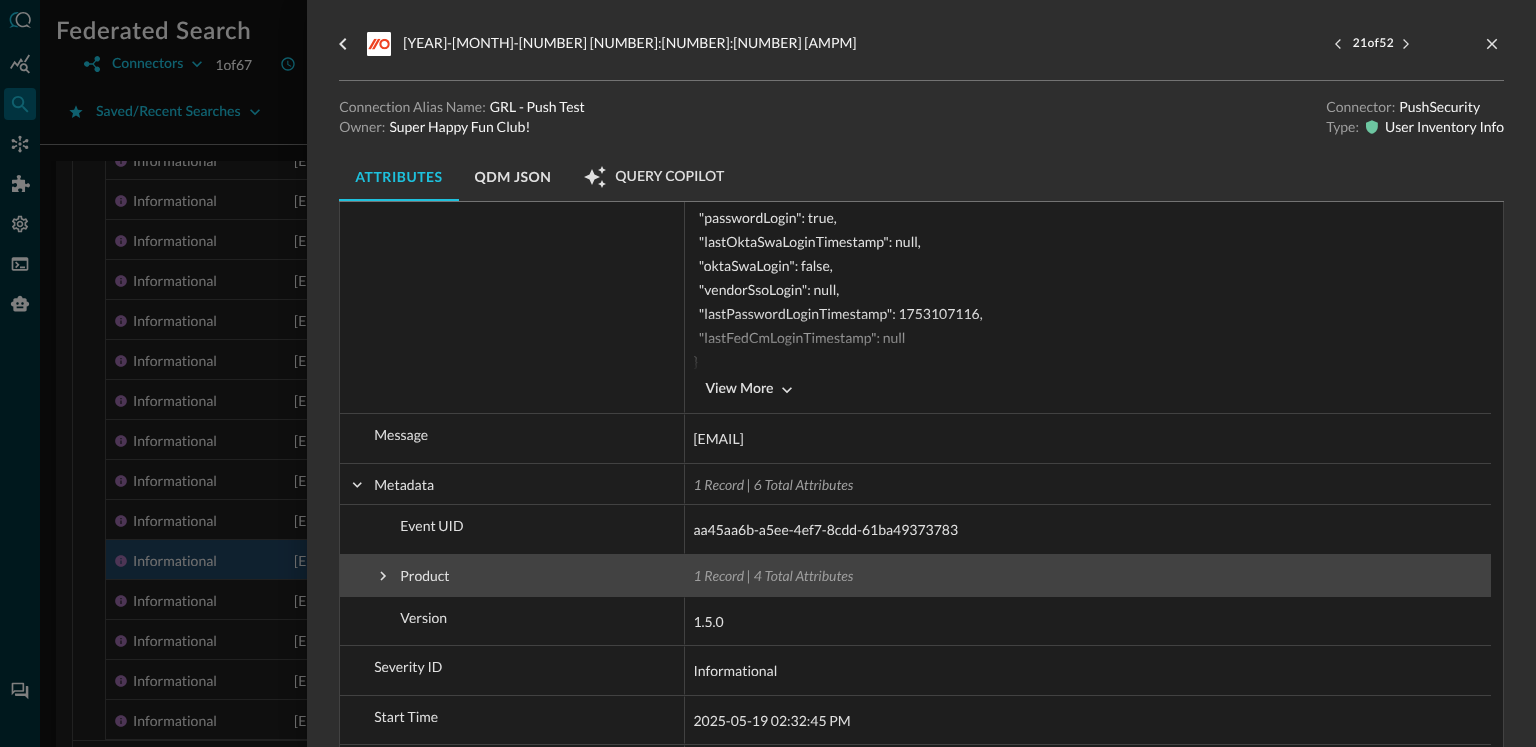 click at bounding box center (383, 576) 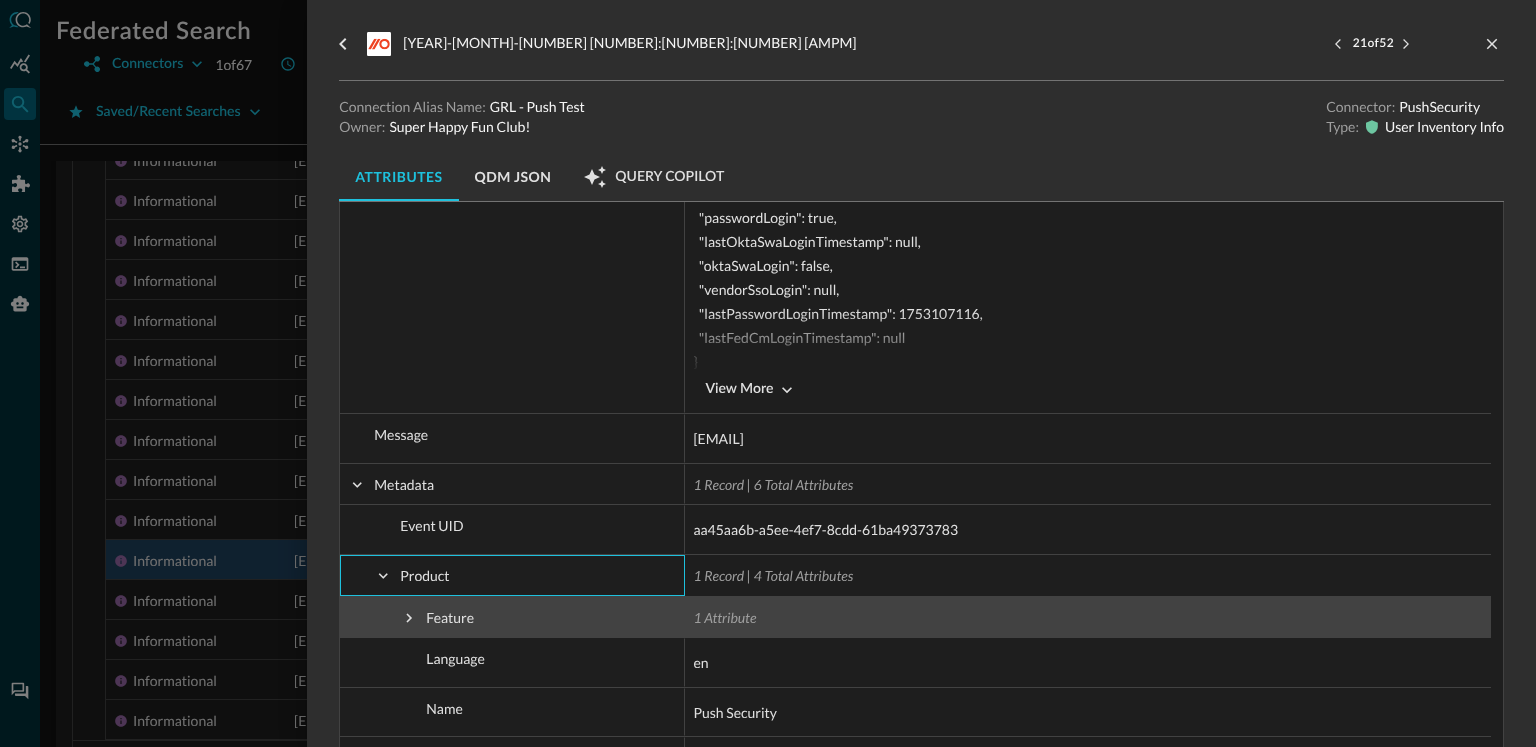 click on "Feature" at bounding box center [512, 618] 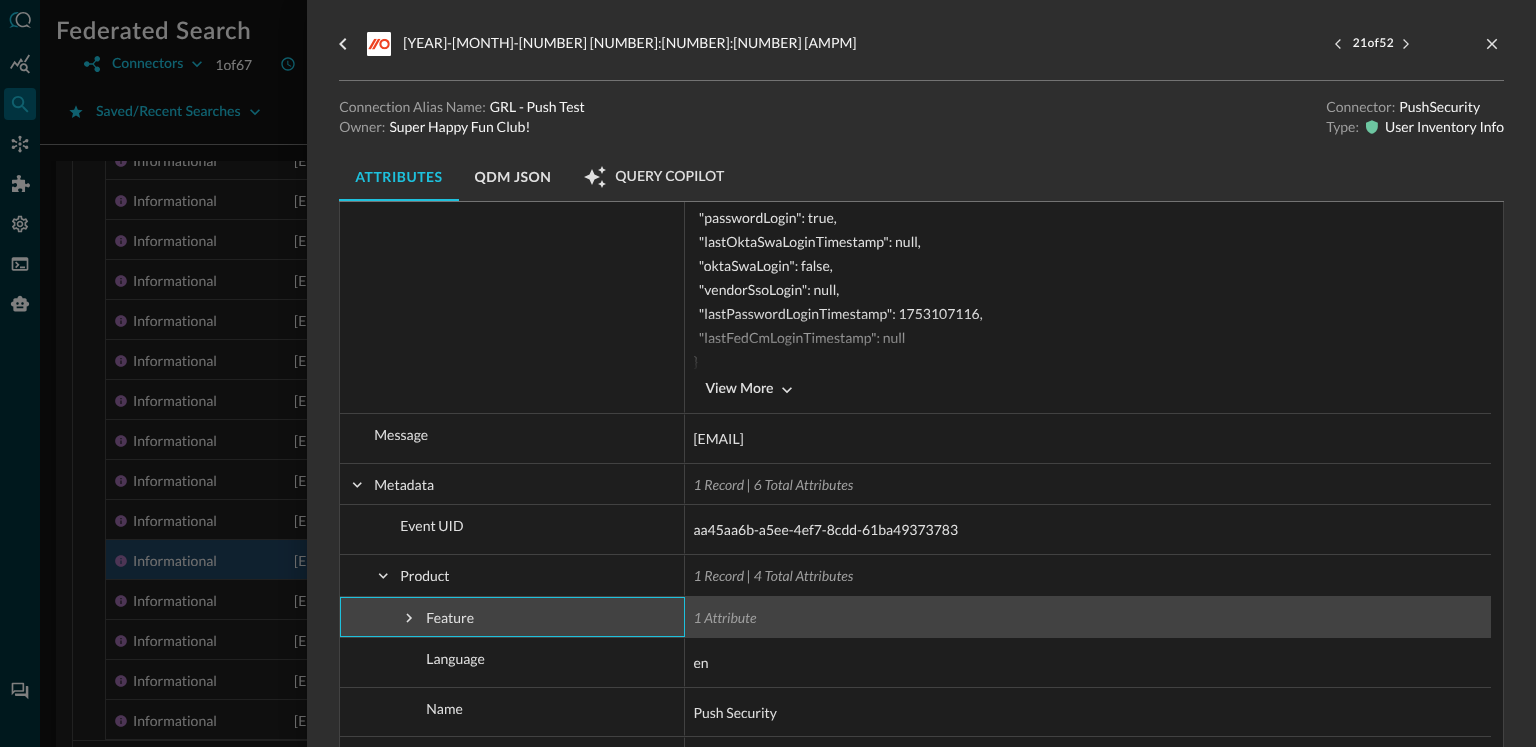 click at bounding box center (409, 618) 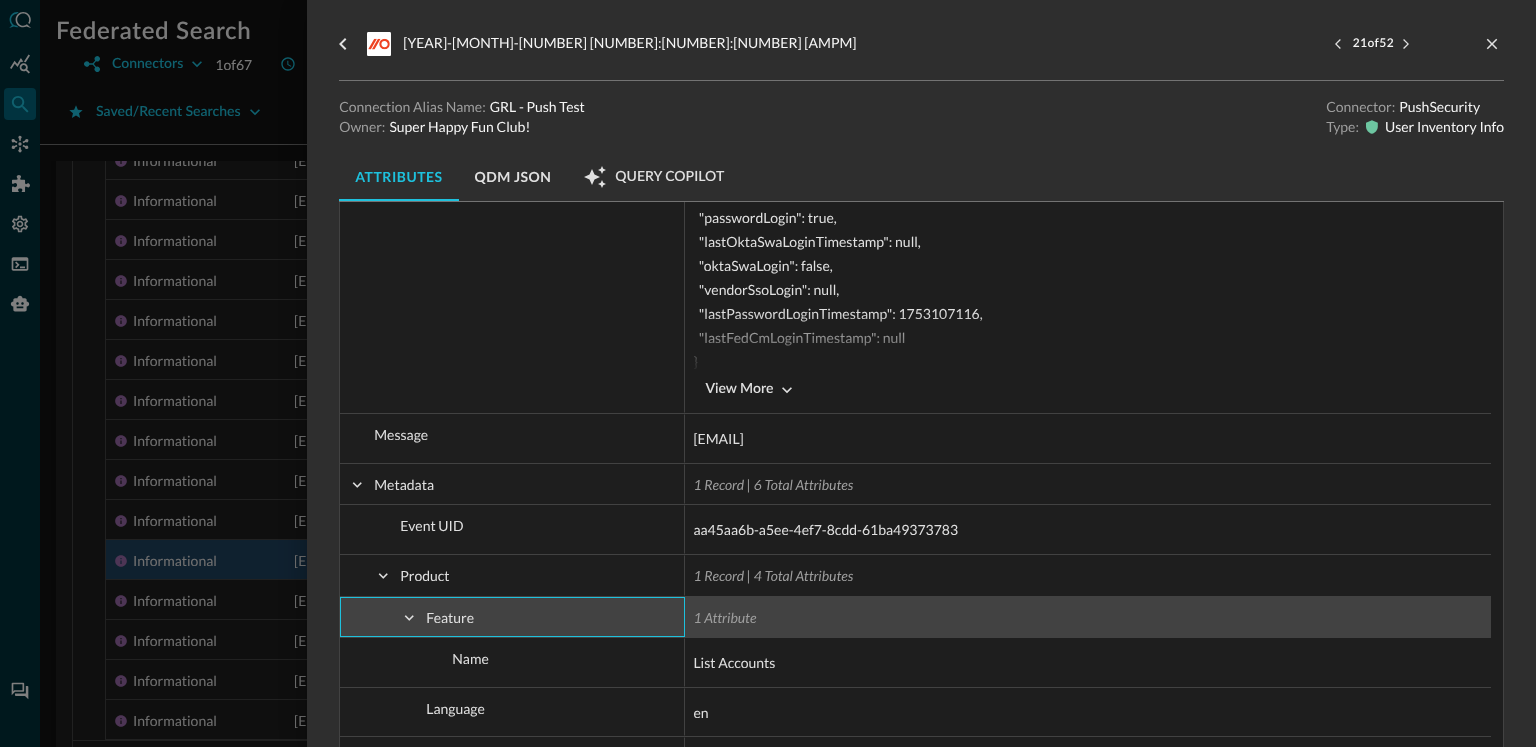 scroll, scrollTop: 824, scrollLeft: 0, axis: vertical 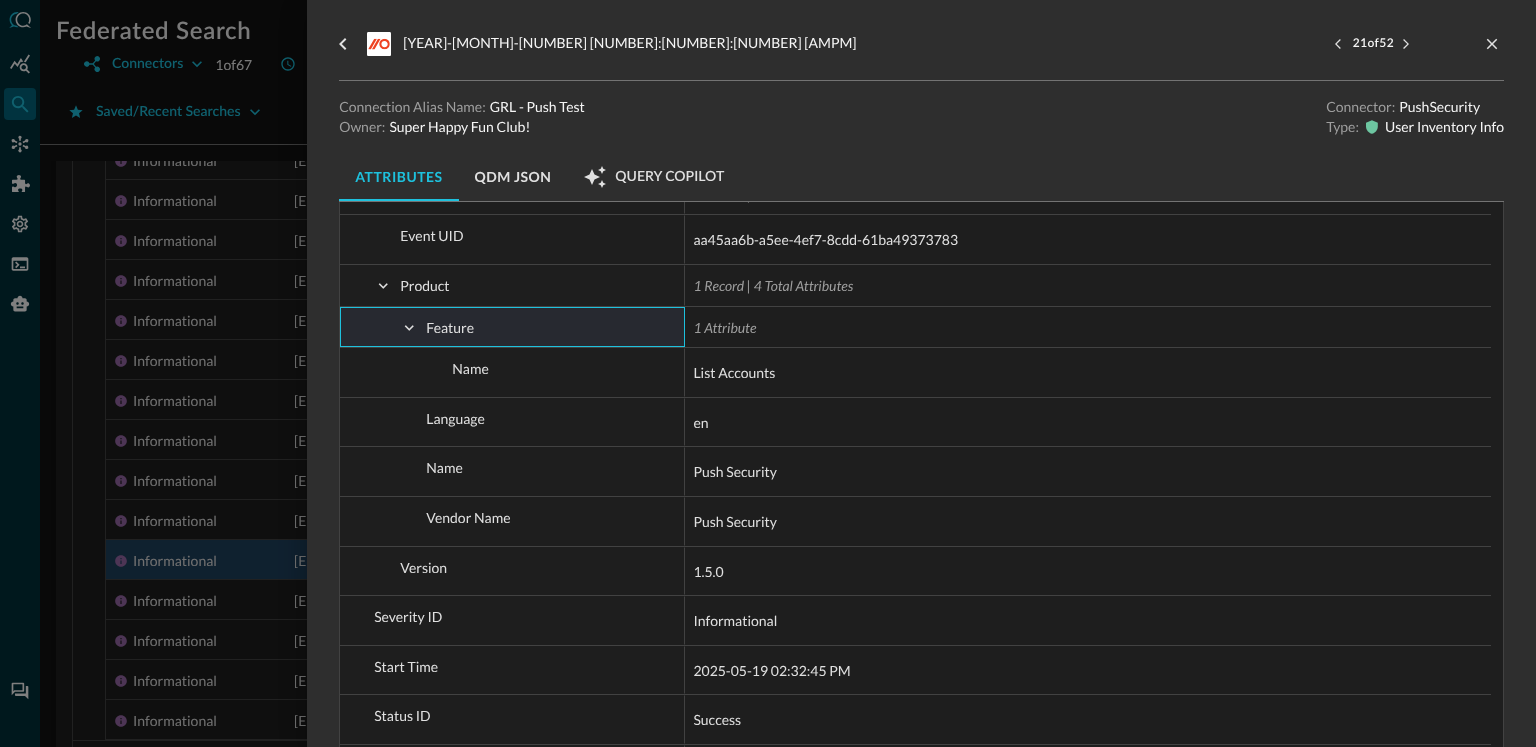 click at bounding box center [768, 373] 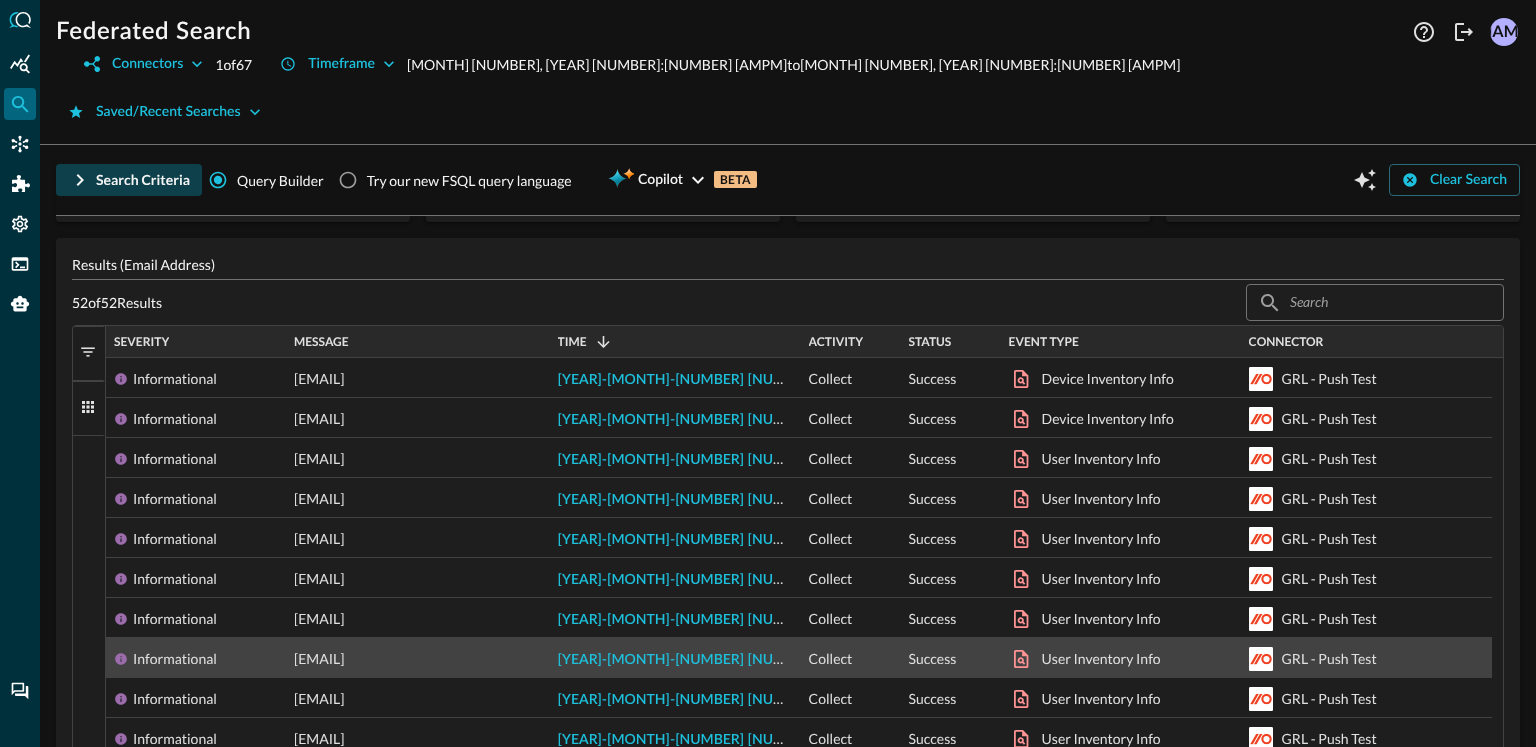 scroll, scrollTop: 0, scrollLeft: 0, axis: both 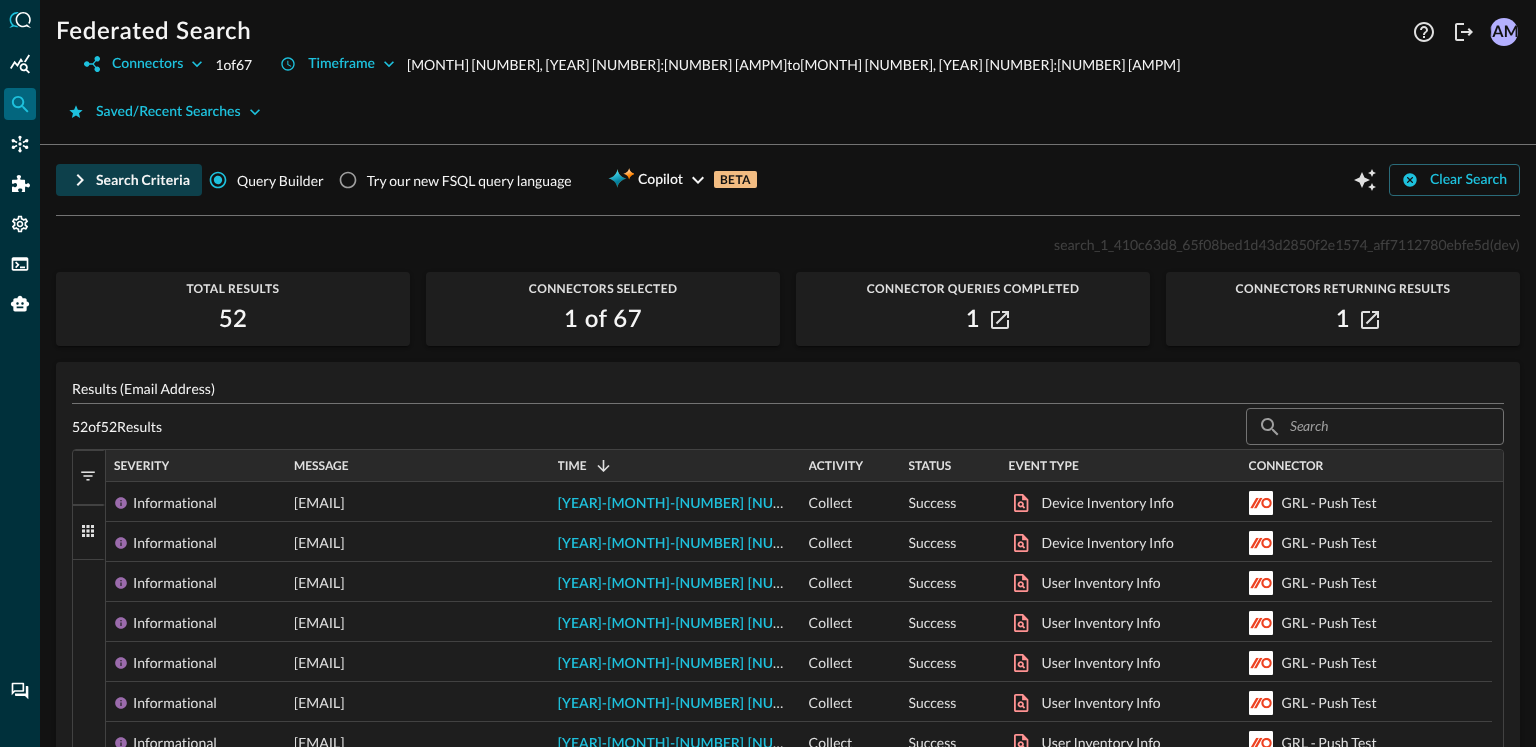 click on "Federated Search Connectors 1  of  67 Timeframe Jul 02, 2025 09:57 AM  to  Aug 01, 2025 09:57 AM Saved/Recent Searches Help Logout JR Search Criteria Query Builder Try our new FSQL query language Copilot BETA Clear Search Email Address ​ contains ** contains ​ matt ​ Case-sensitive Advanced Options Save Search Search Which Events are you interested in? All Events Application Lifecycle Compliance Finding Detection Finding Device Inventory Info User Inventory Info User Query View Related Record Types Actor Application Application Lifecycle Assignee Assignee Group Compliance Finding Detection Finding Device Device Inventory Info Evidence Artifacts Finding Information Metadata Observables Unmapped User User Inventory Info User Query search_1_410c63d8_65f08bed1d43d2850f2e1574_aff7112780ebfe5d  (dev) Total Results 52 Connectors Selected 1 of 67 Connector Queries Completed 1 Connectors Returning Results 1 Results (Email Address) 52  of  52  Results ​ ​ 1 to 25 of 52. Page 1 of 3 Drag here to set row groups" at bounding box center [788, 373] 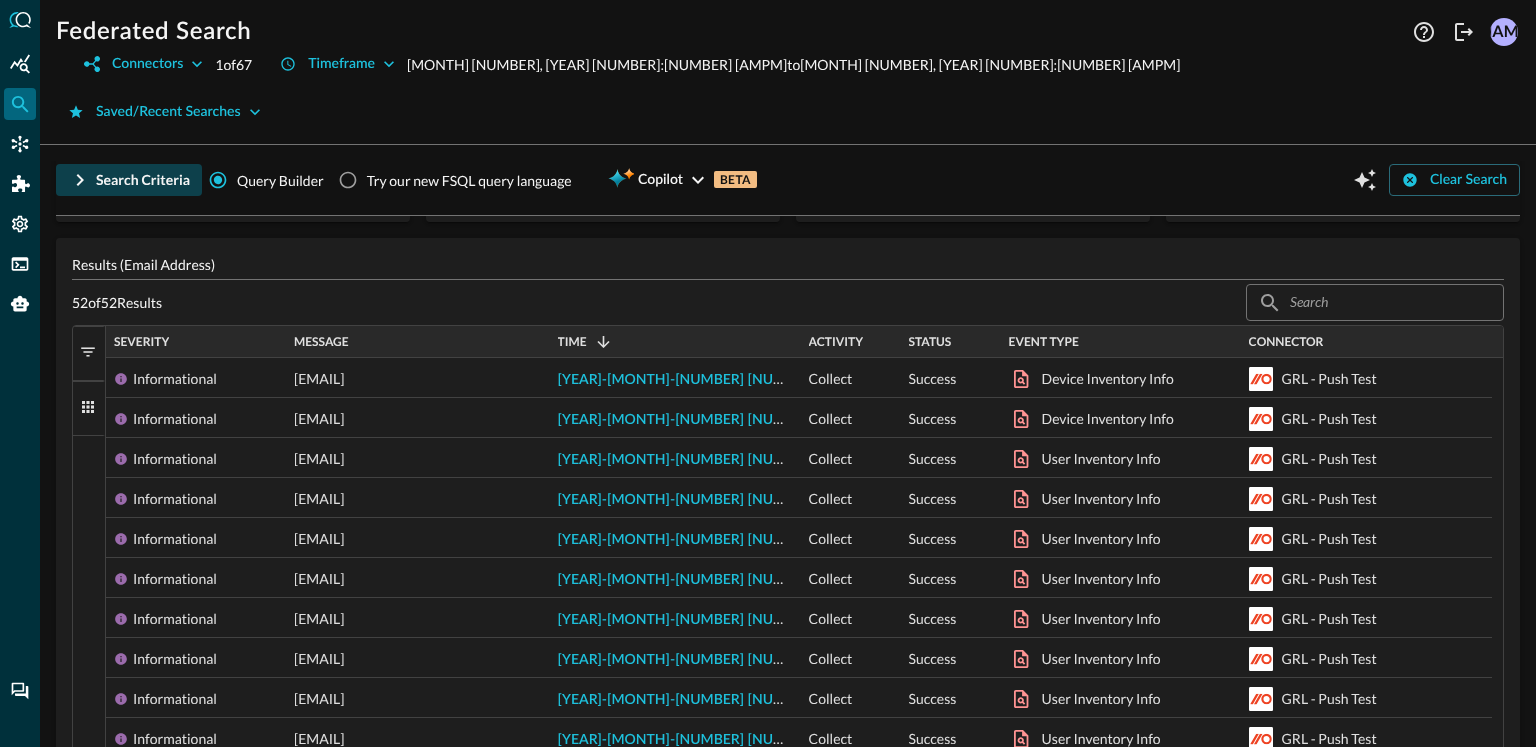 scroll, scrollTop: 0, scrollLeft: 0, axis: both 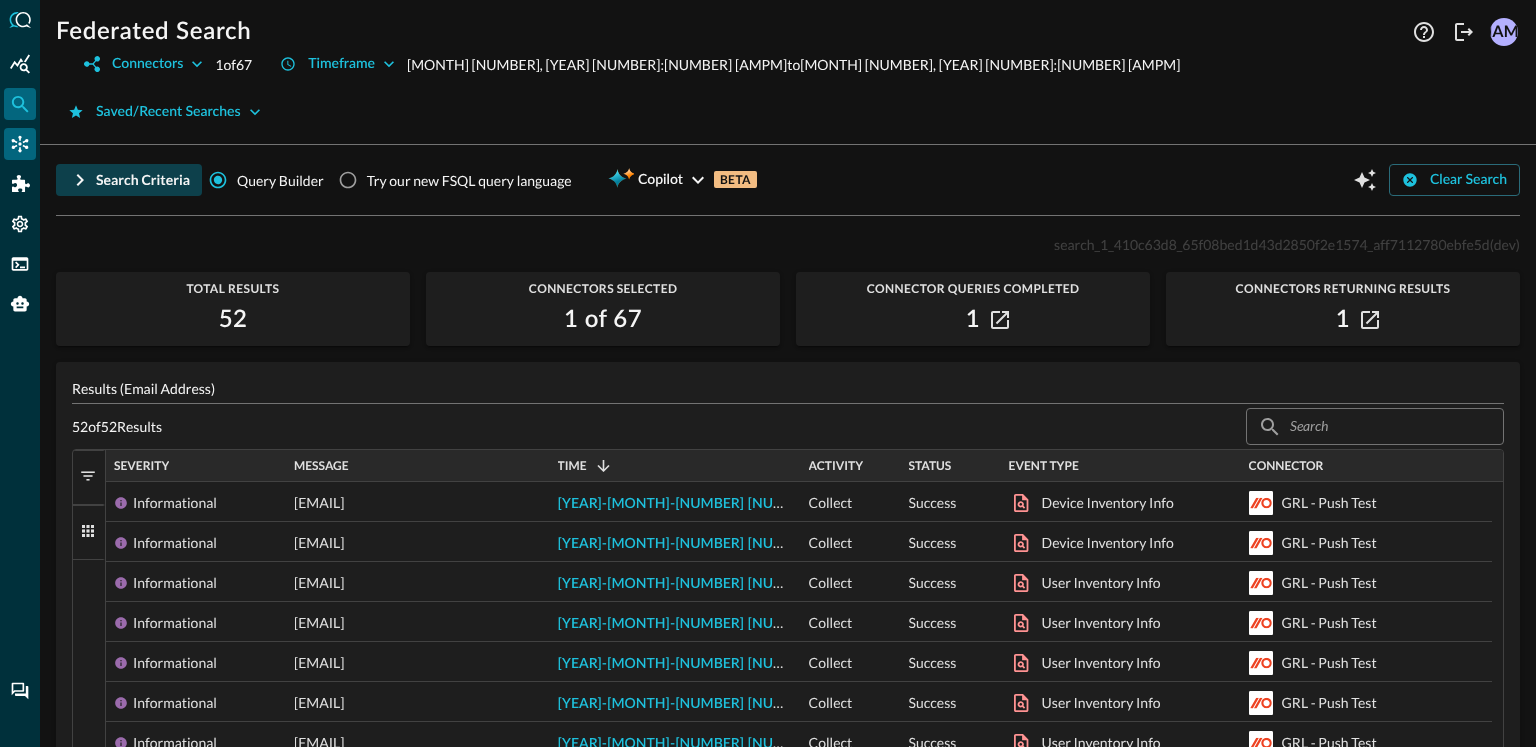 click 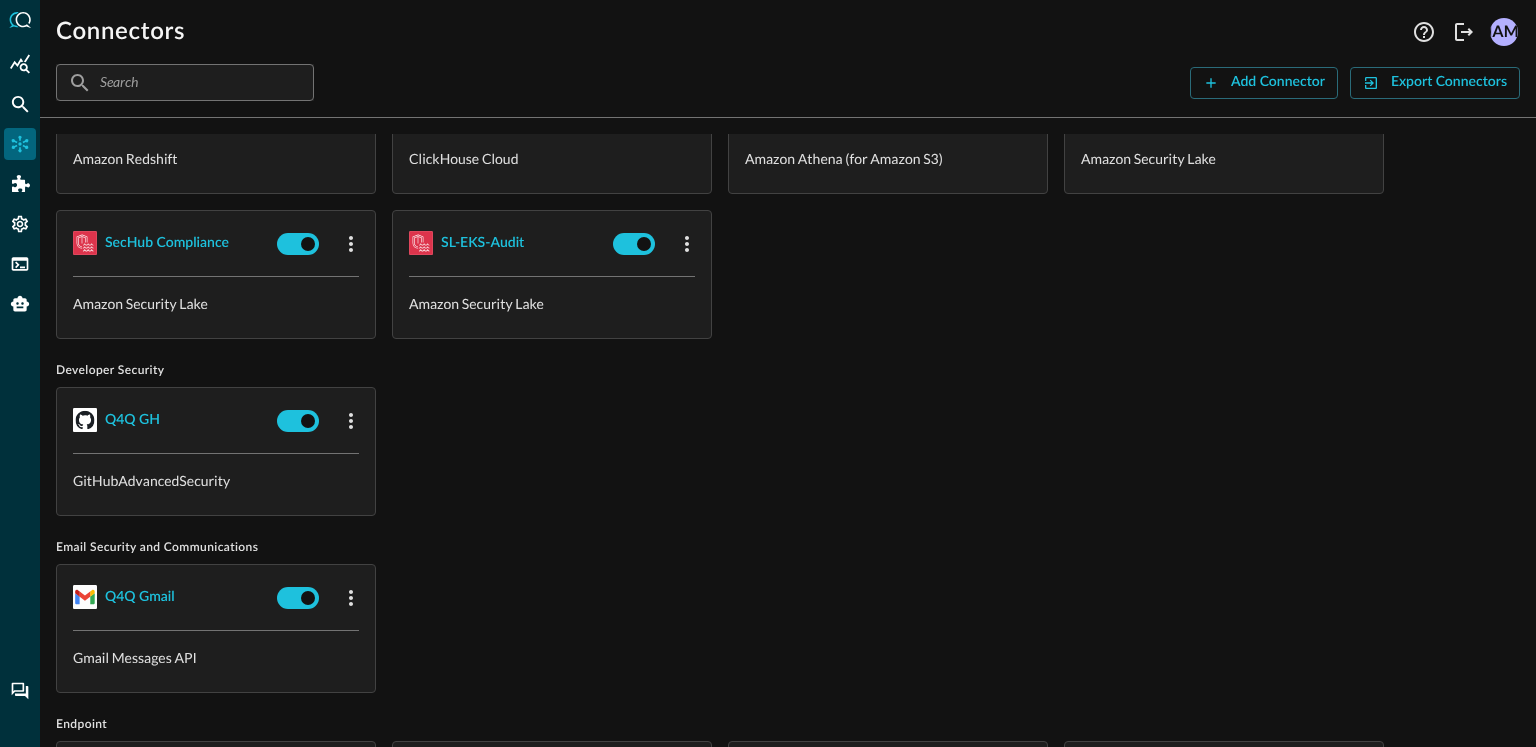 scroll, scrollTop: 1067, scrollLeft: 0, axis: vertical 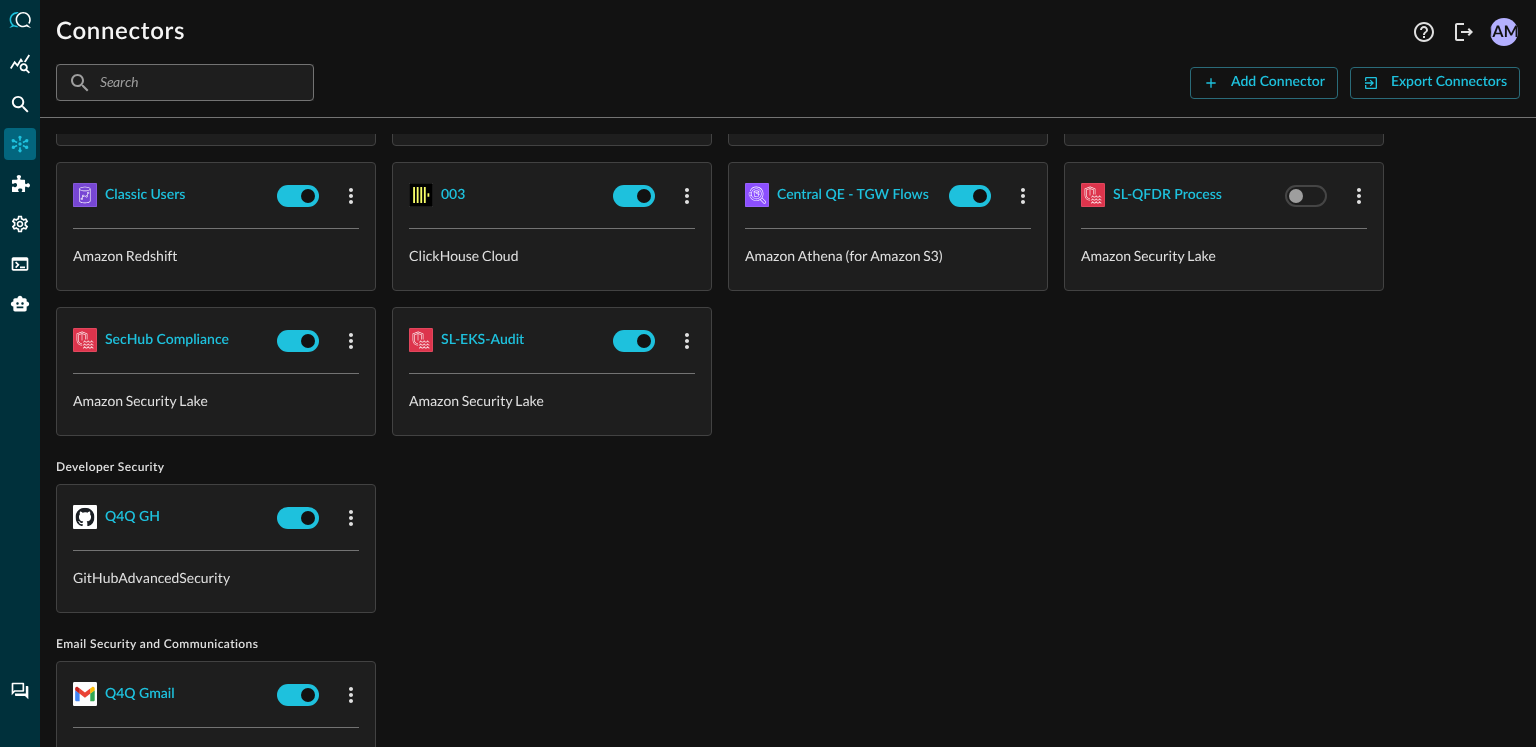 click on "​ ​ Add Connector Export Connectors" at bounding box center (788, 82) 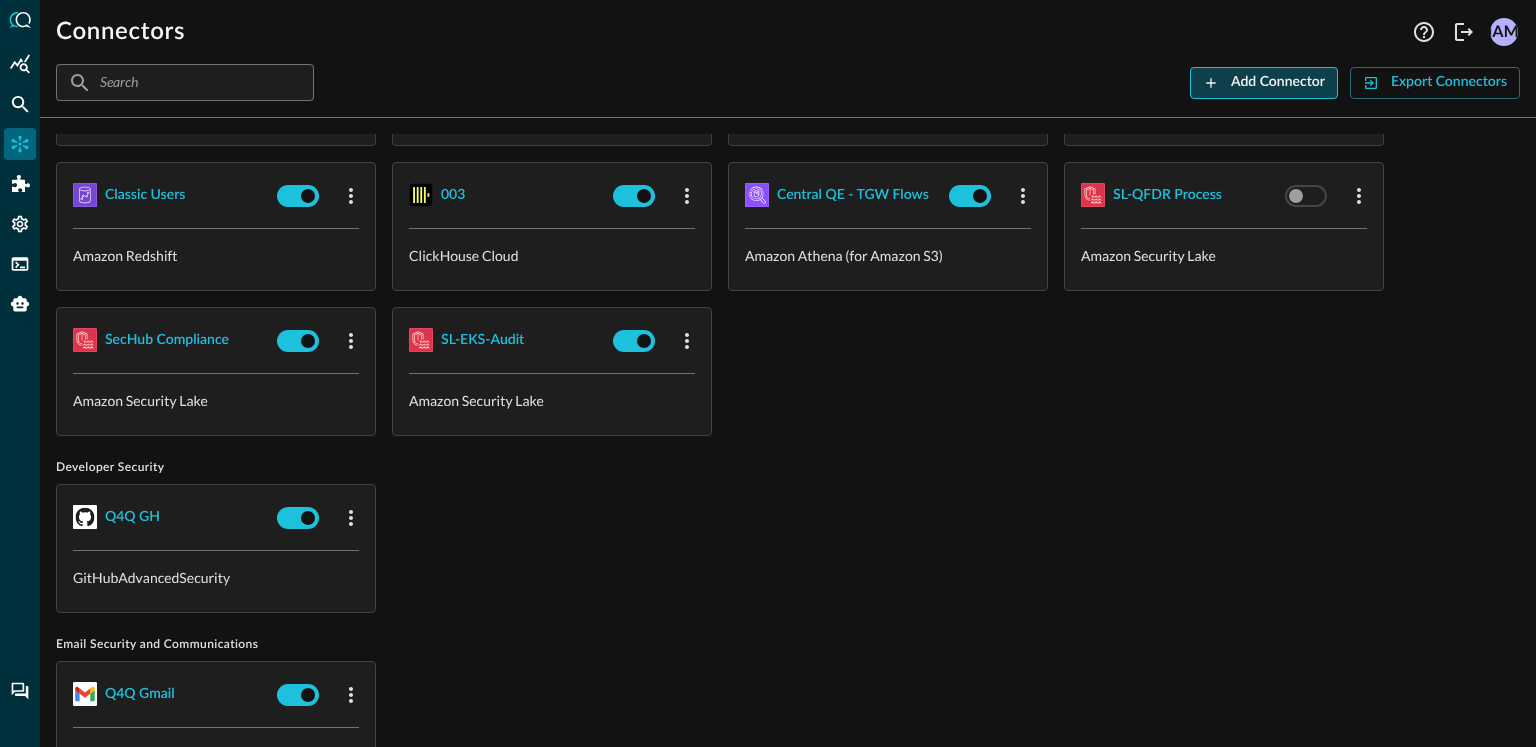 click on "Add Connector" at bounding box center [1278, 82] 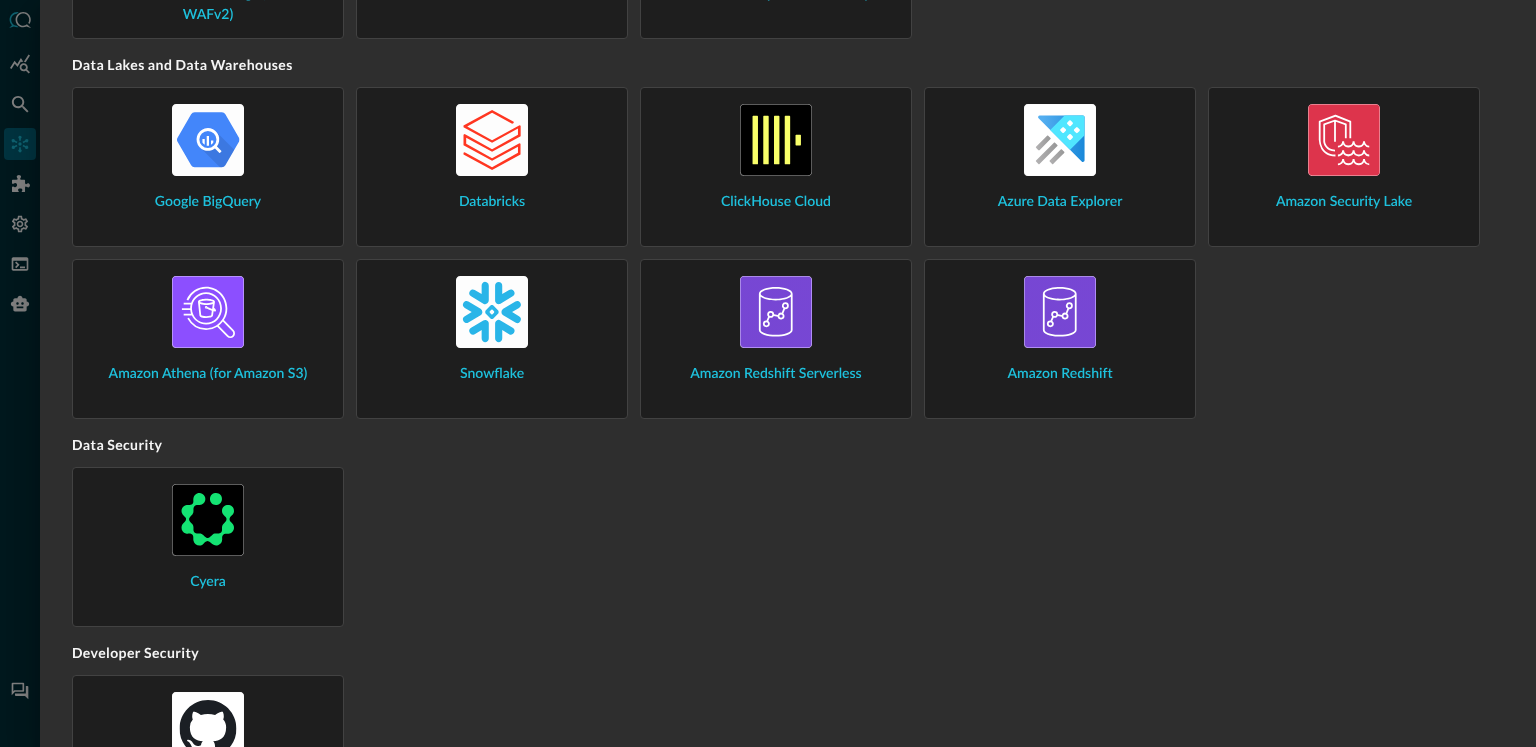 scroll, scrollTop: 0, scrollLeft: 0, axis: both 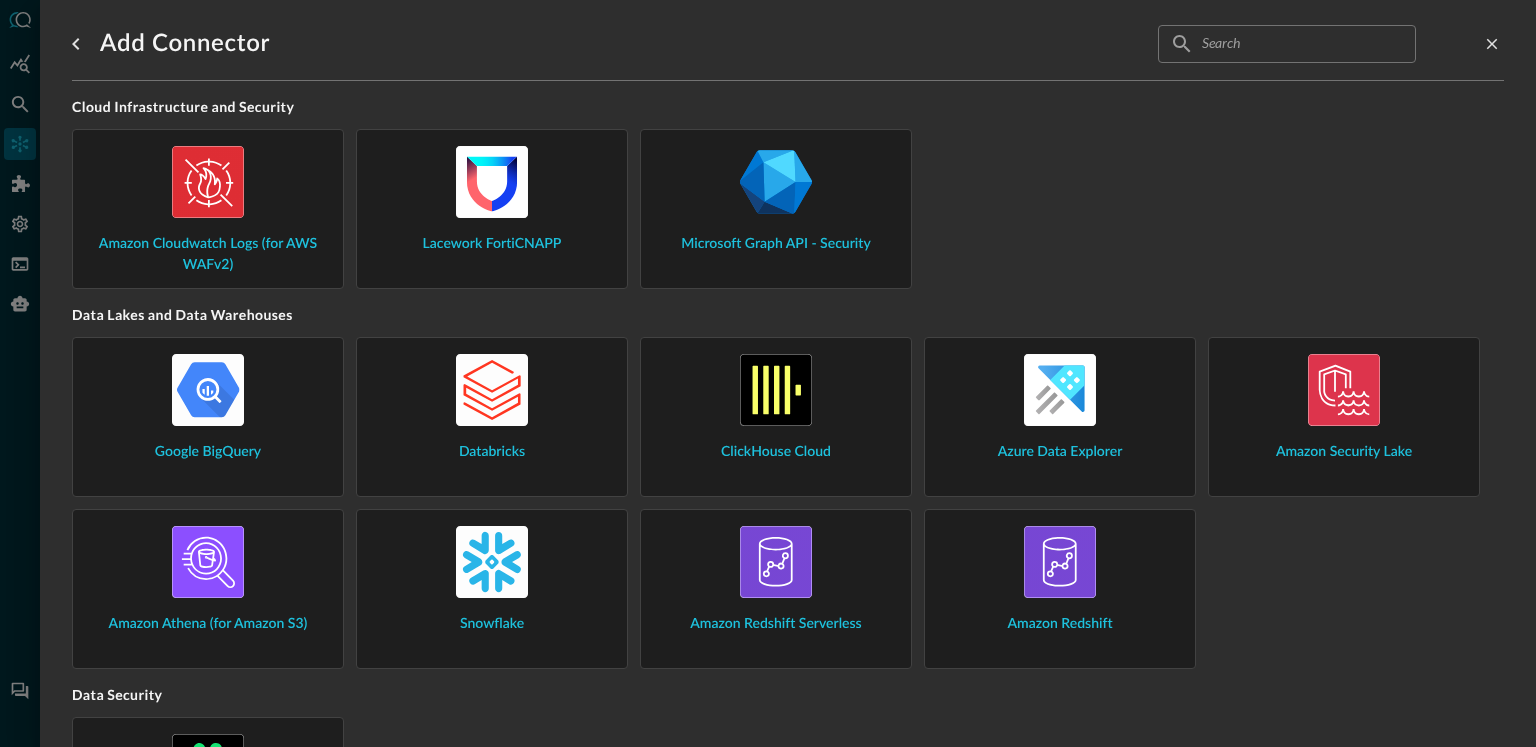 click on "Add Connector ​ ​ Cloud Infrastructure and Security Amazon Cloudwatch Logs (for AWS WAFv2) Lacework FortiCNAPP Microsoft Graph API - Security Data Lakes and Data Warehouses Google BigQuery Databricks ClickHouse Cloud Azure Data Explorer Amazon Security Lake  Amazon Athena (for Amazon S3) Snowflake Amazon Redshift Serverless Amazon Redshift Data Security Cyera Developer Security GitHubAdvancedSecurity Email Security and Communications Microsoft Defender for Office 365 Gmail Messages API Endpoint Crowdstrike Falcon Microsoft Defender for Endpoint SentinelOne Singularity Platform Carbon Black Cloud SentinelOne Singularity Platform - Babel Identity and HR Microsoft Active Directory Okta Microsoft Entra ID (Azure AD) Auth0 Google Workspace - Directory API PushSecurity IT Service Management ServiceNow Armis Centrix Mobile Device Management JAMF Pro Microsoft Intune SIEM and Log Management Splunk Datadog Microsoft Sentinel - Incidents Azure Log Analytics Cribl Search Google SecOps (Chronicle) Virus Total Shodan" at bounding box center [788, 361] 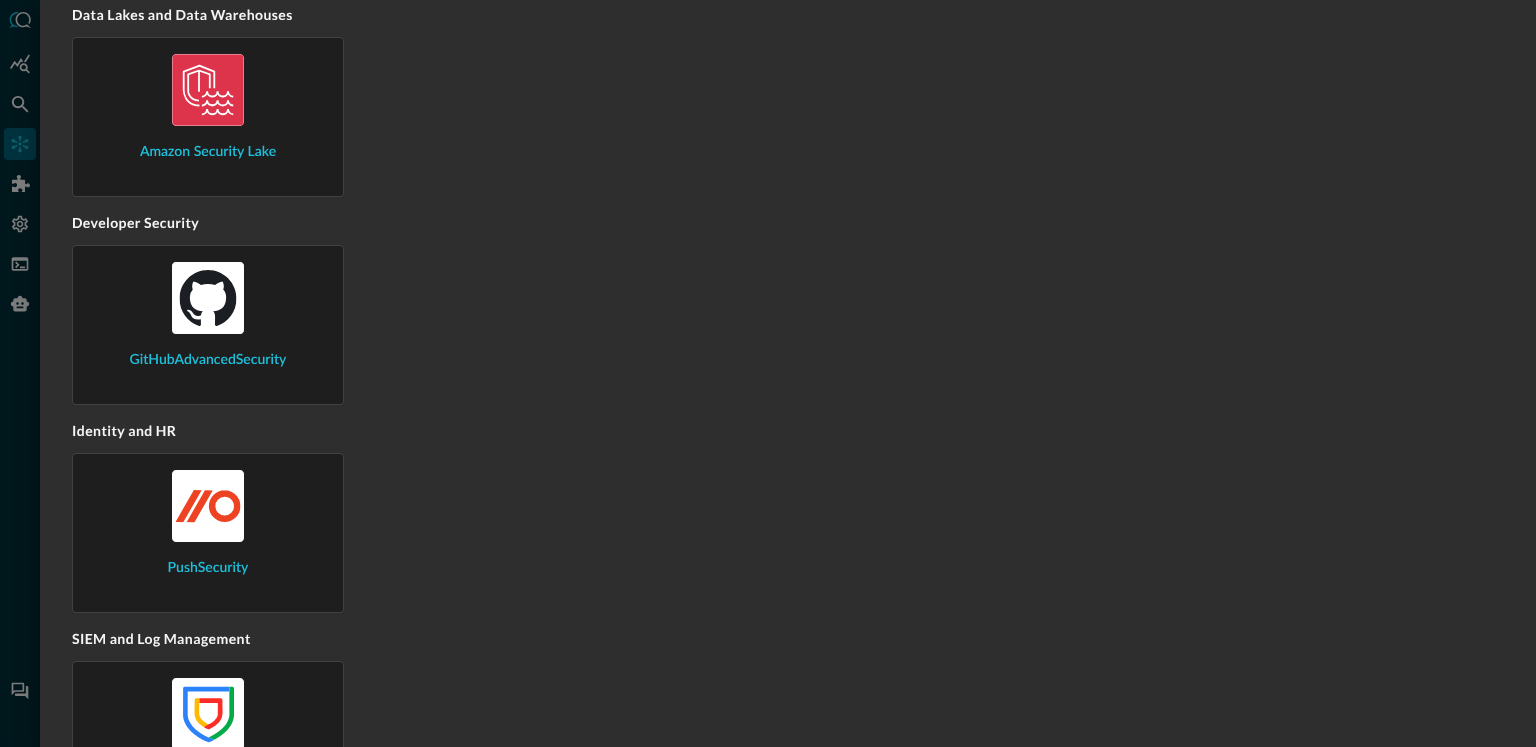scroll, scrollTop: 324, scrollLeft: 0, axis: vertical 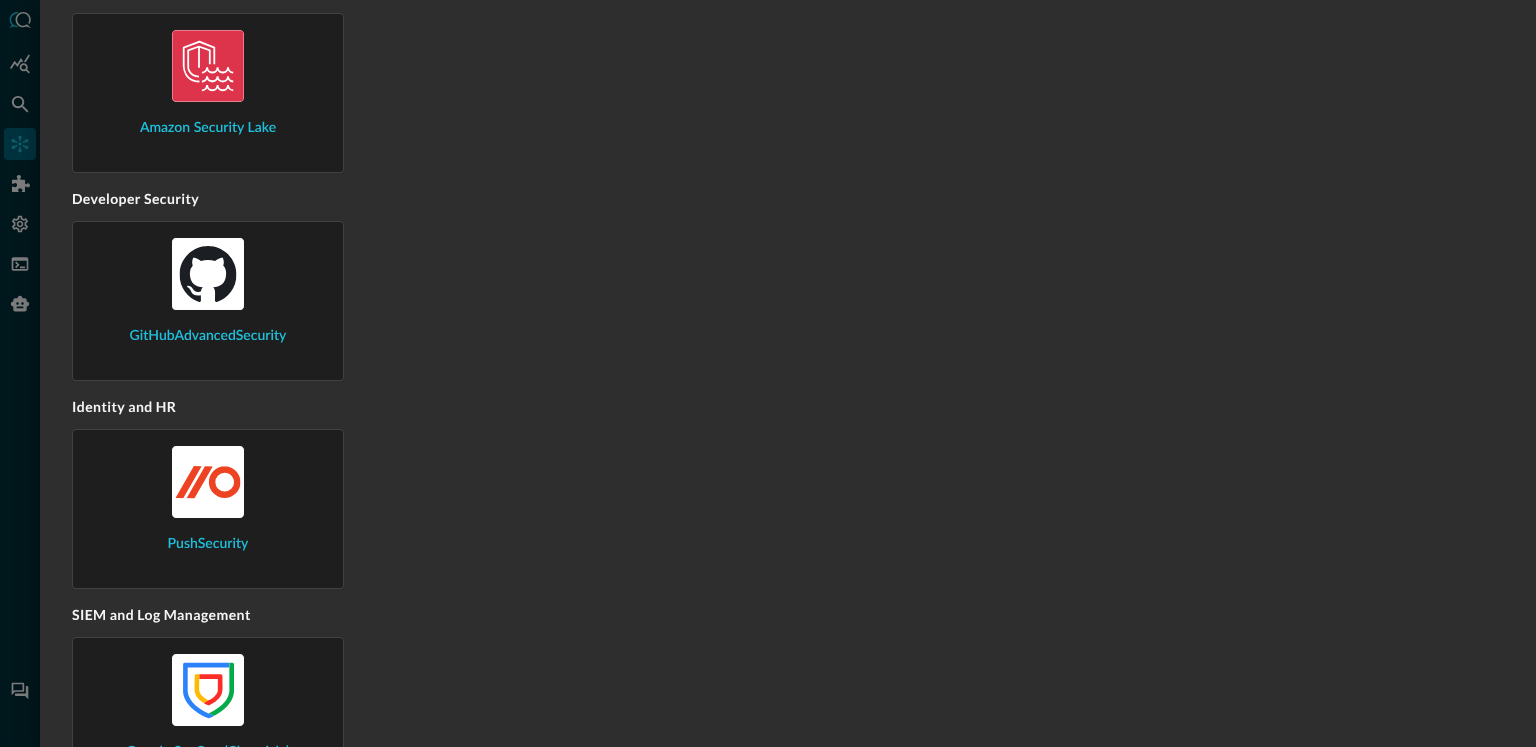 type on "sec" 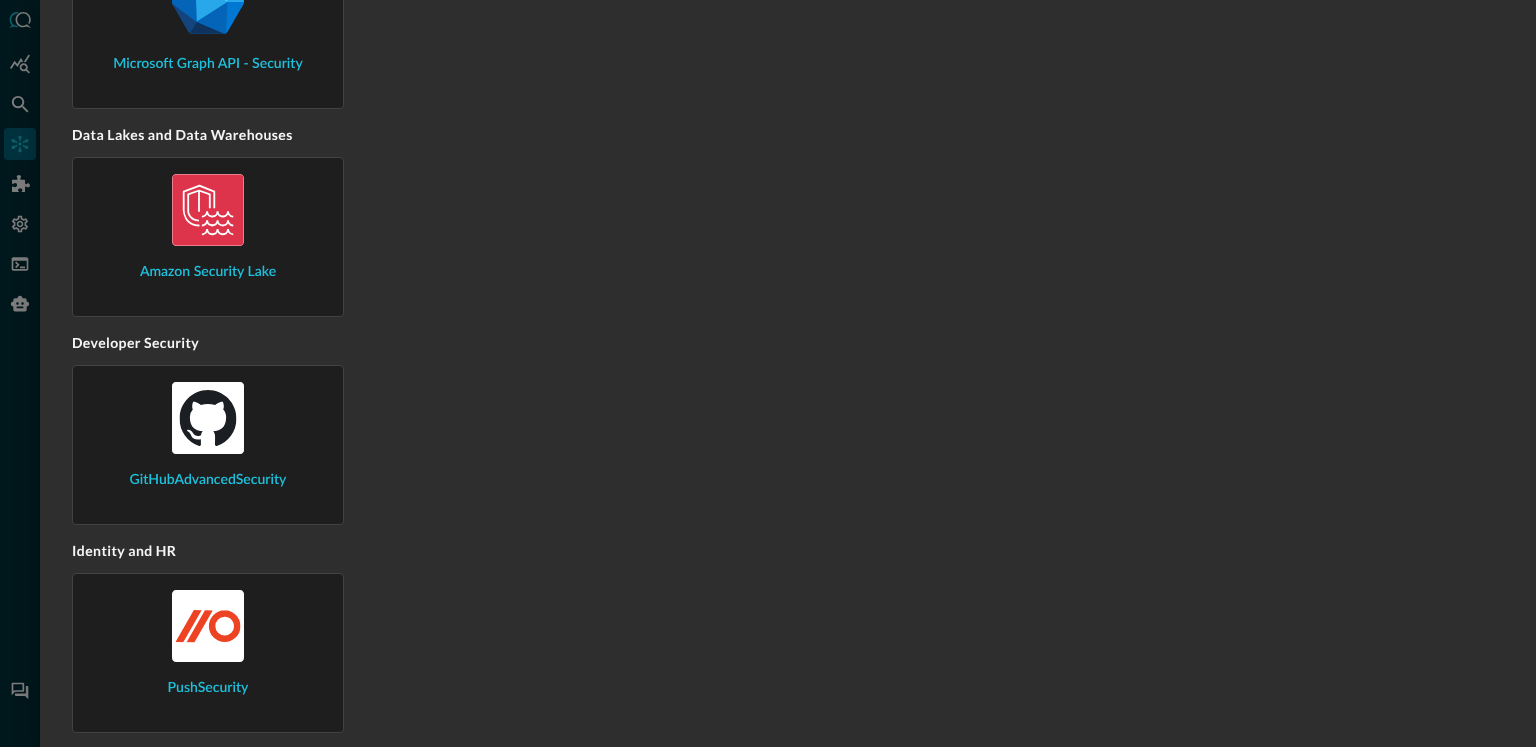 scroll, scrollTop: 270, scrollLeft: 0, axis: vertical 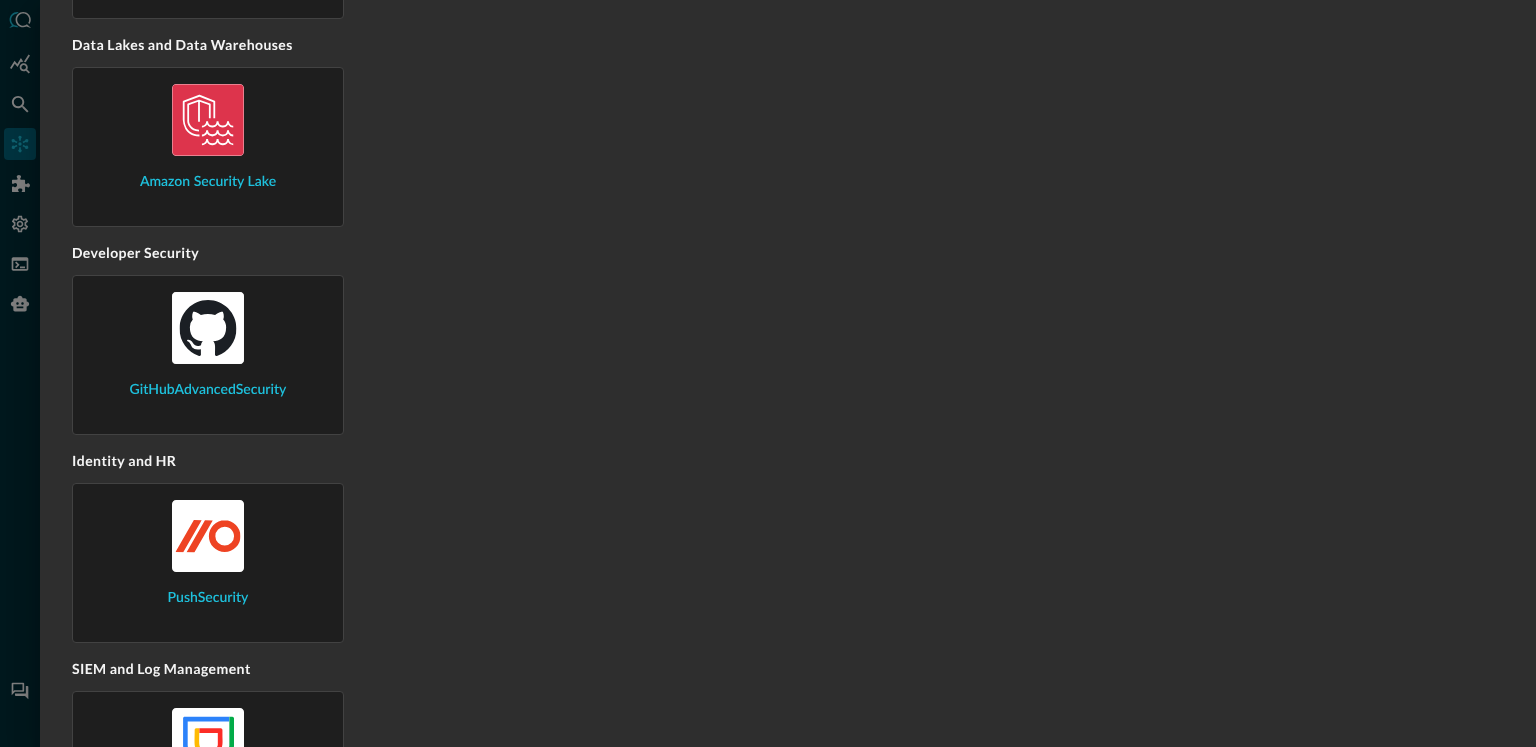 click on "Amazon Security Lake" at bounding box center (788, 147) 